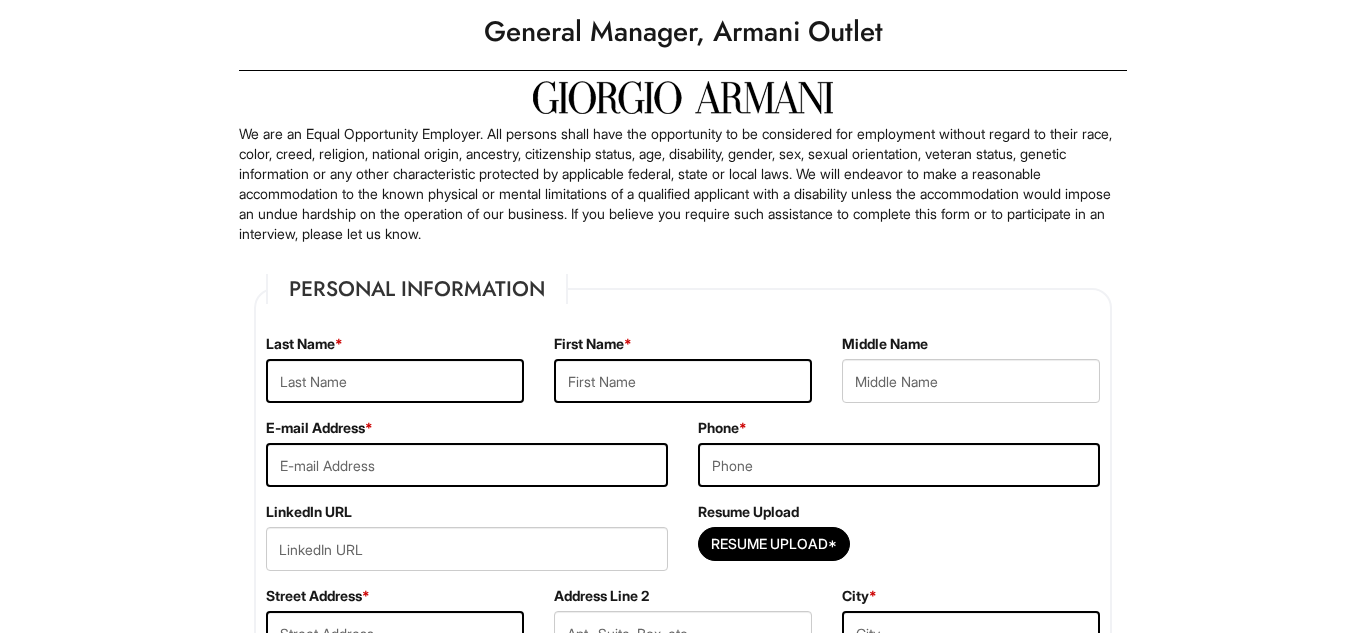 scroll, scrollTop: 77, scrollLeft: 0, axis: vertical 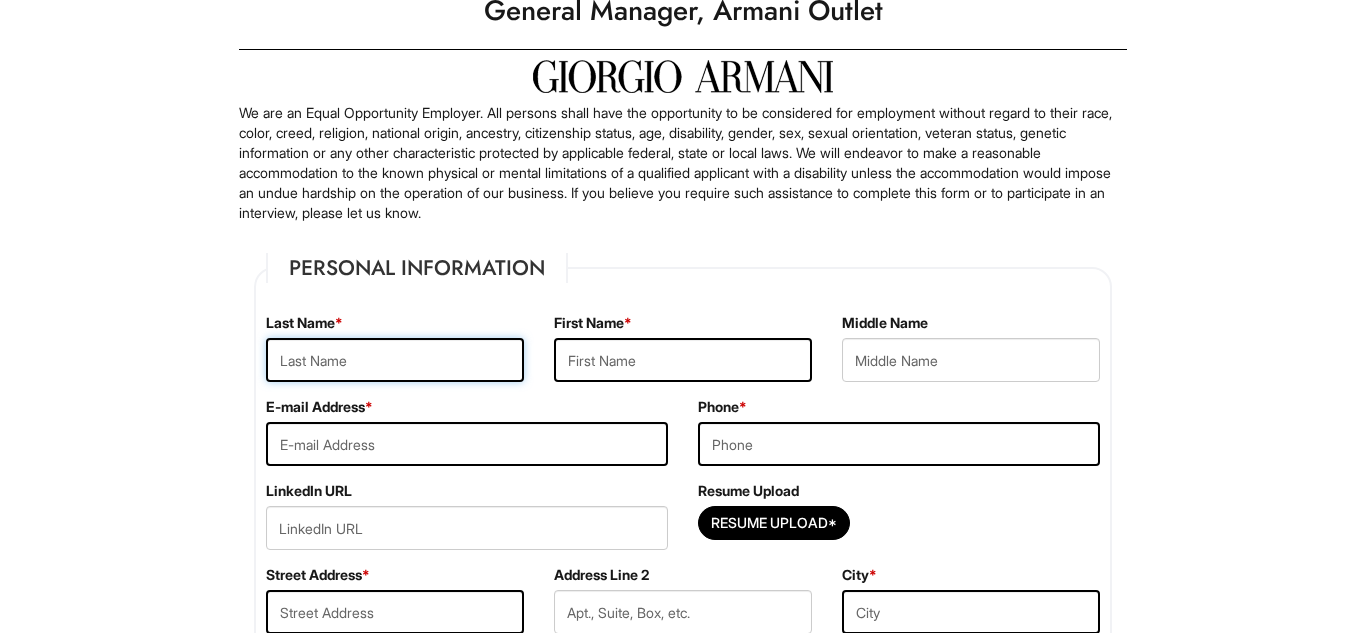 click at bounding box center [395, 360] 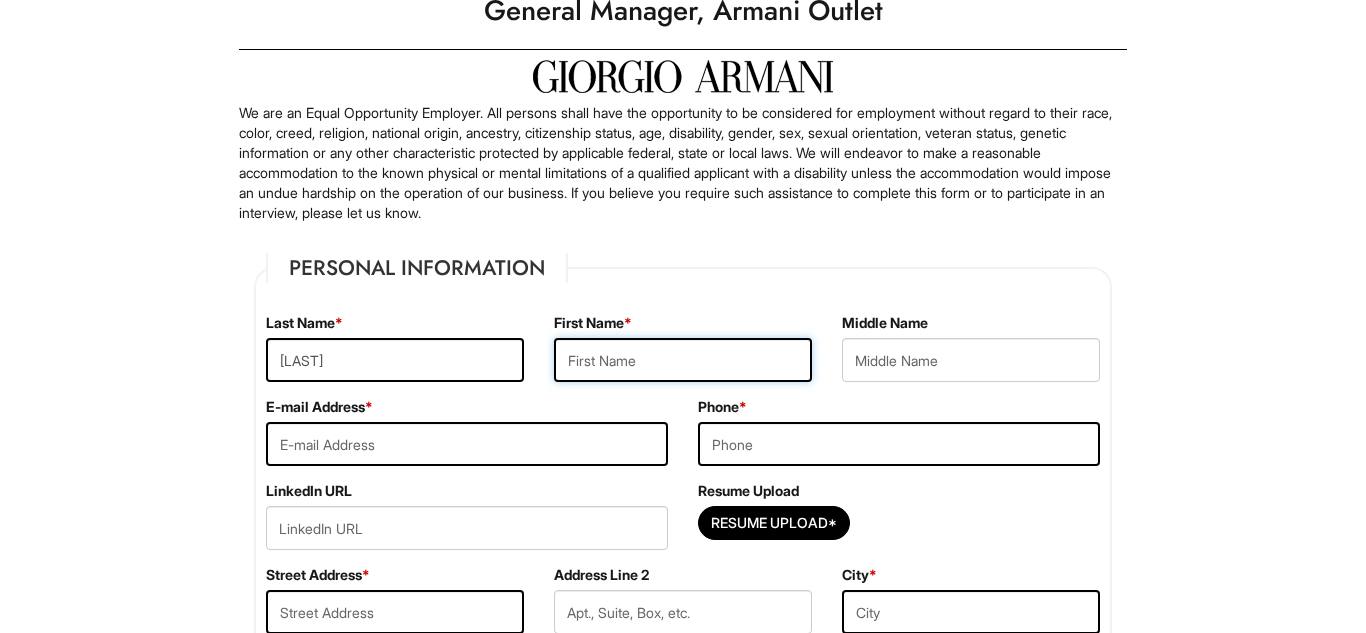 type on "[LAST]" 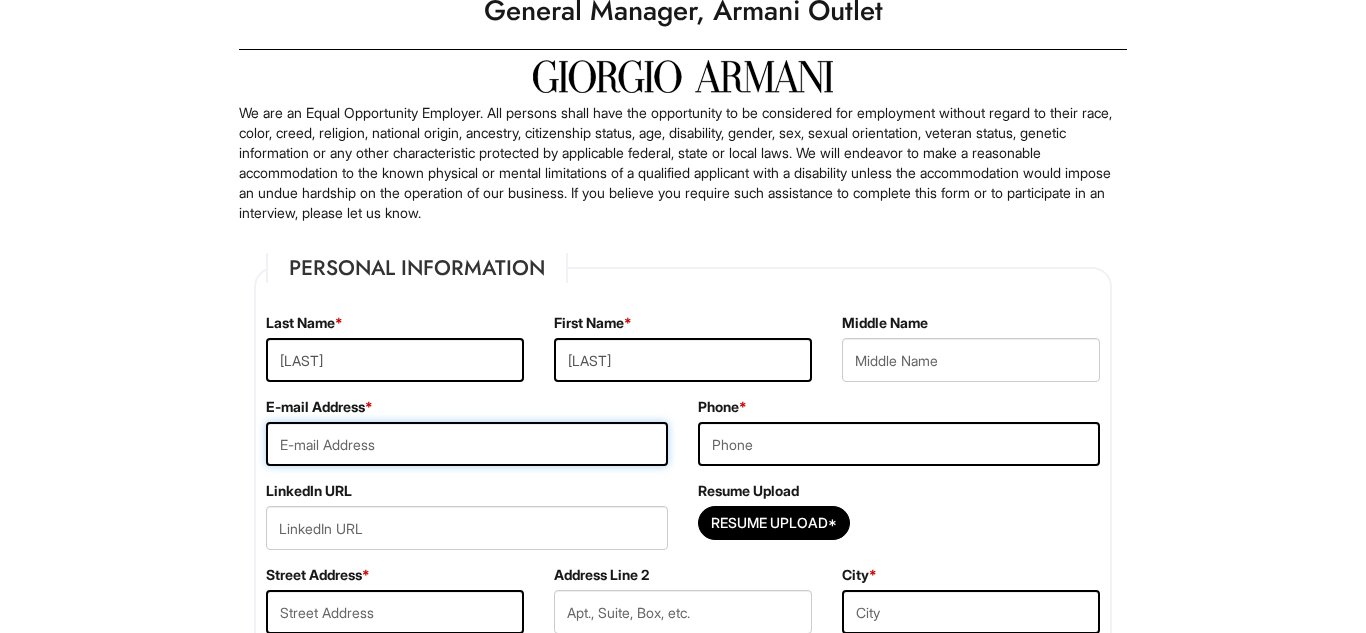 type on "[EMAIL]" 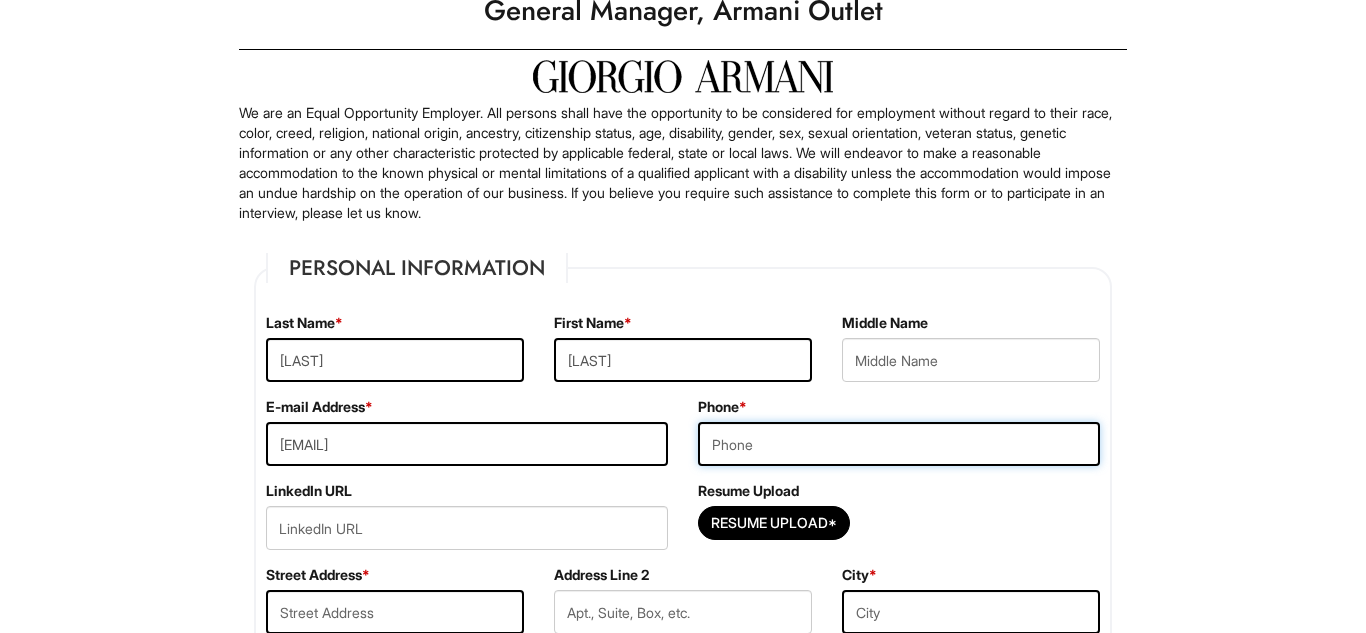 type on "[PHONE]" 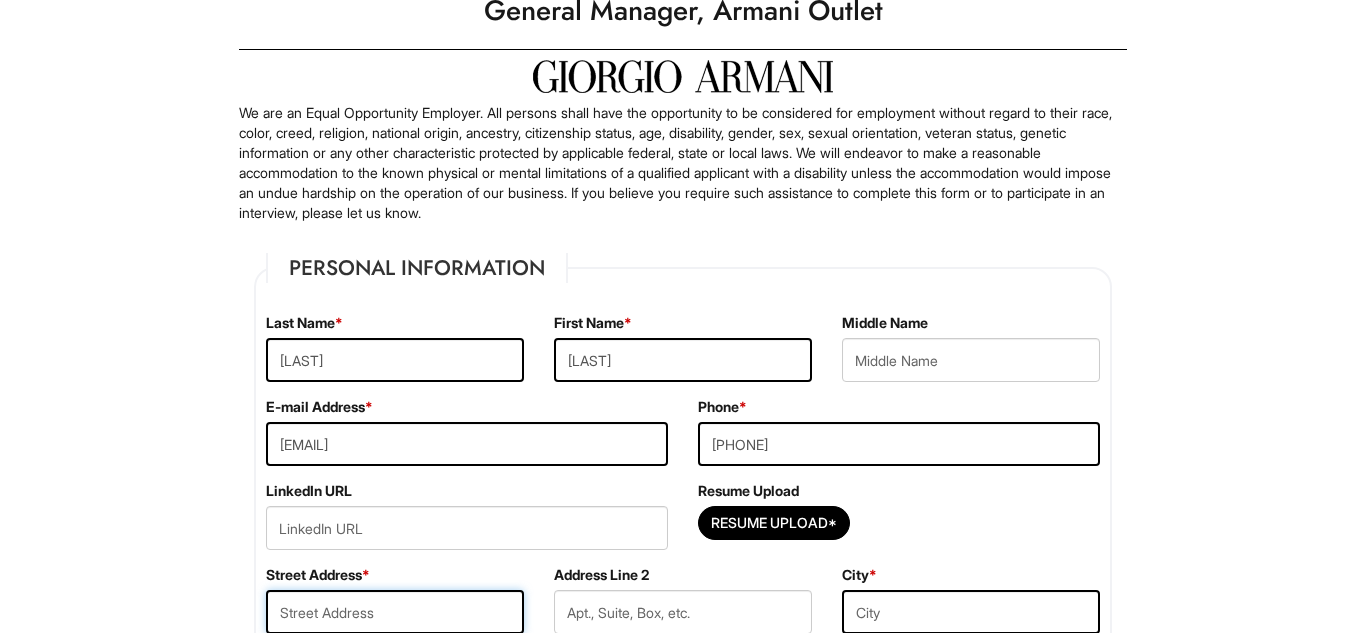 type on "[NUMBER] [STREET]" 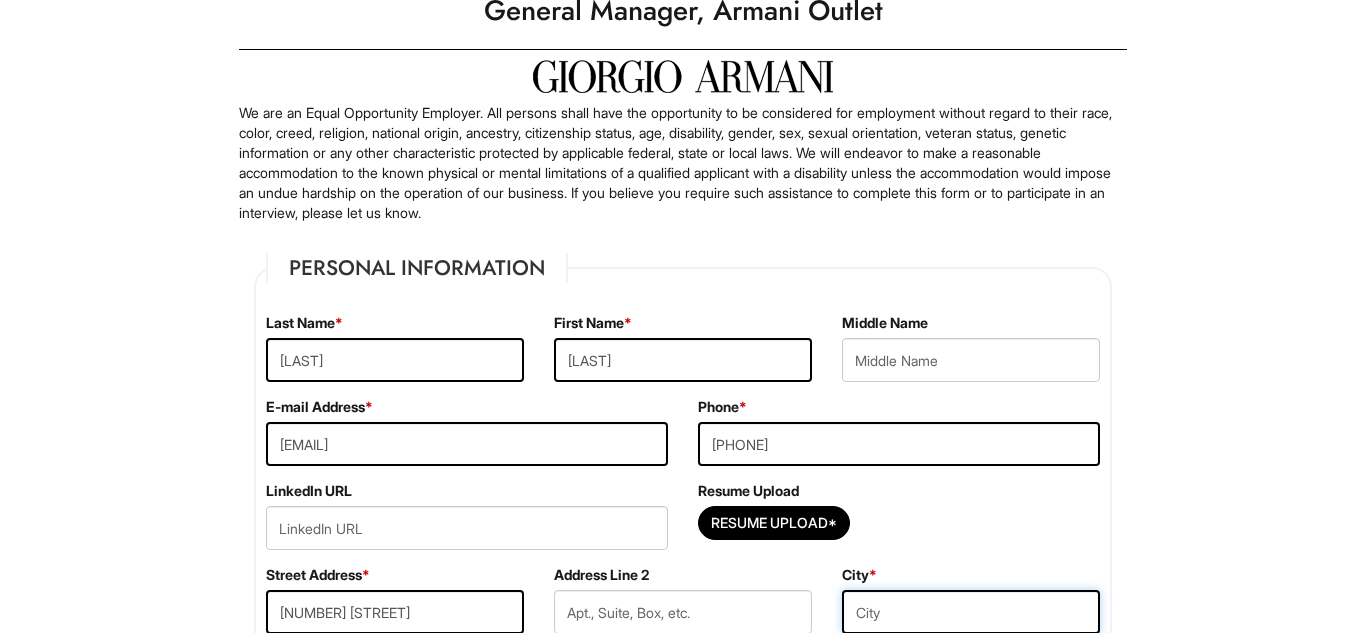type on "[CITY]" 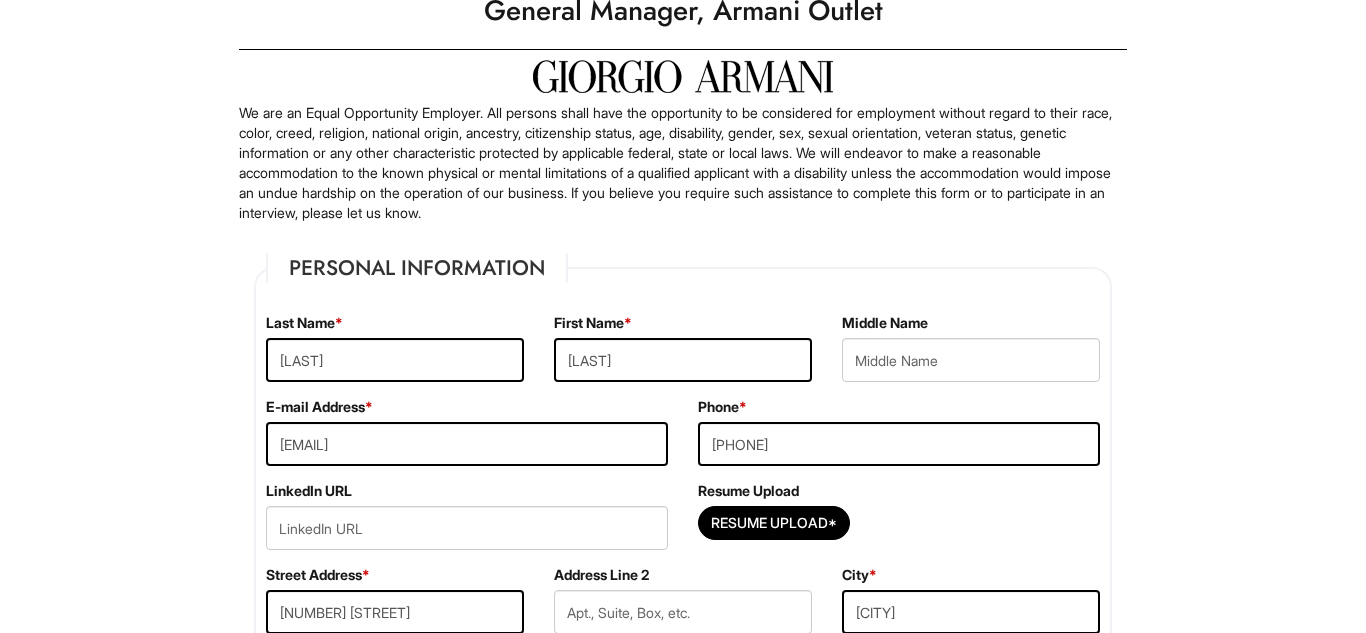 select on "[STATE]" 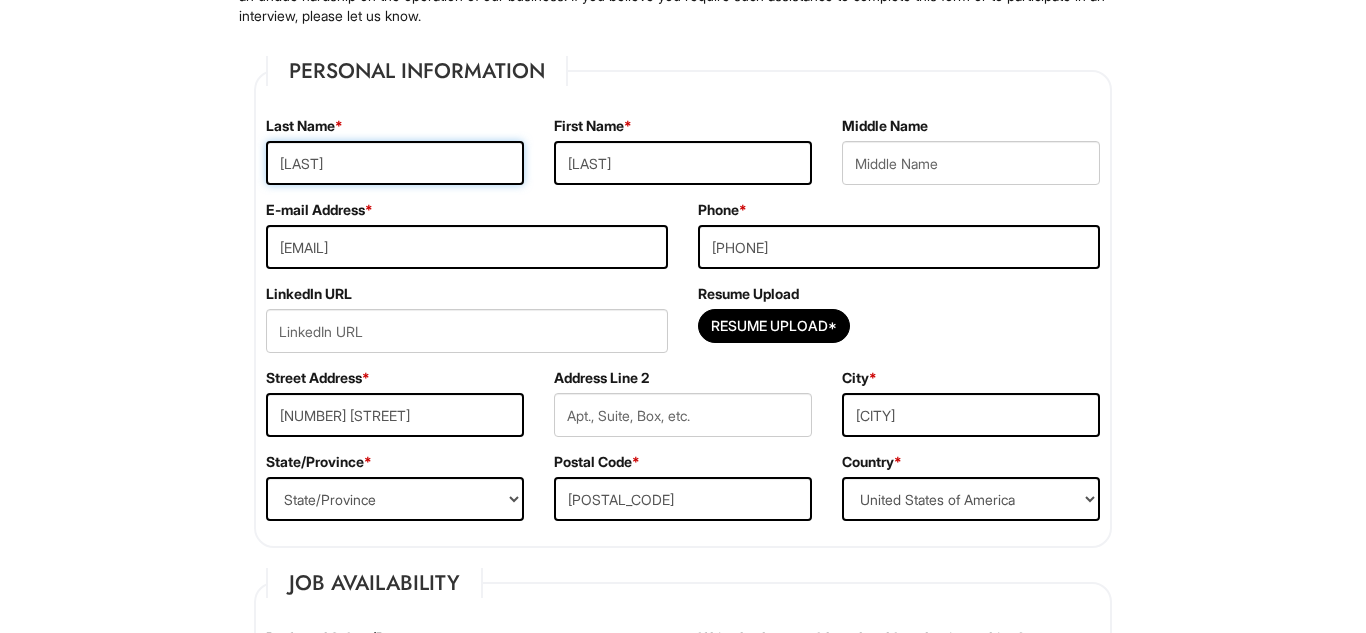 scroll, scrollTop: 284, scrollLeft: 0, axis: vertical 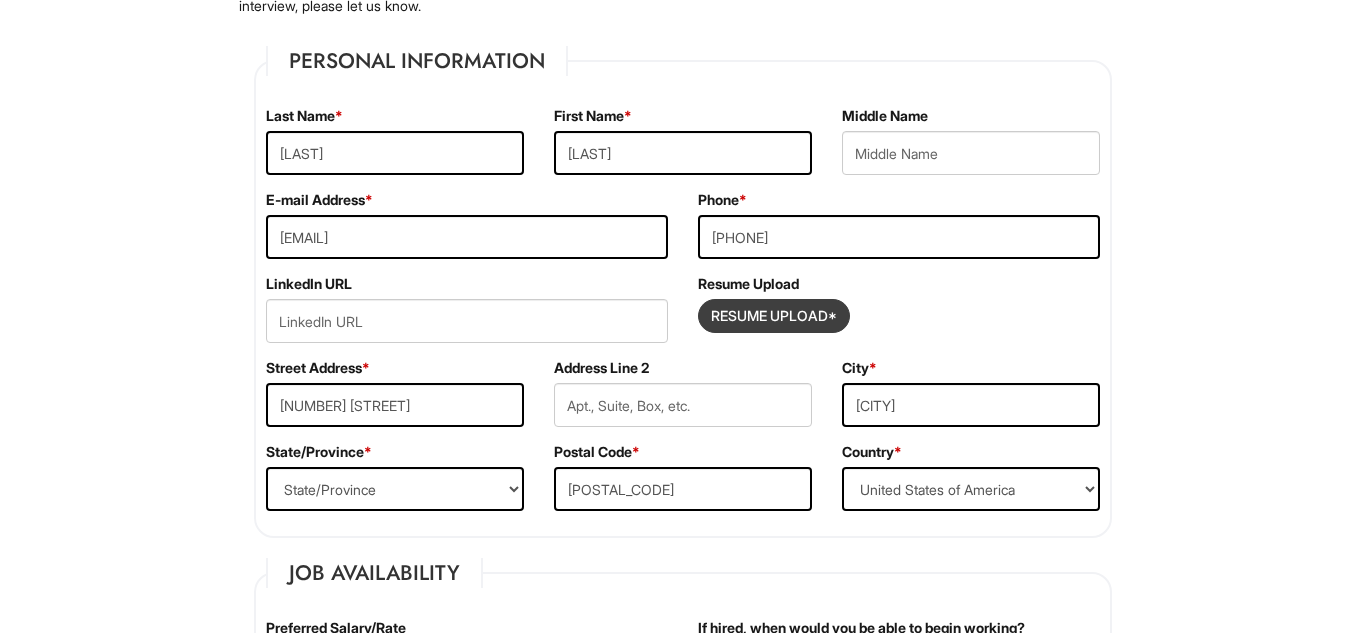click at bounding box center (774, 316) 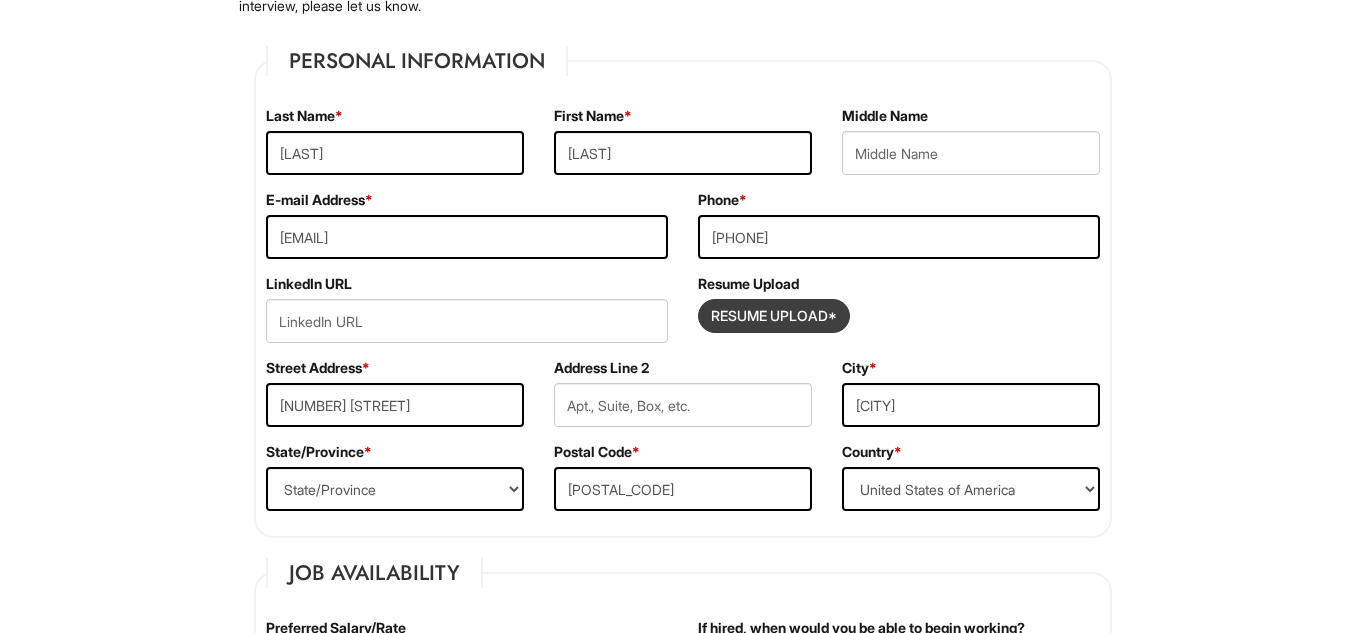 type on "C:\fakepath\[FILENAME]" 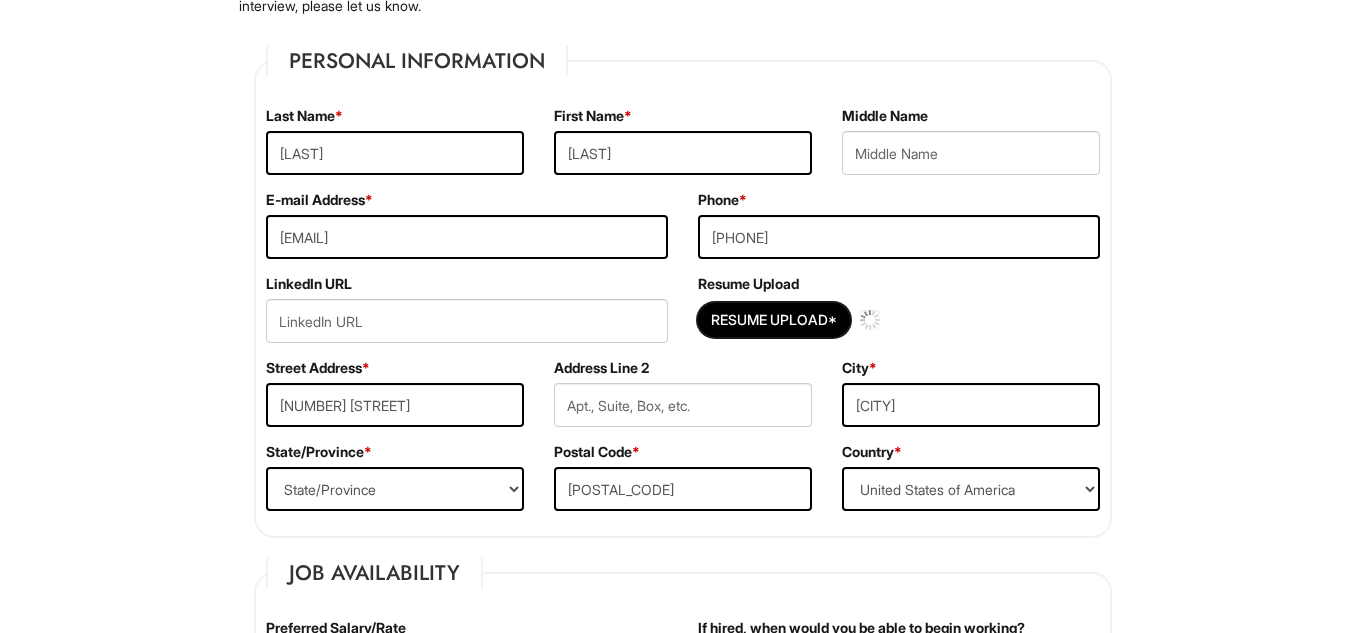 type 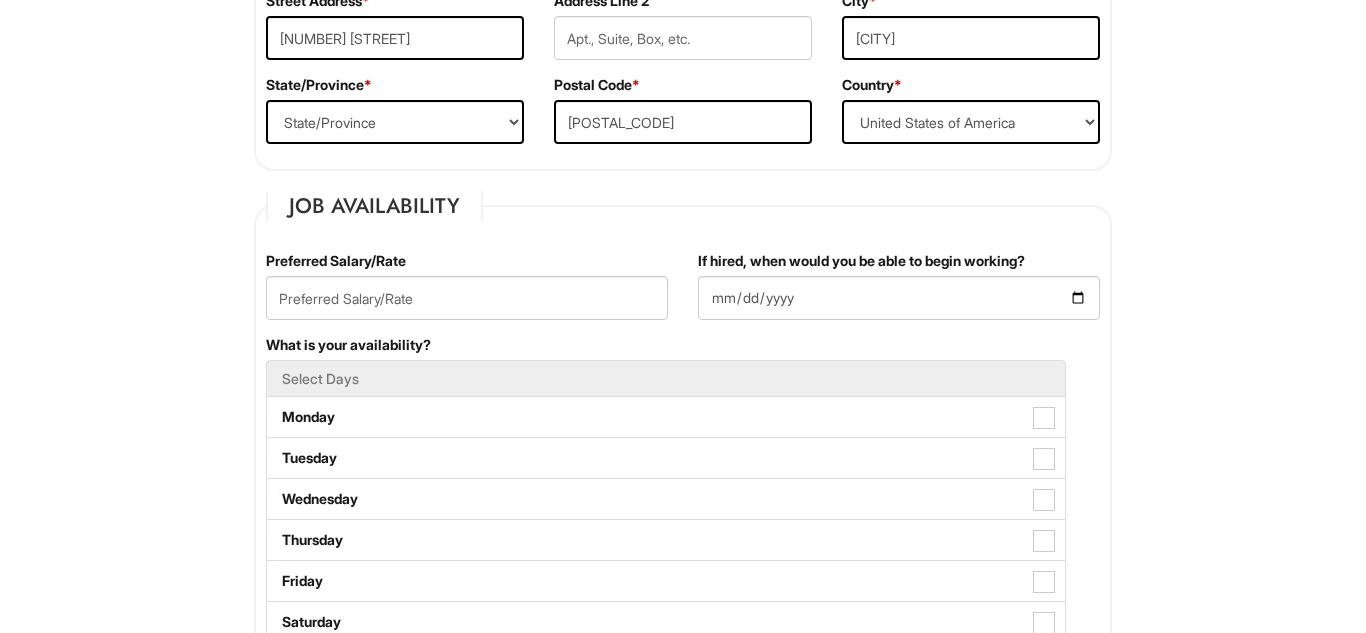 scroll, scrollTop: 663, scrollLeft: 0, axis: vertical 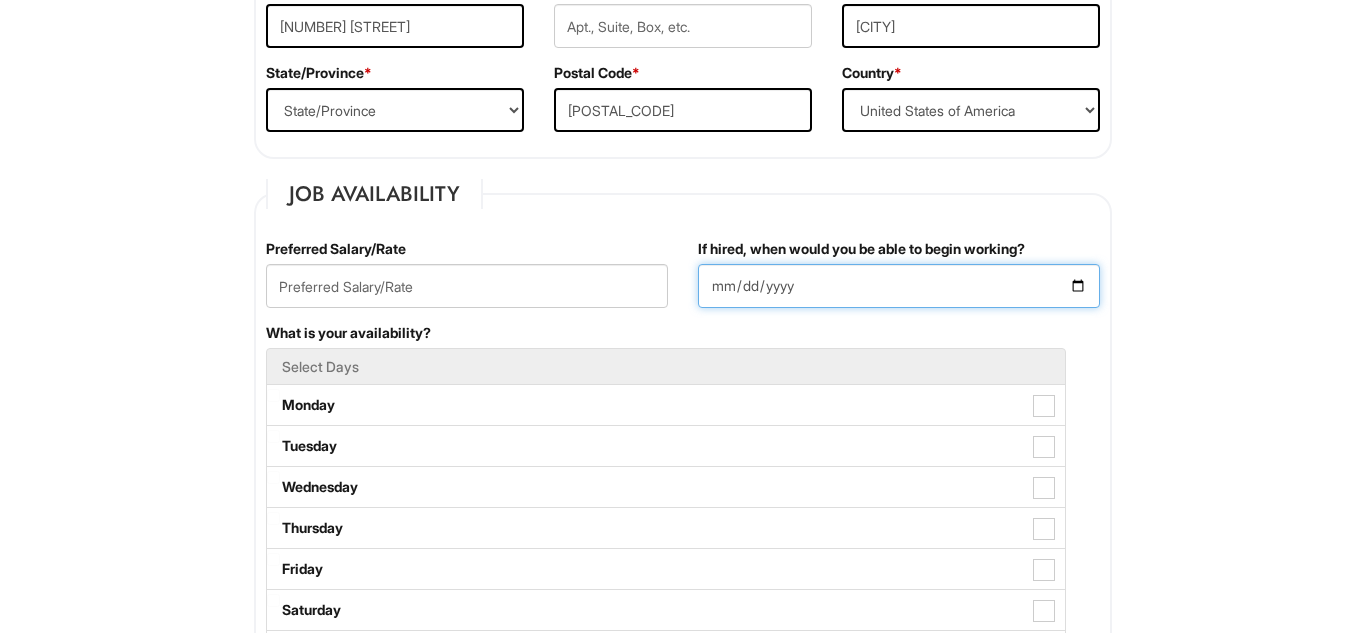 click on "If hired, when would you be able to begin working?" at bounding box center [899, 286] 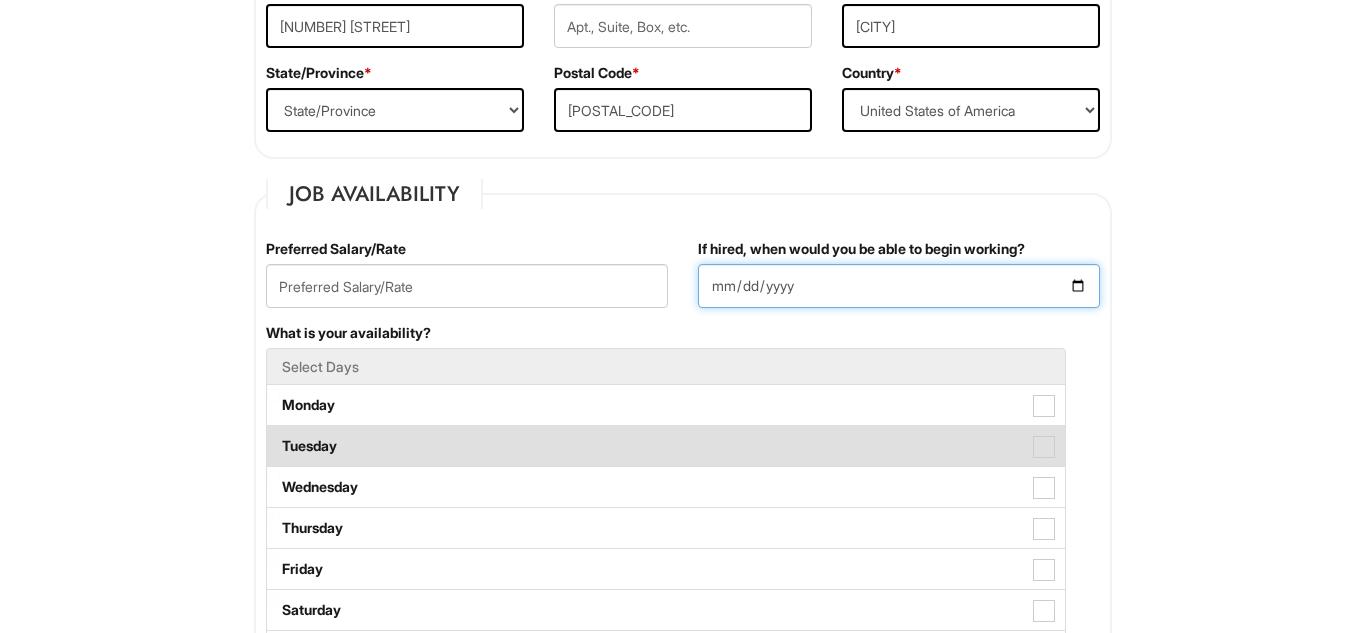 type on "[DATE]" 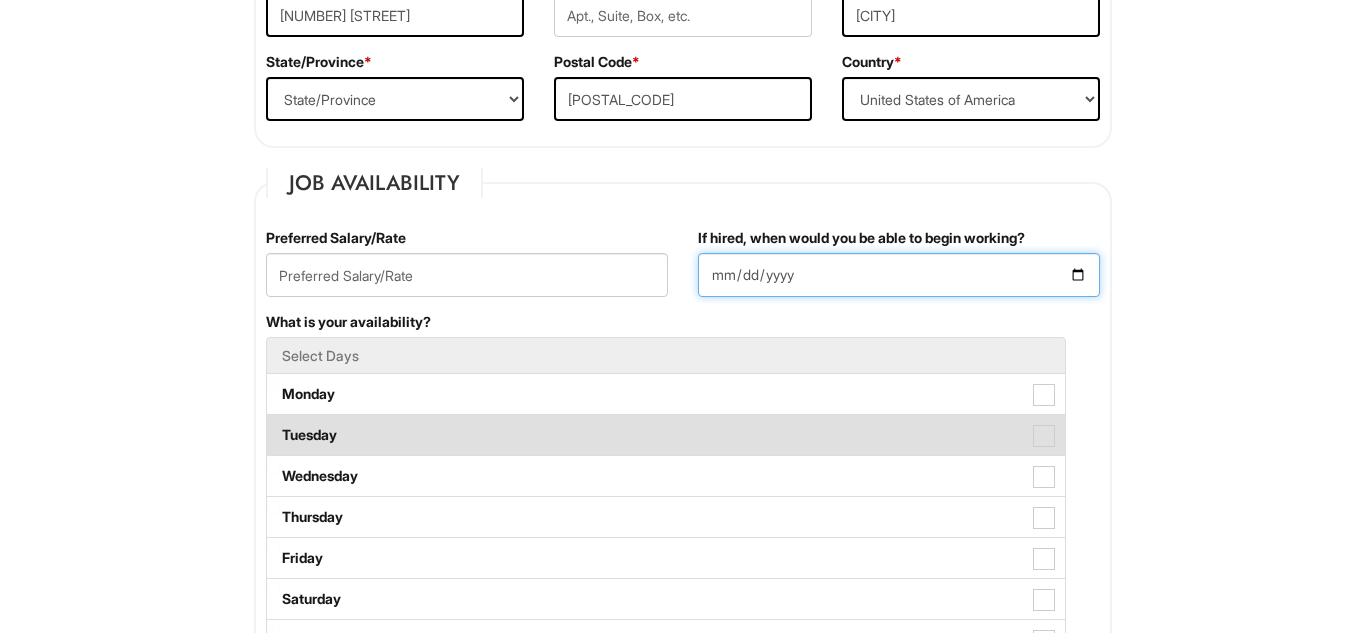 scroll, scrollTop: 779, scrollLeft: 0, axis: vertical 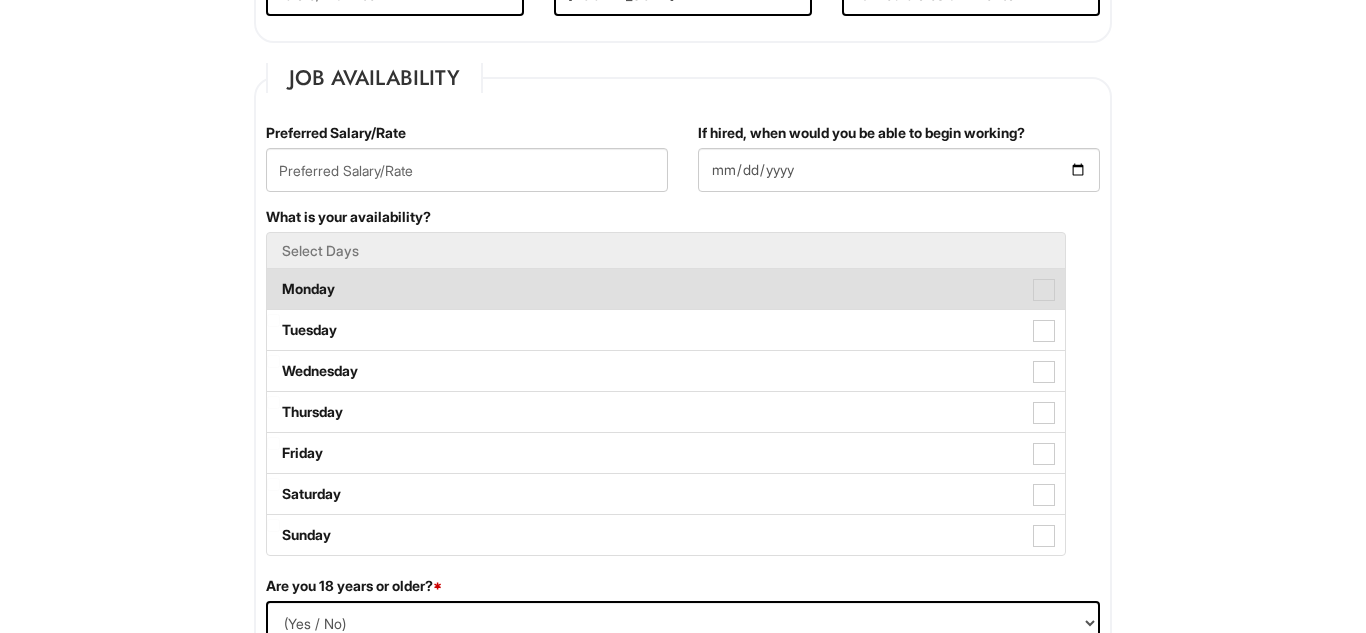 click on "Monday" at bounding box center (666, 289) 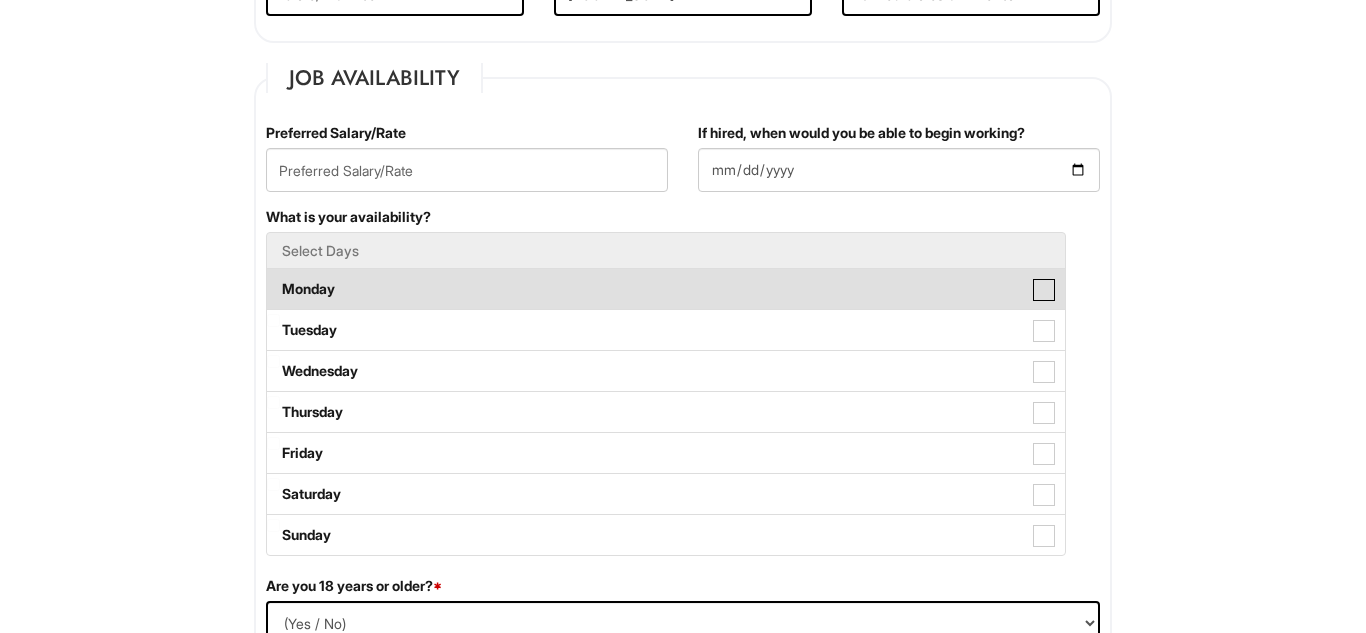 click on "Monday" at bounding box center (273, 279) 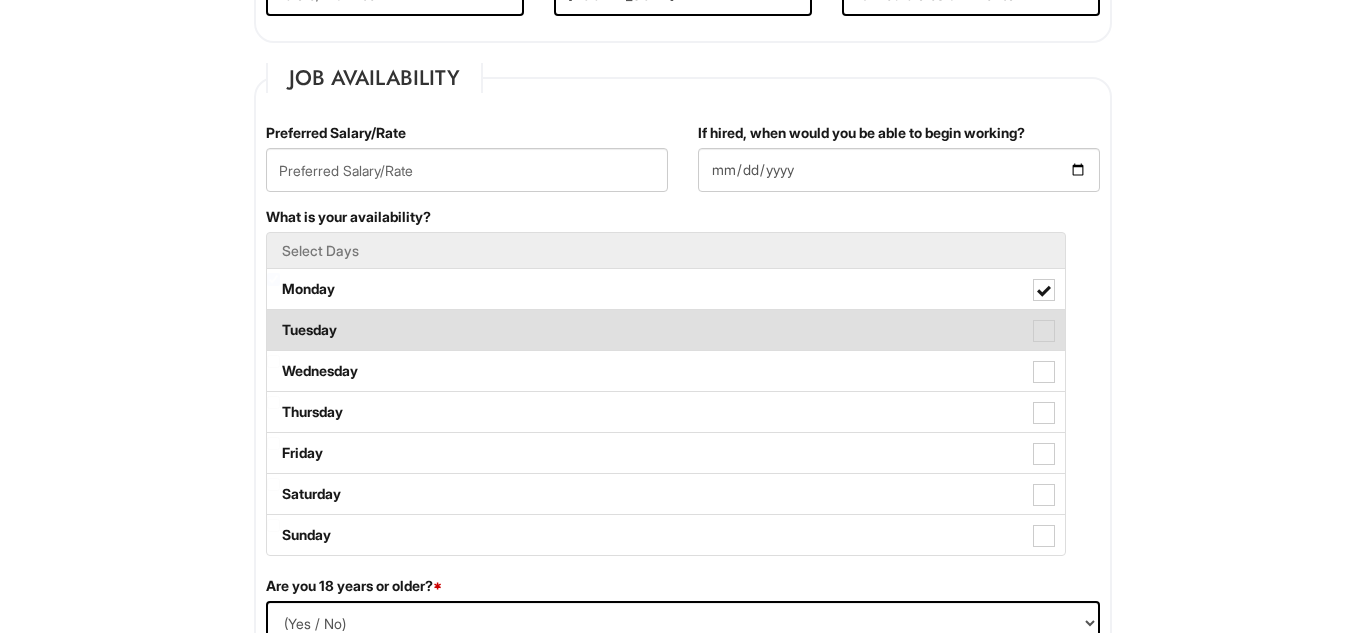 click on "Tuesday" at bounding box center [666, 330] 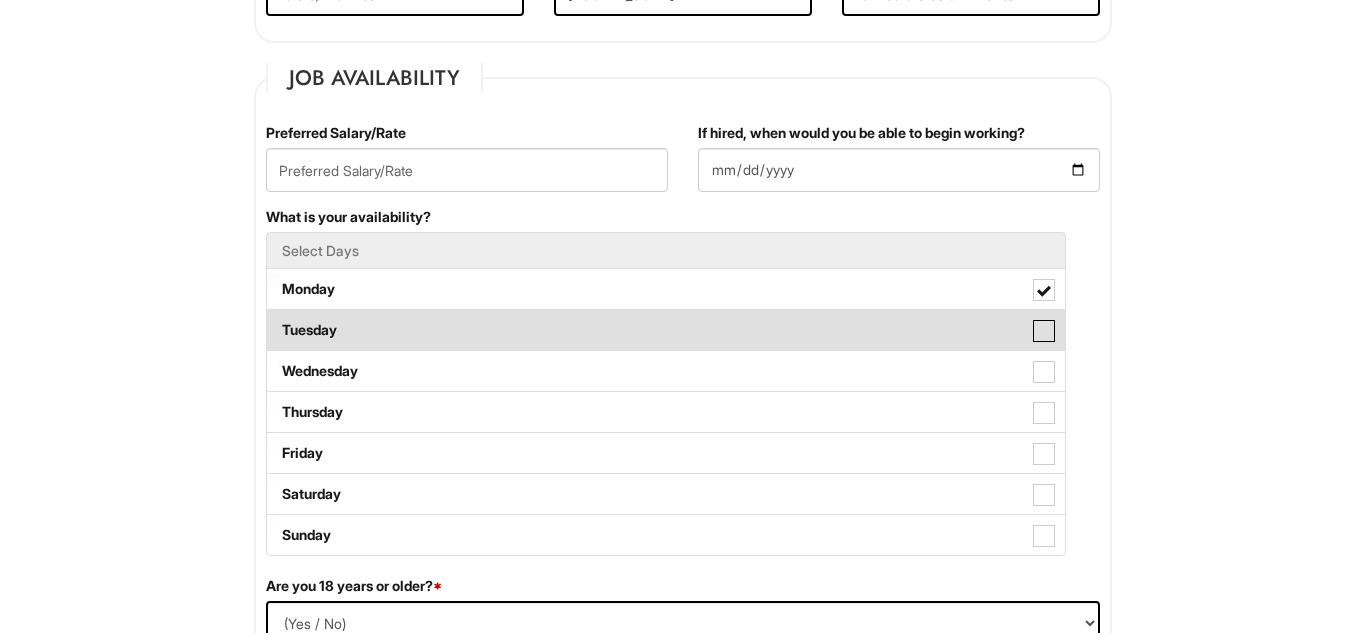 click on "Tuesday" at bounding box center [273, 320] 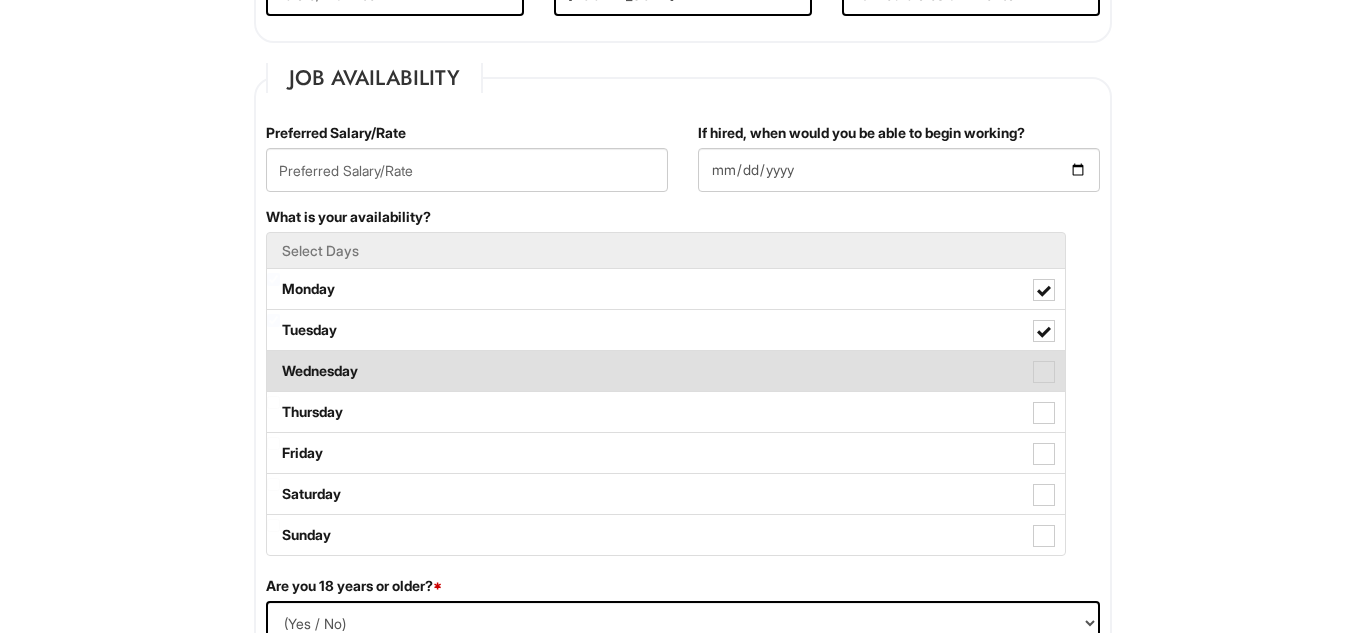 click on "Wednesday" at bounding box center (666, 371) 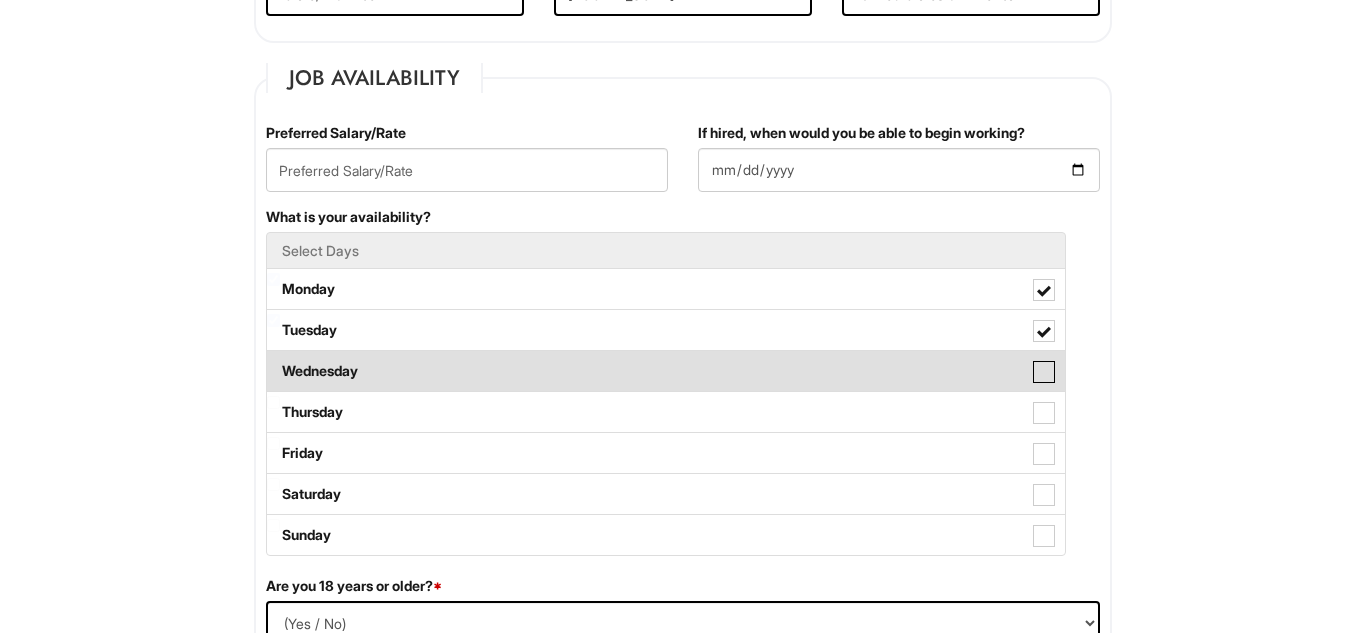 click on "Wednesday" at bounding box center [273, 361] 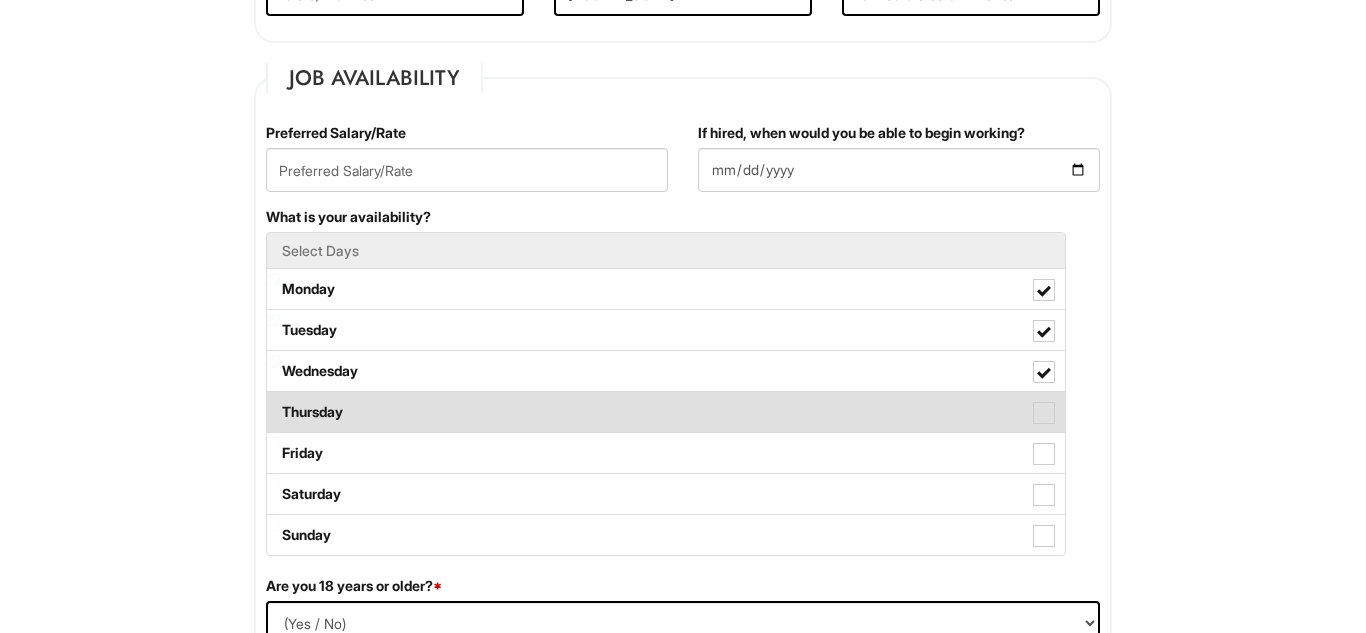 click on "Thursday" at bounding box center (666, 412) 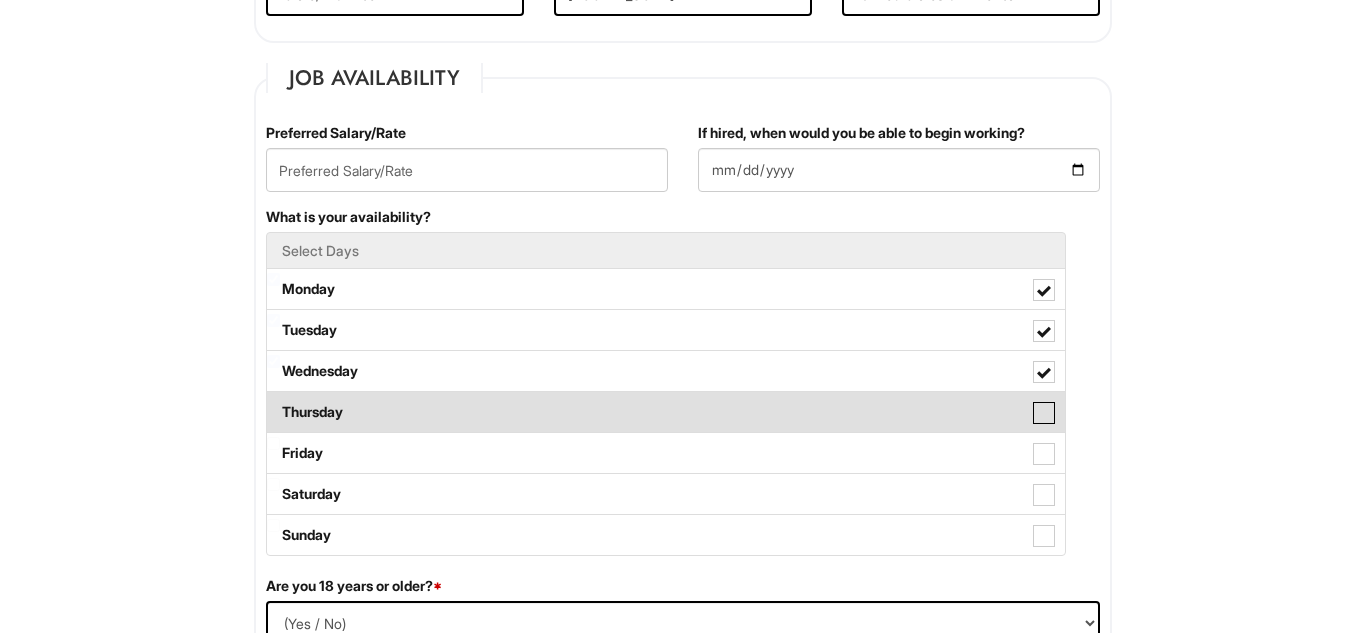click on "Thursday" at bounding box center (273, 402) 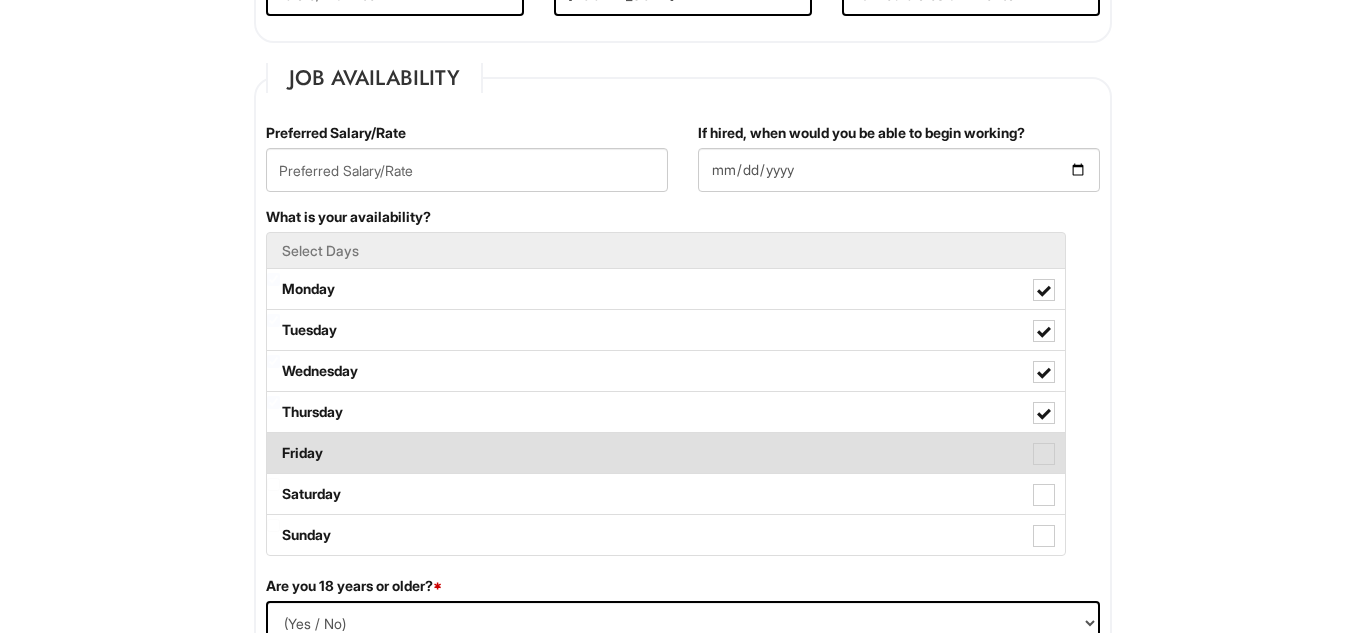 click on "Friday" at bounding box center (666, 453) 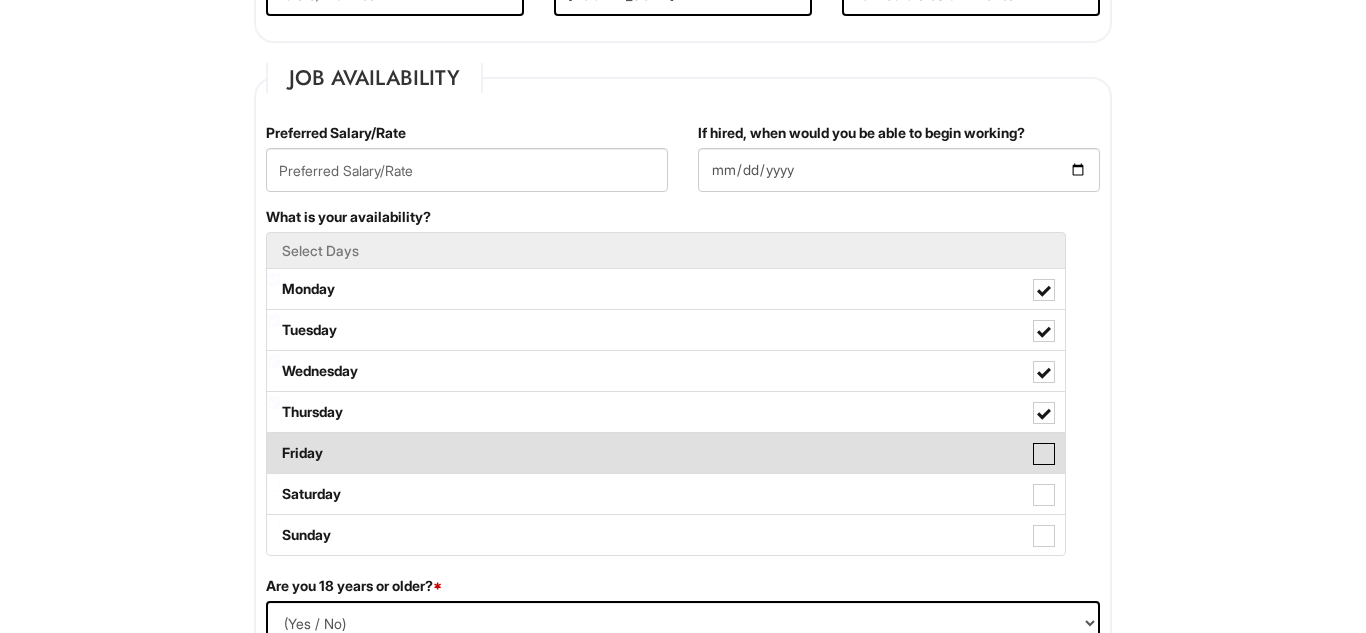 click on "Friday" at bounding box center [273, 443] 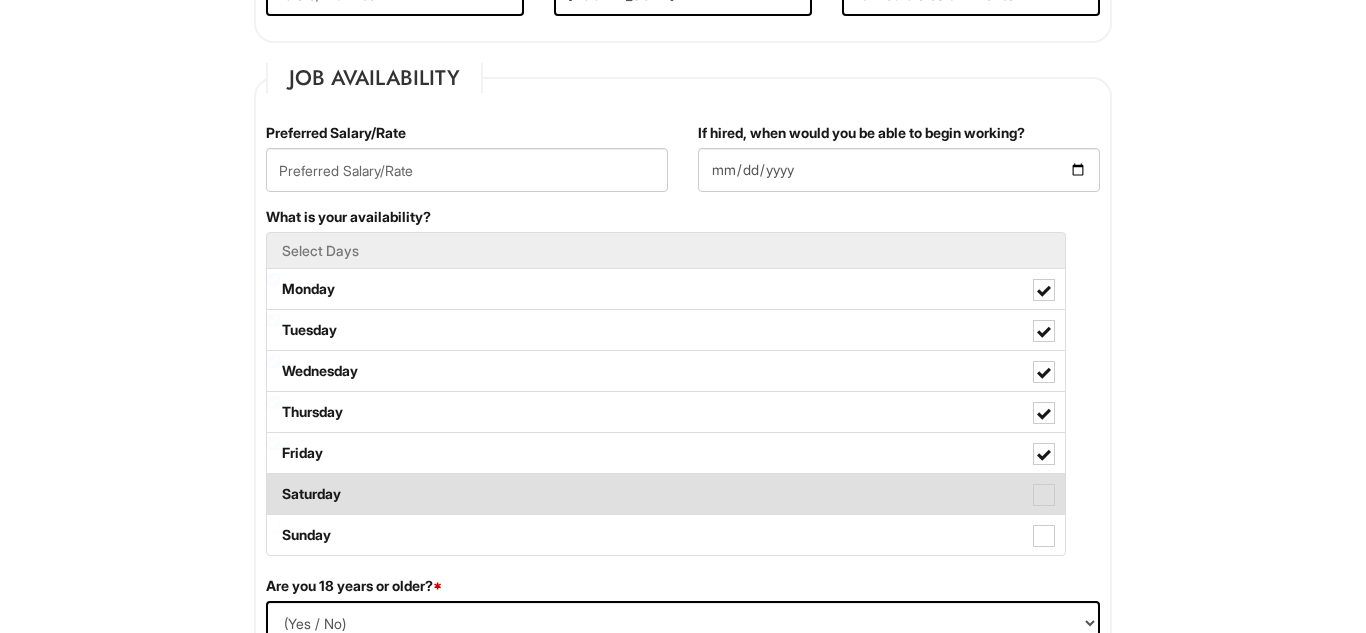 click on "Saturday" at bounding box center (666, 494) 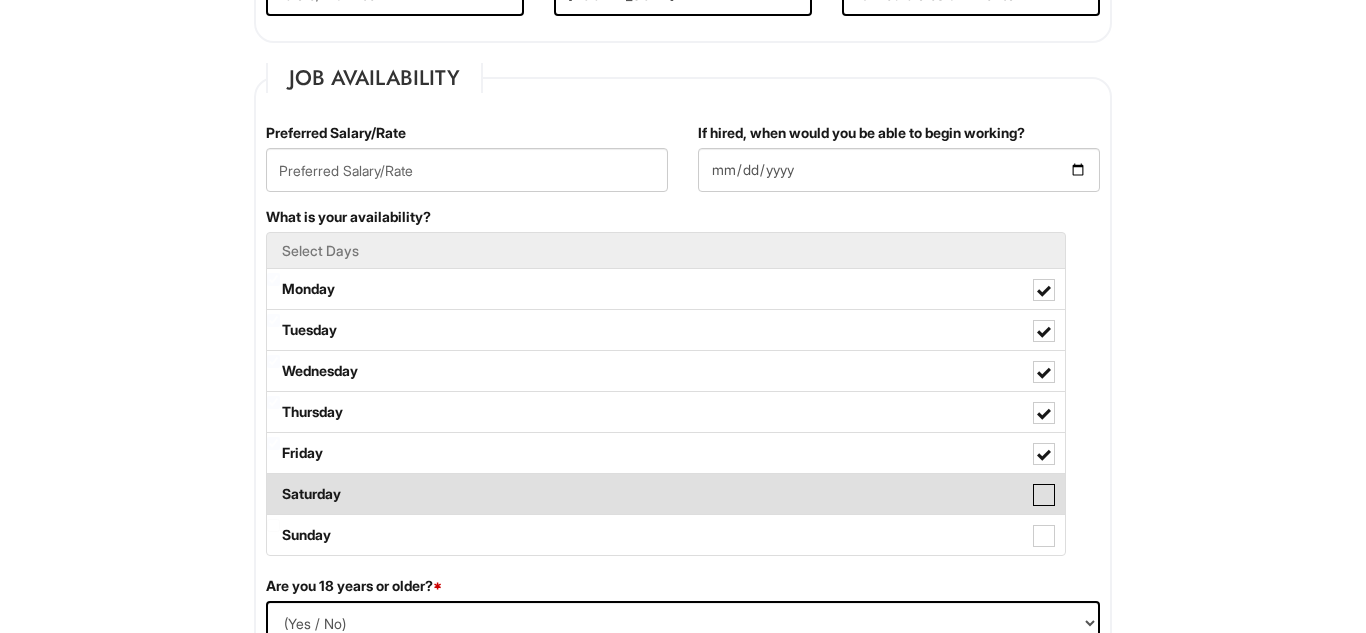 click on "Saturday" at bounding box center (273, 484) 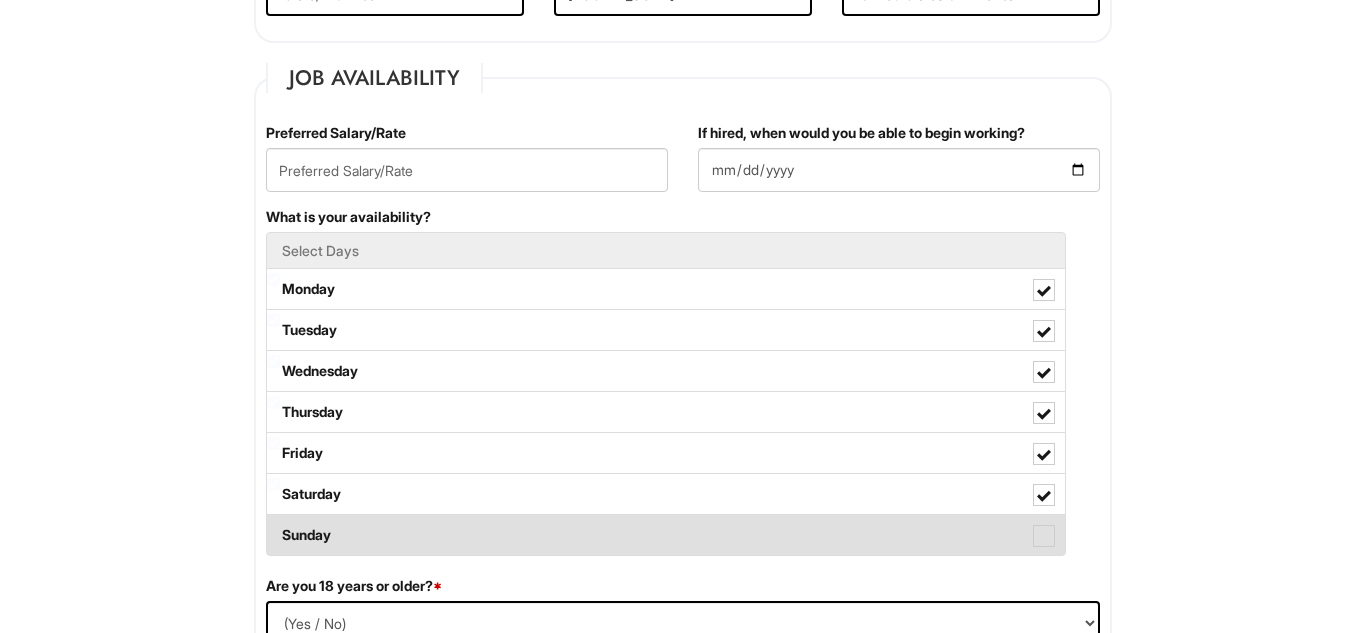 click on "Sunday" at bounding box center [666, 535] 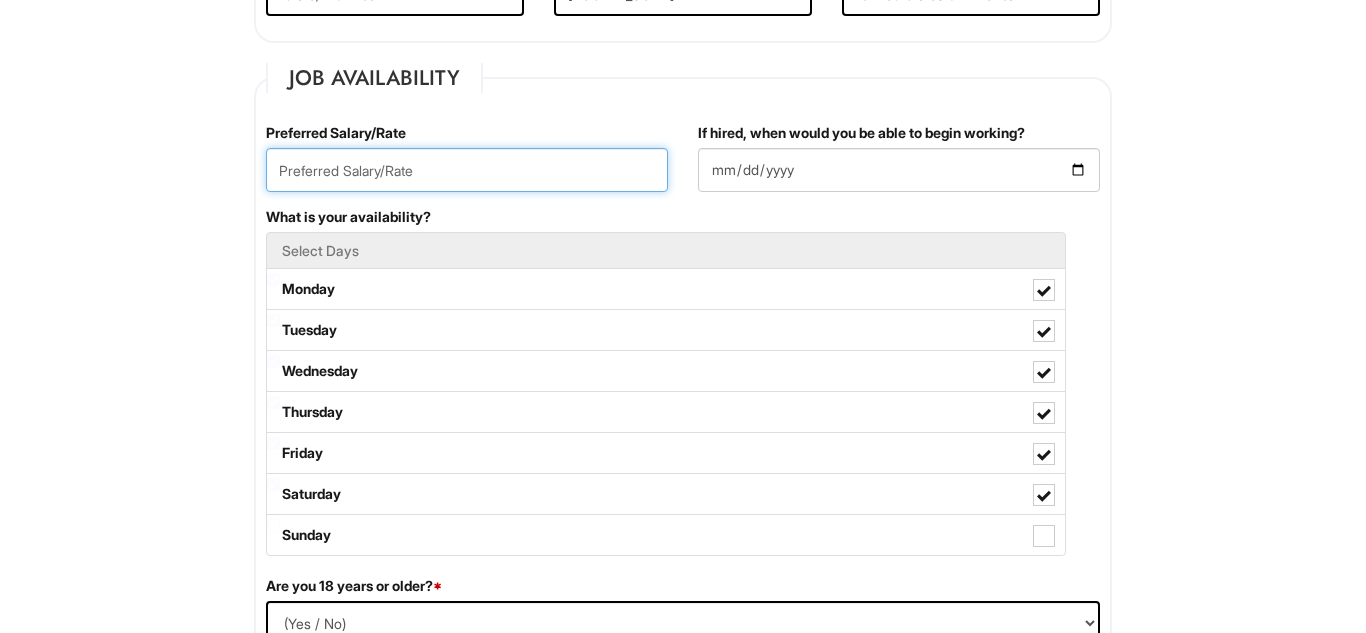 click at bounding box center (467, 170) 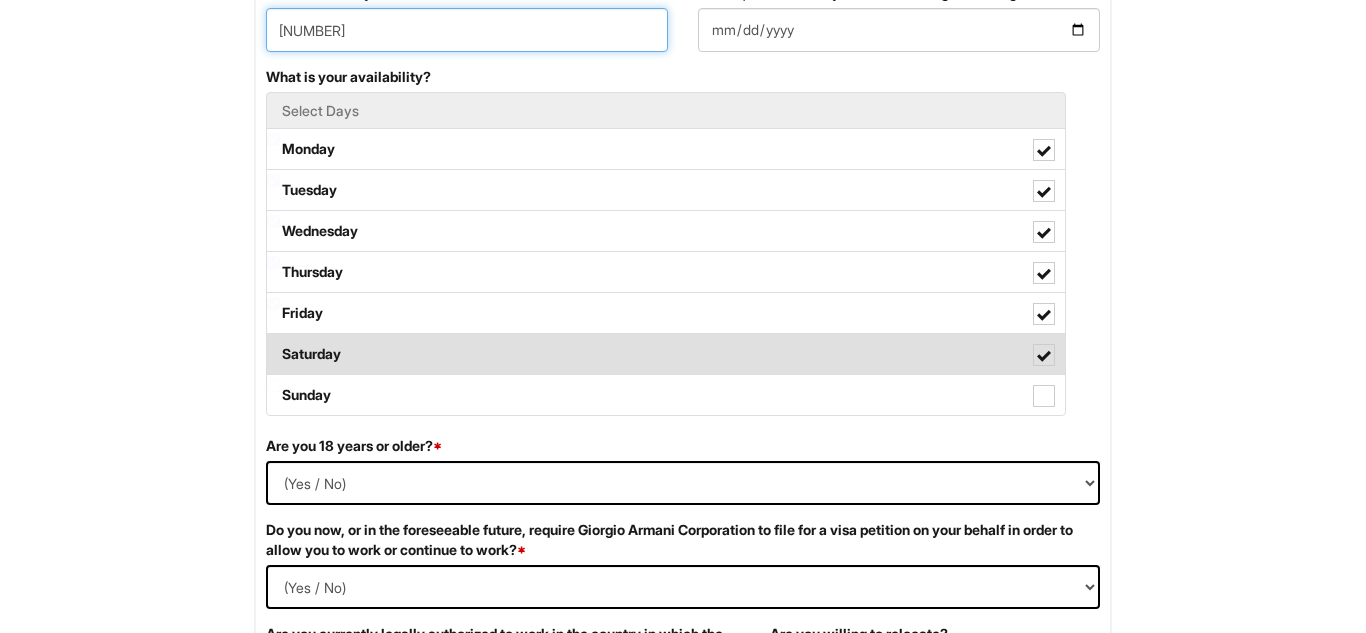 scroll, scrollTop: 925, scrollLeft: 0, axis: vertical 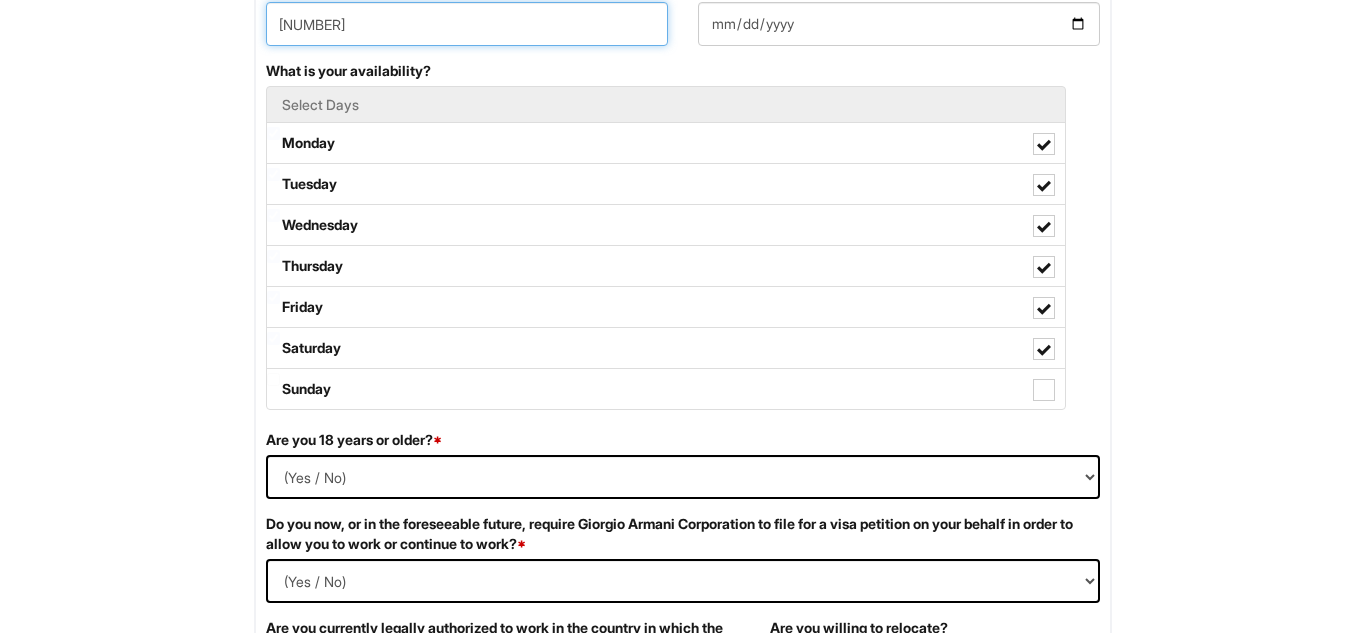 type on "[NUMBER]" 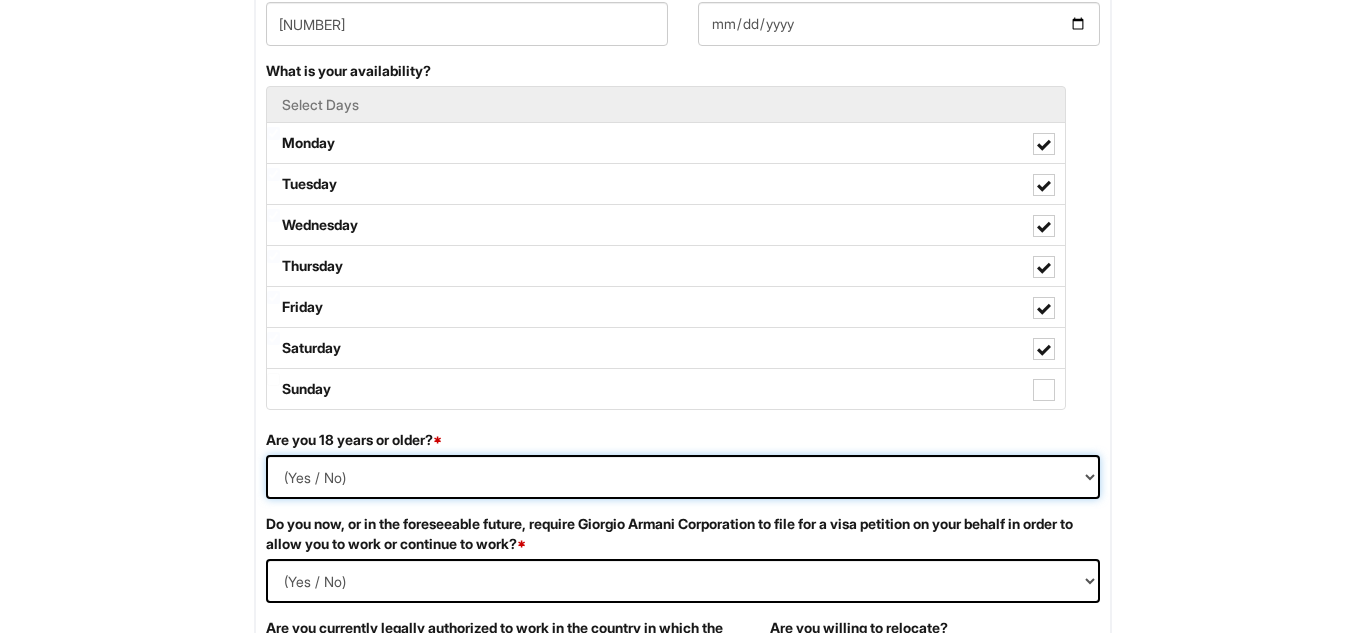 click on "(Yes / No) Yes No" at bounding box center (683, 477) 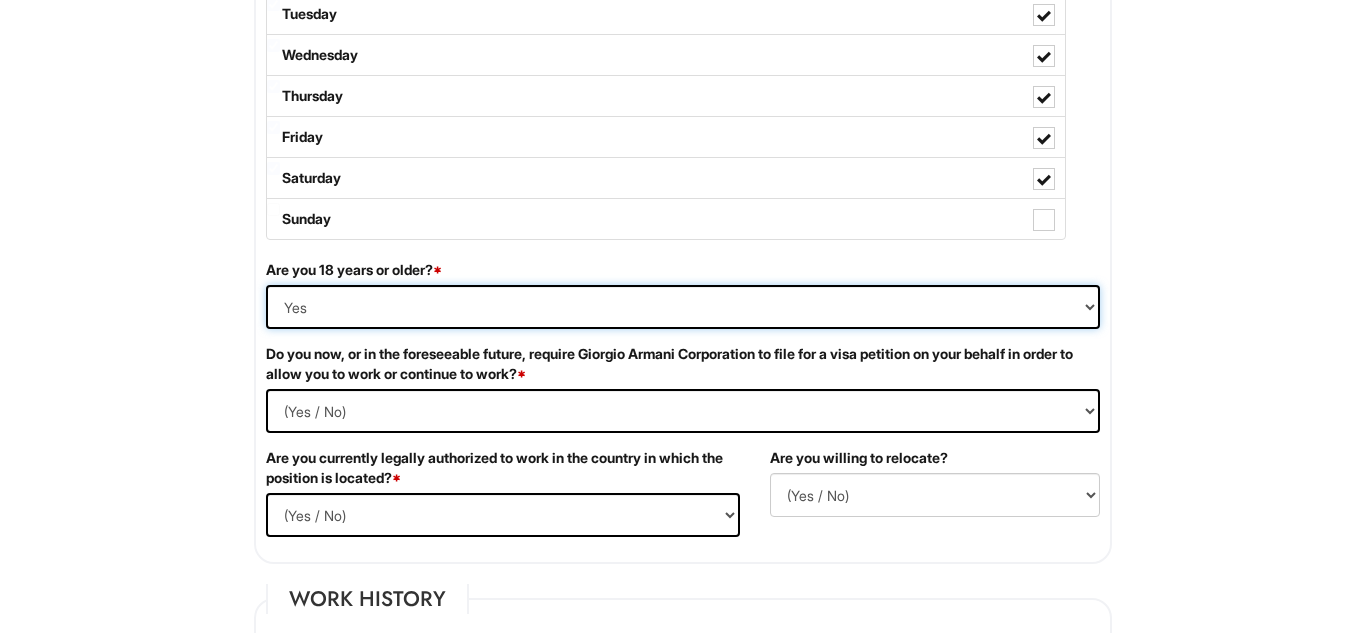 scroll, scrollTop: 1113, scrollLeft: 0, axis: vertical 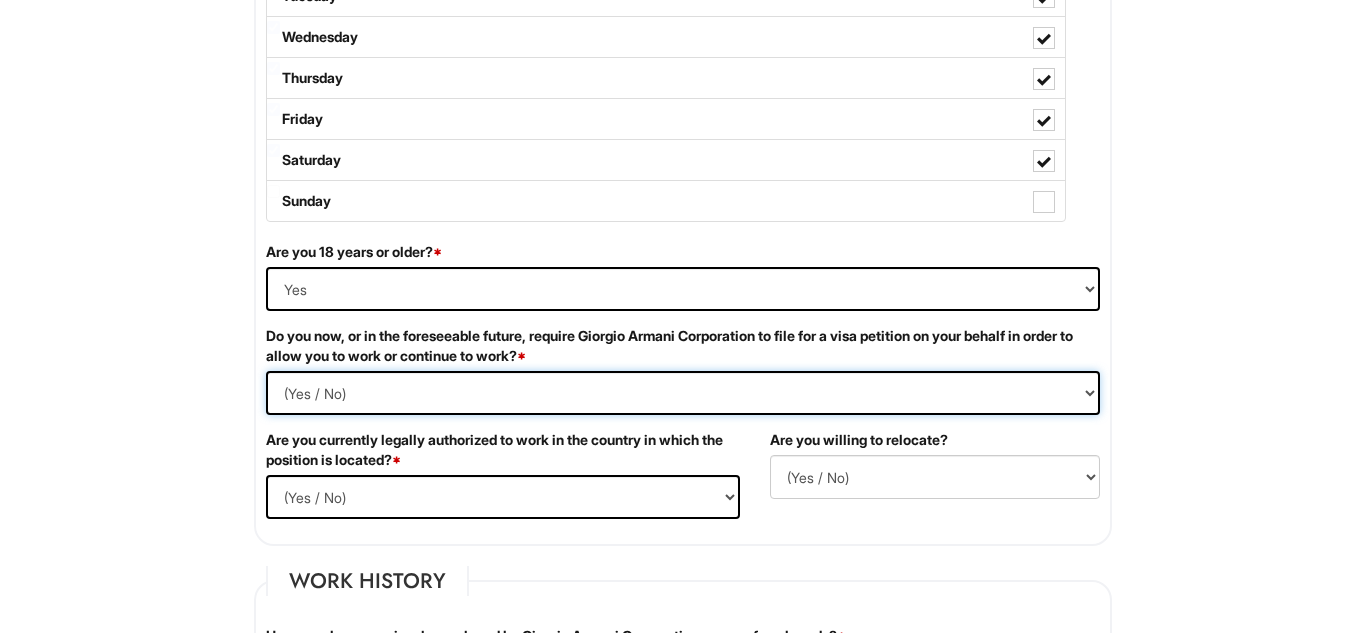 click on "(Yes / No) Yes No" at bounding box center (683, 393) 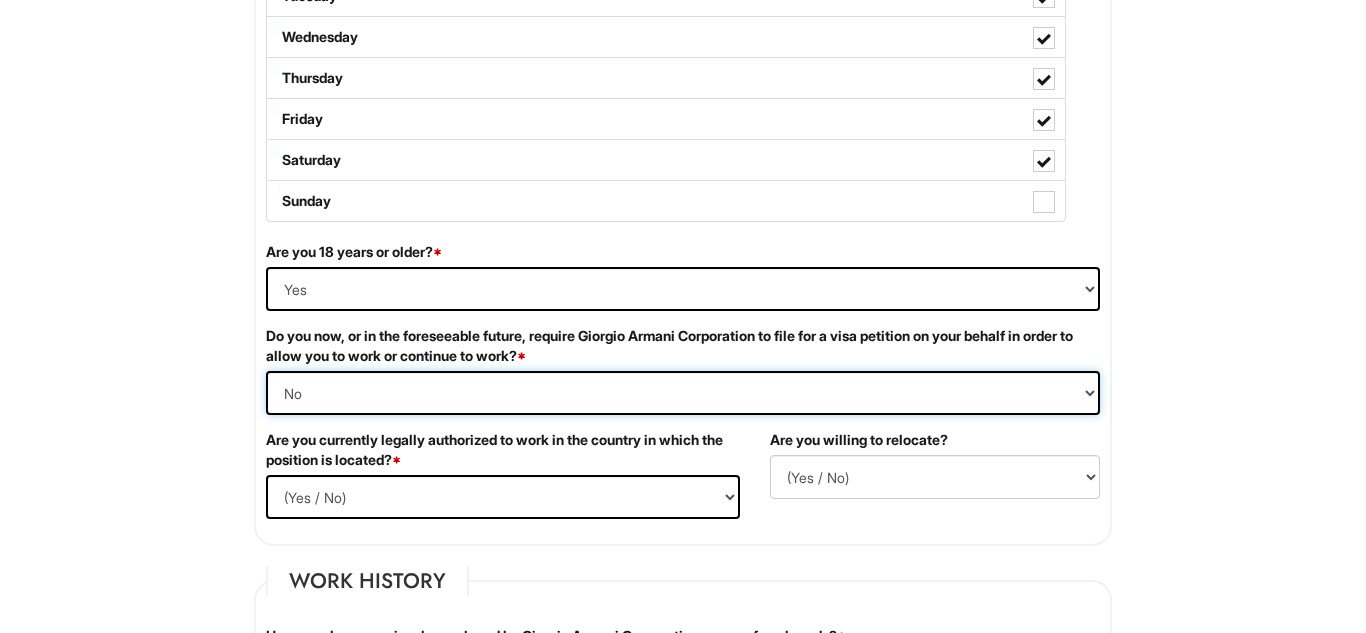 click on "(Yes / No) Yes No" at bounding box center (683, 393) 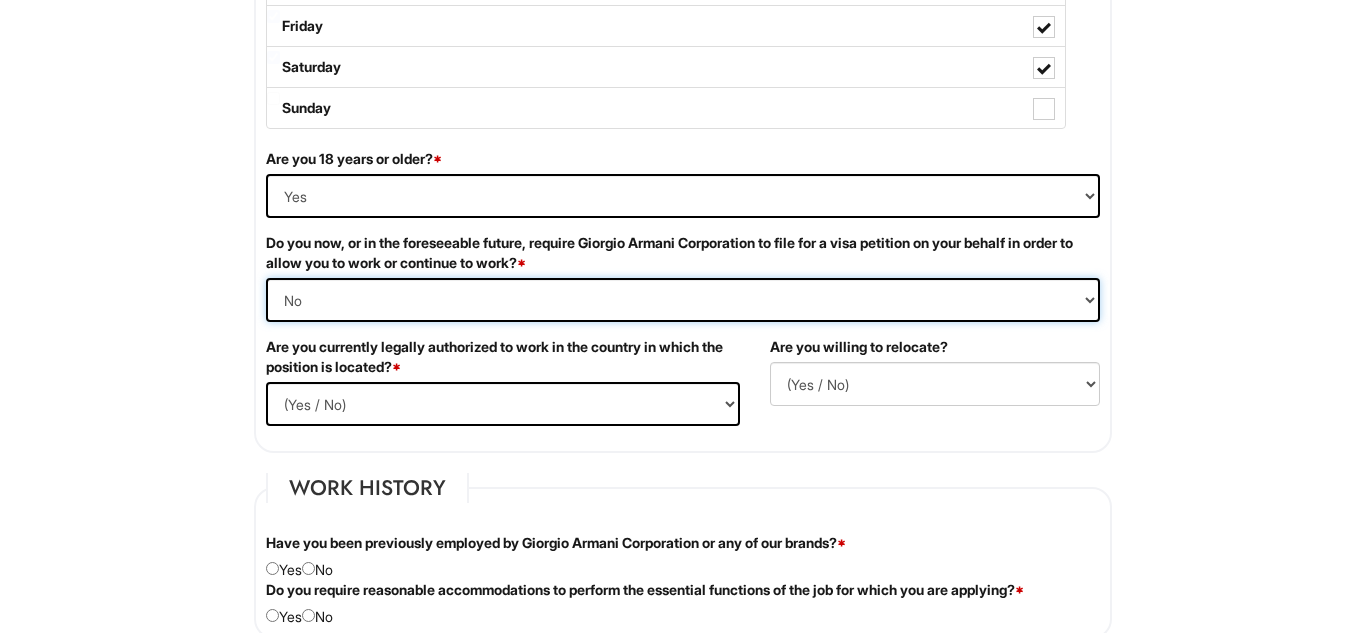 scroll, scrollTop: 1207, scrollLeft: 0, axis: vertical 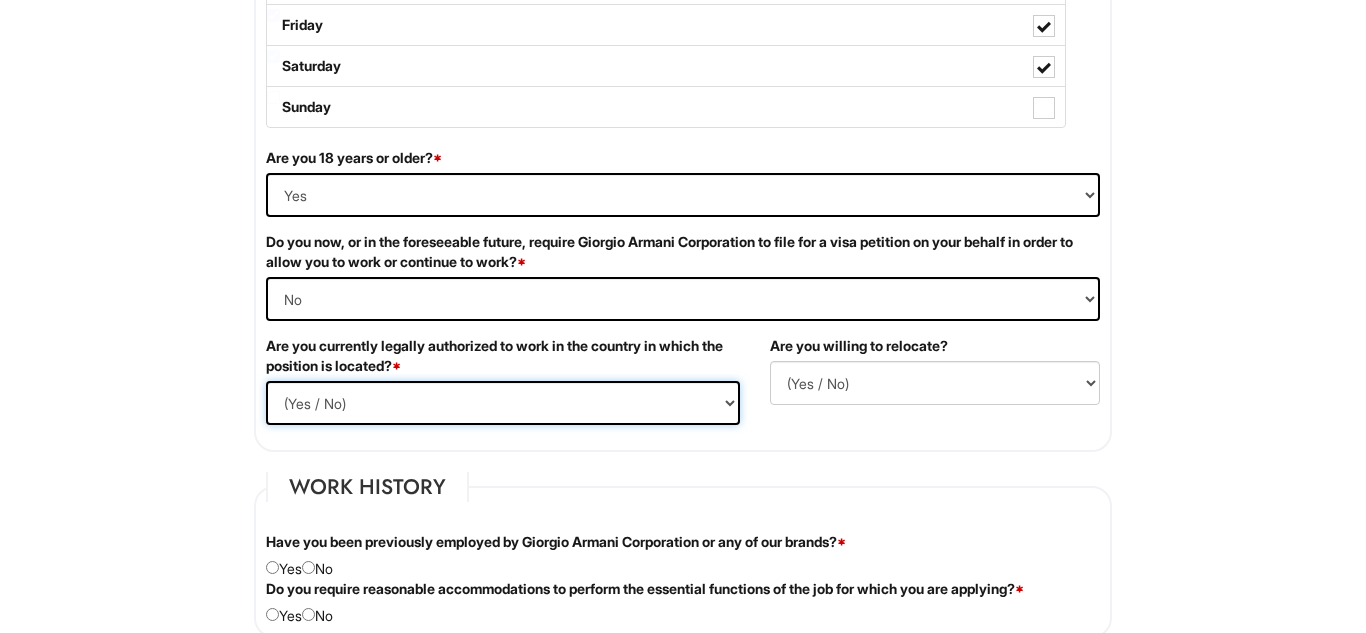 click on "(Yes / No) Yes No" at bounding box center [503, 403] 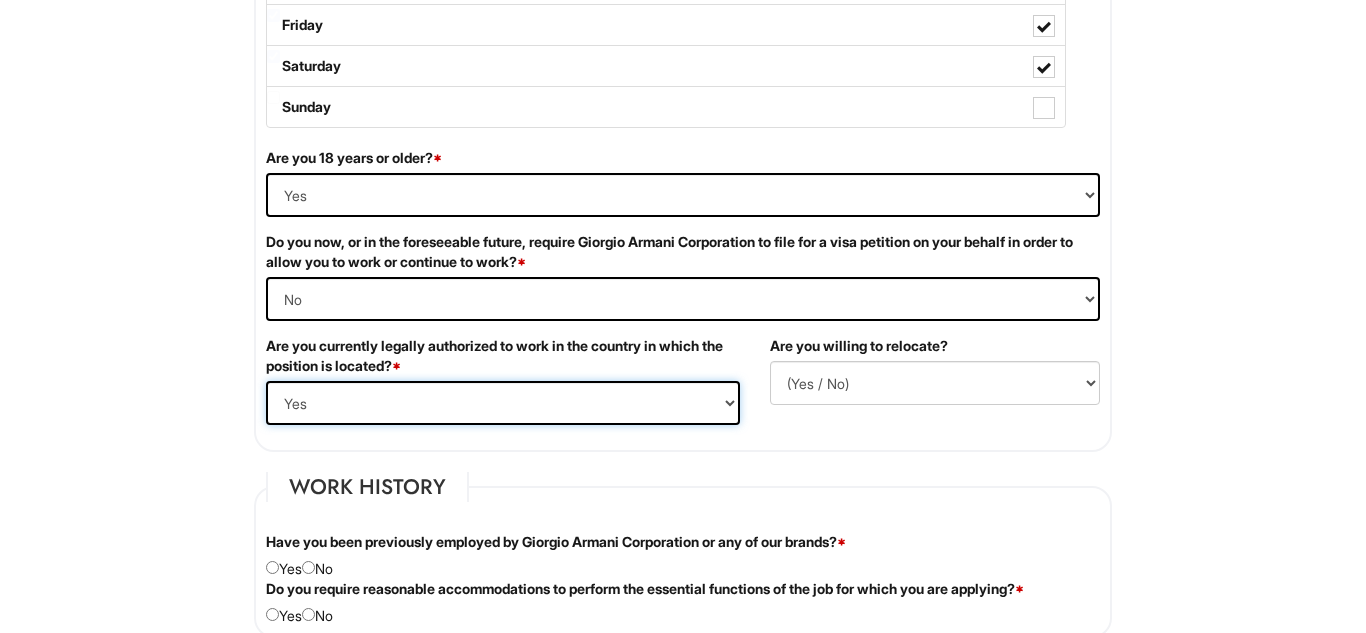 click on "(Yes / No) Yes No" at bounding box center (503, 403) 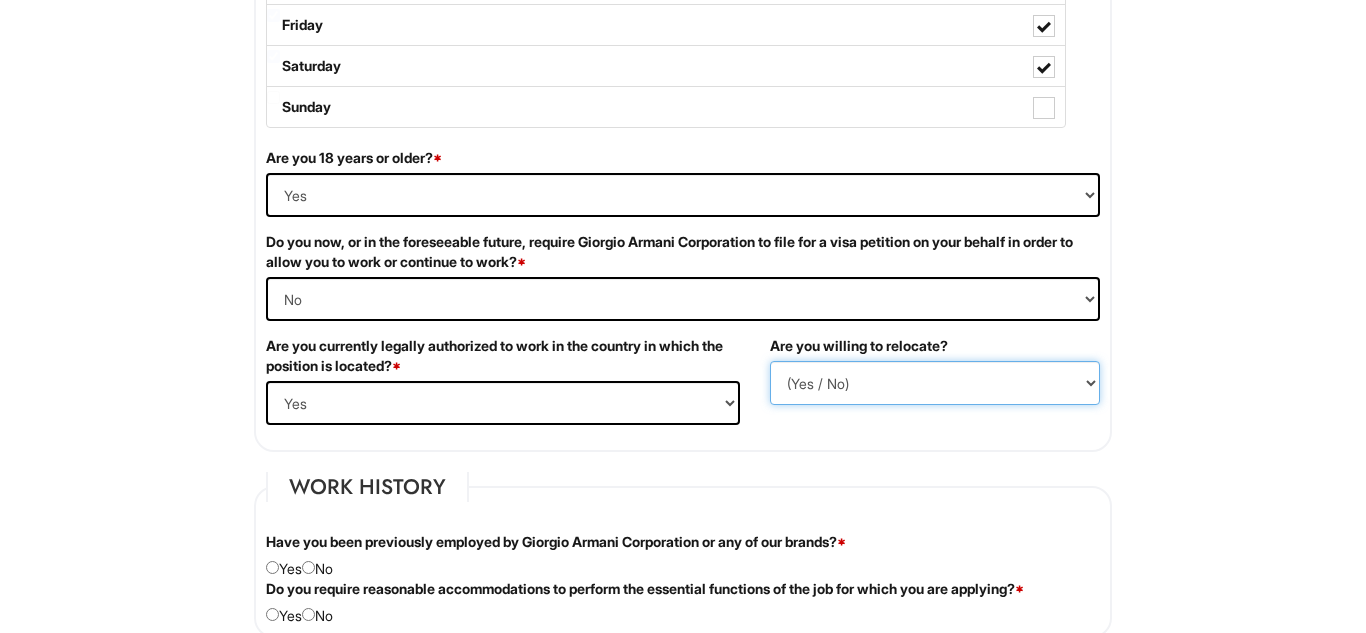click on "(Yes / No) No Yes" at bounding box center (935, 383) 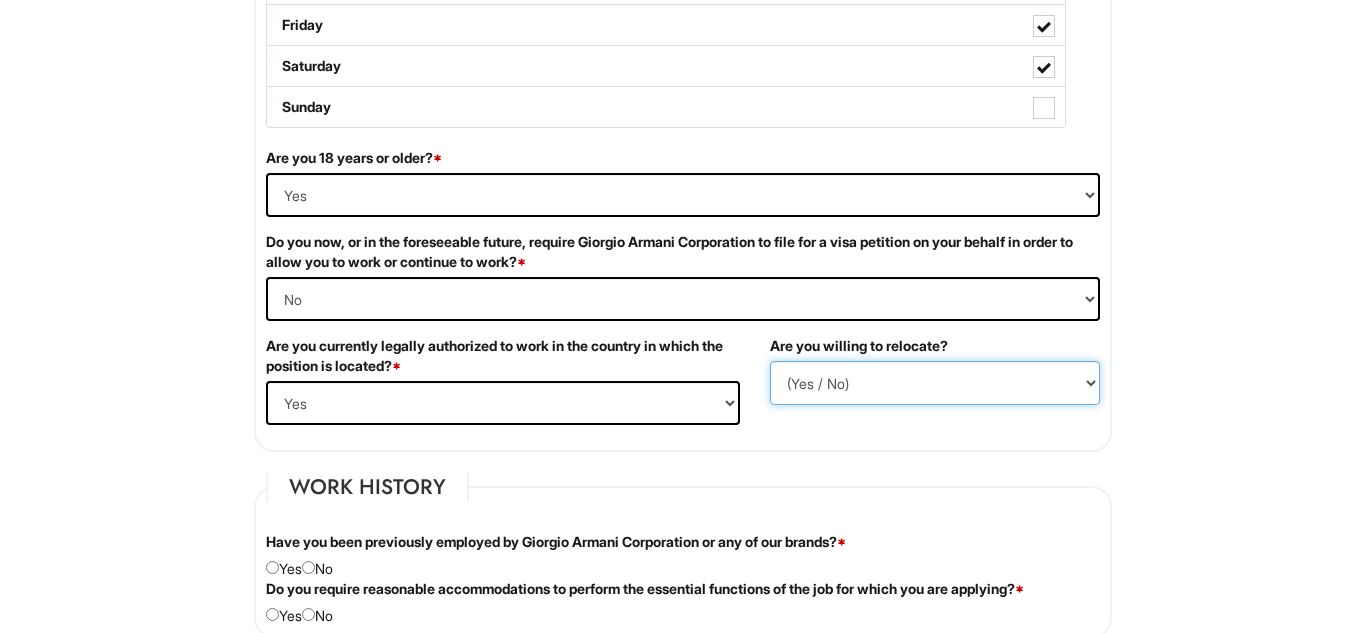 select on "Y" 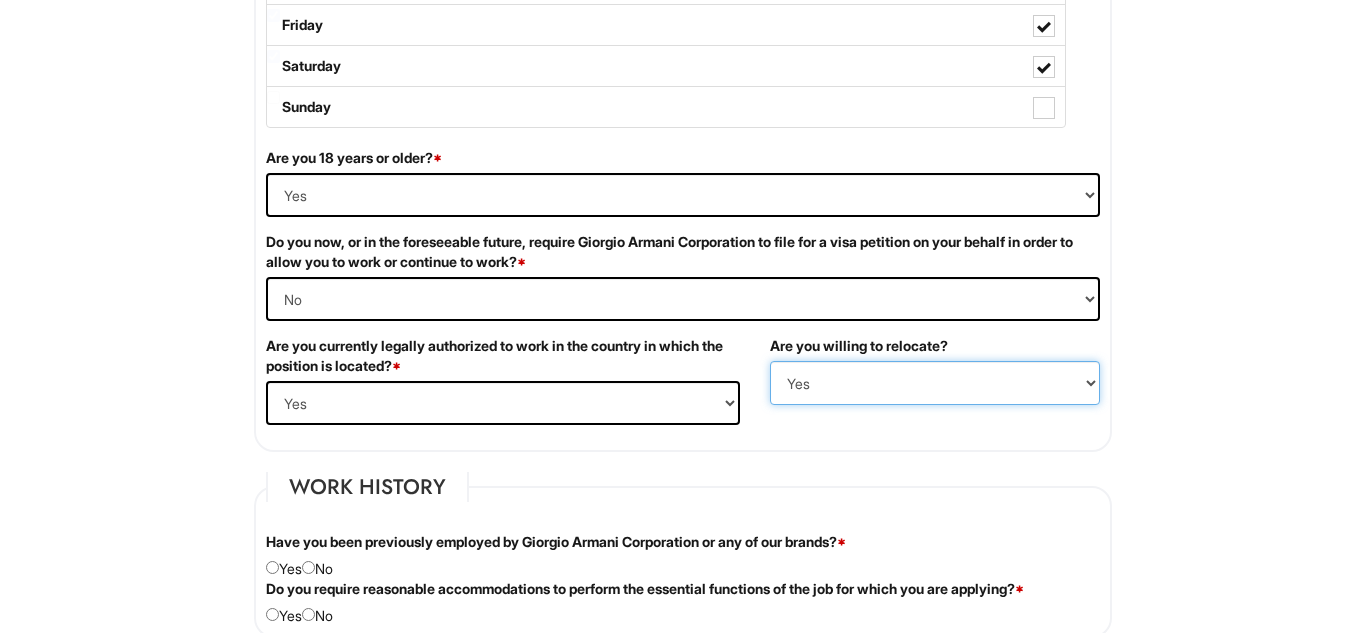 click on "(Yes / No) No Yes" at bounding box center [935, 383] 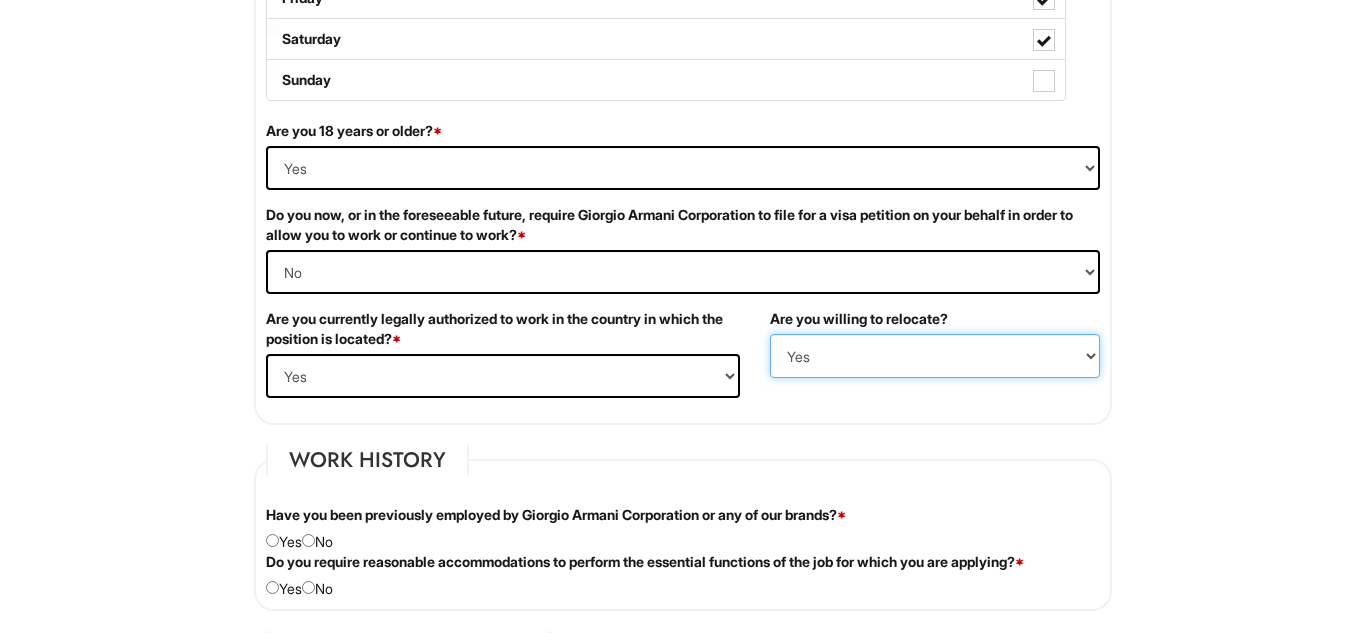 scroll, scrollTop: 1407, scrollLeft: 0, axis: vertical 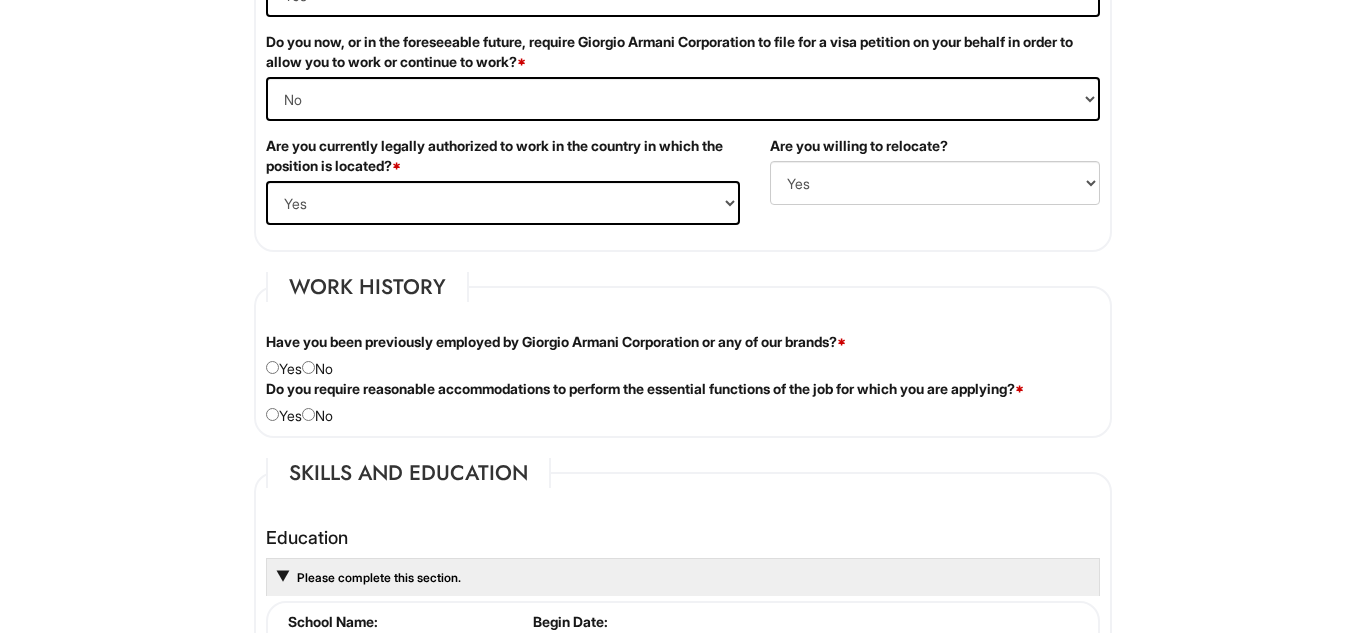 click on "Have you been previously employed by Giorgio Armani Corporation or any of our brands? *    Yes   No" at bounding box center [683, 355] 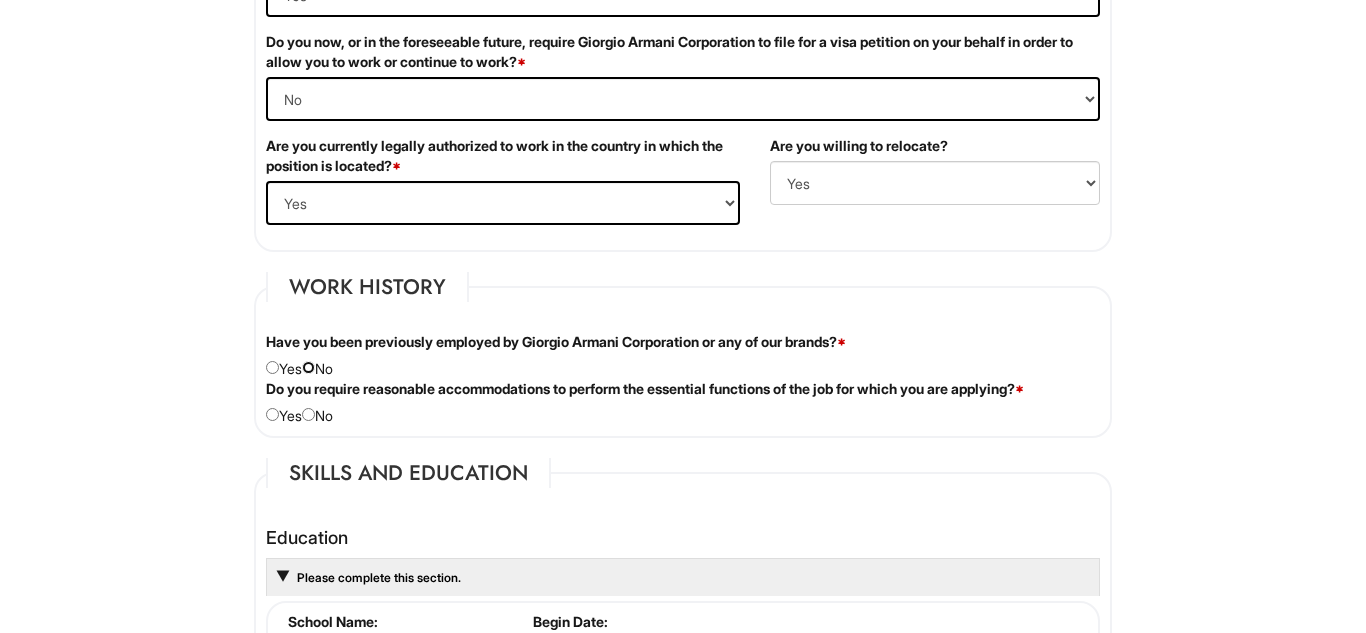 click at bounding box center (308, 367) 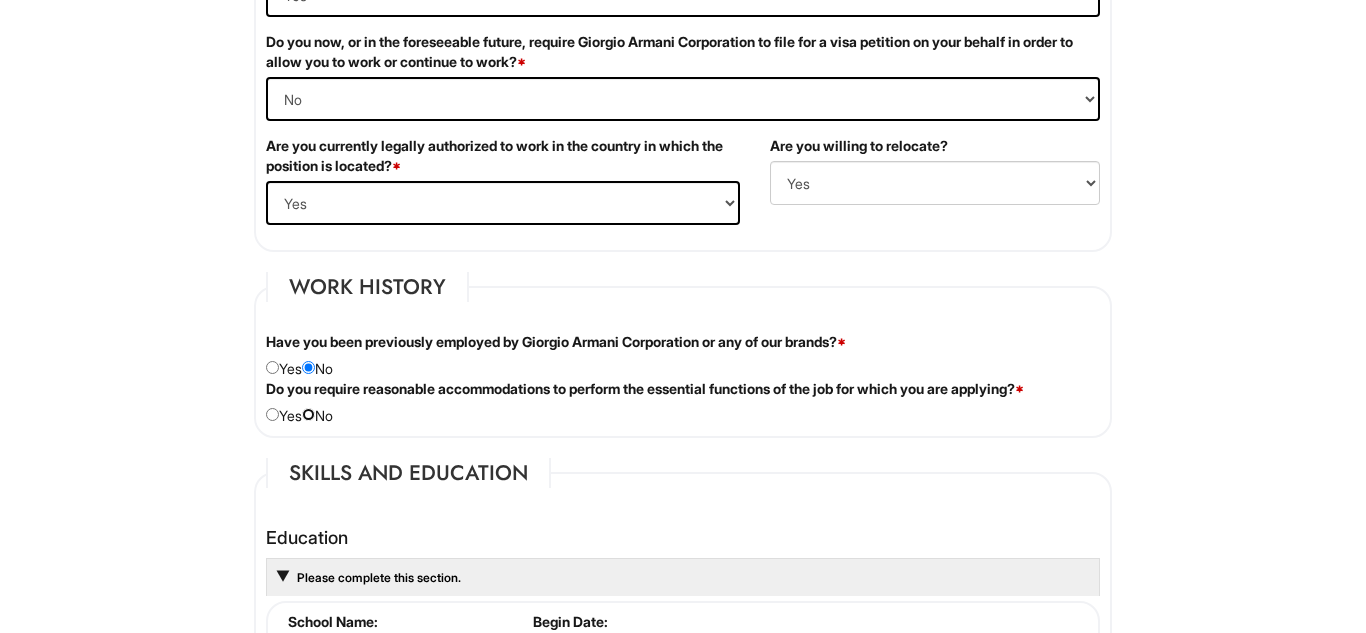 click at bounding box center (308, 414) 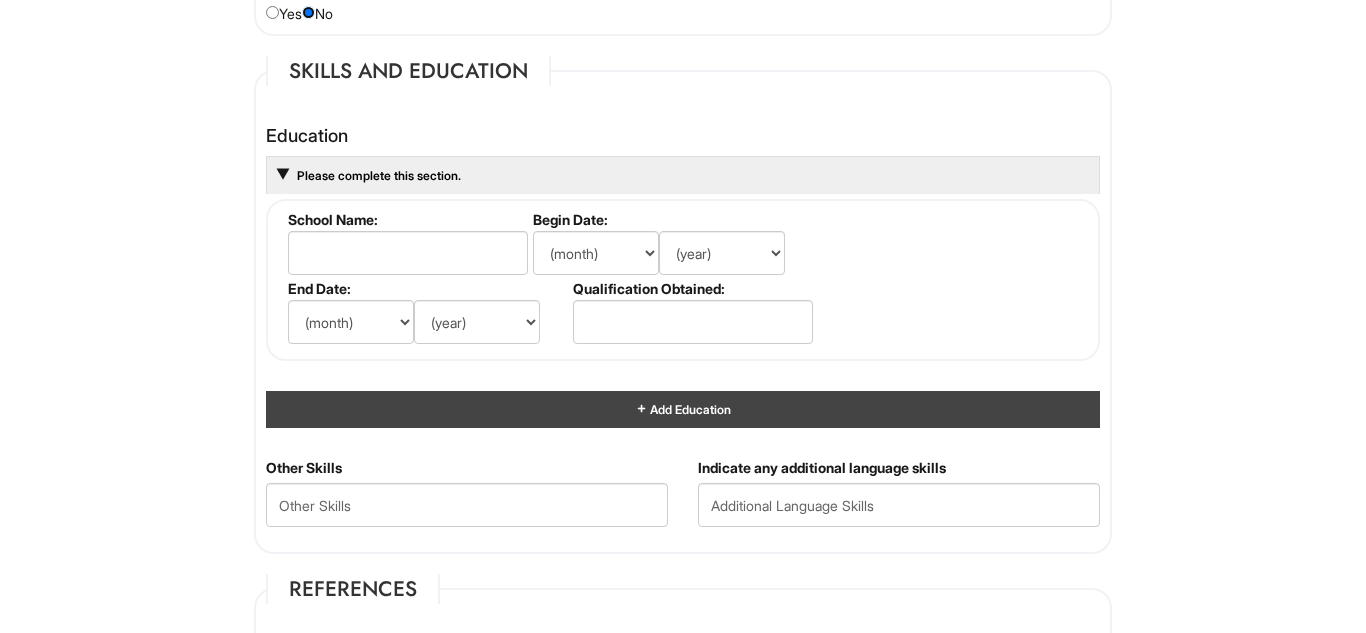 scroll, scrollTop: 1829, scrollLeft: 0, axis: vertical 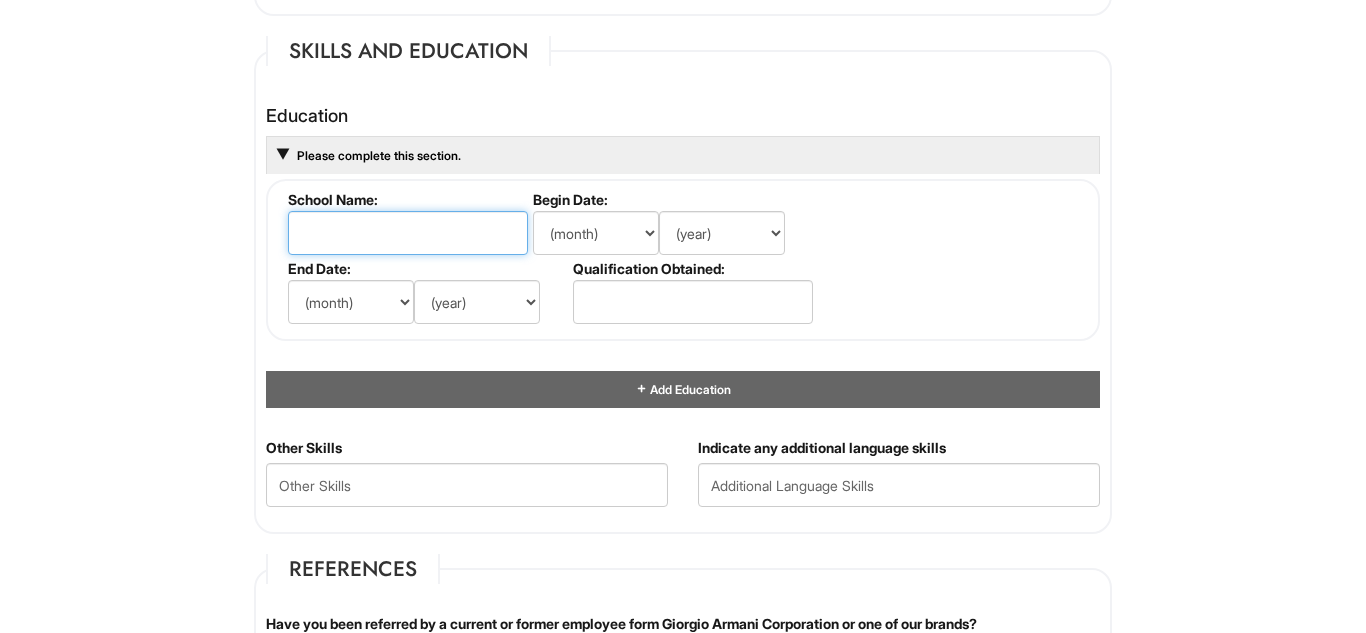 click at bounding box center [408, 233] 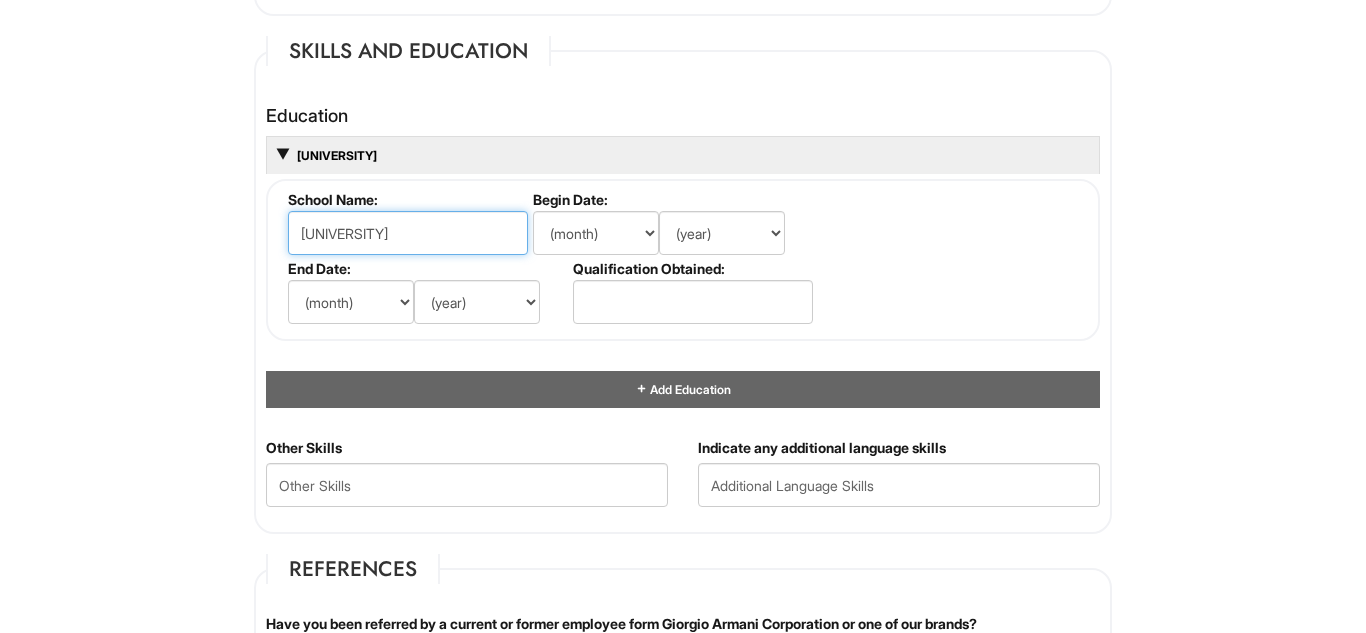 click on "[UNIVERSITY]" at bounding box center (408, 233) 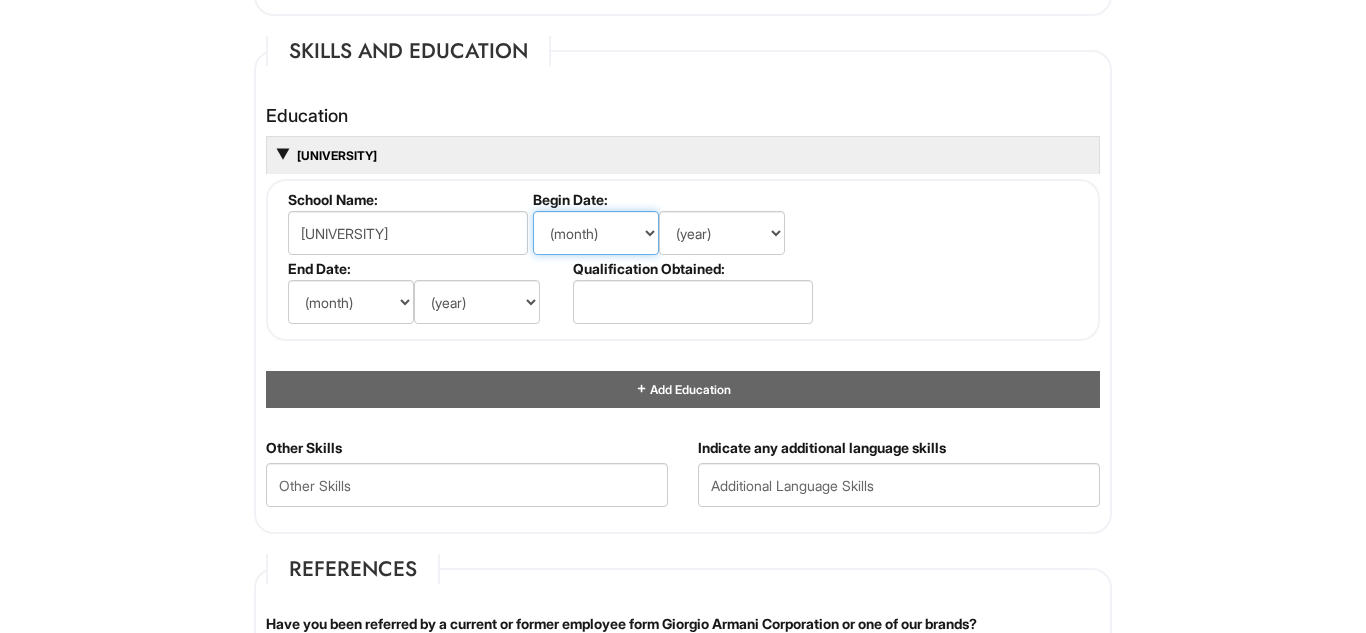 click on "(month) Jan Feb Mar Apr May Jun Jul Aug Sep Oct Nov Dec" at bounding box center (596, 233) 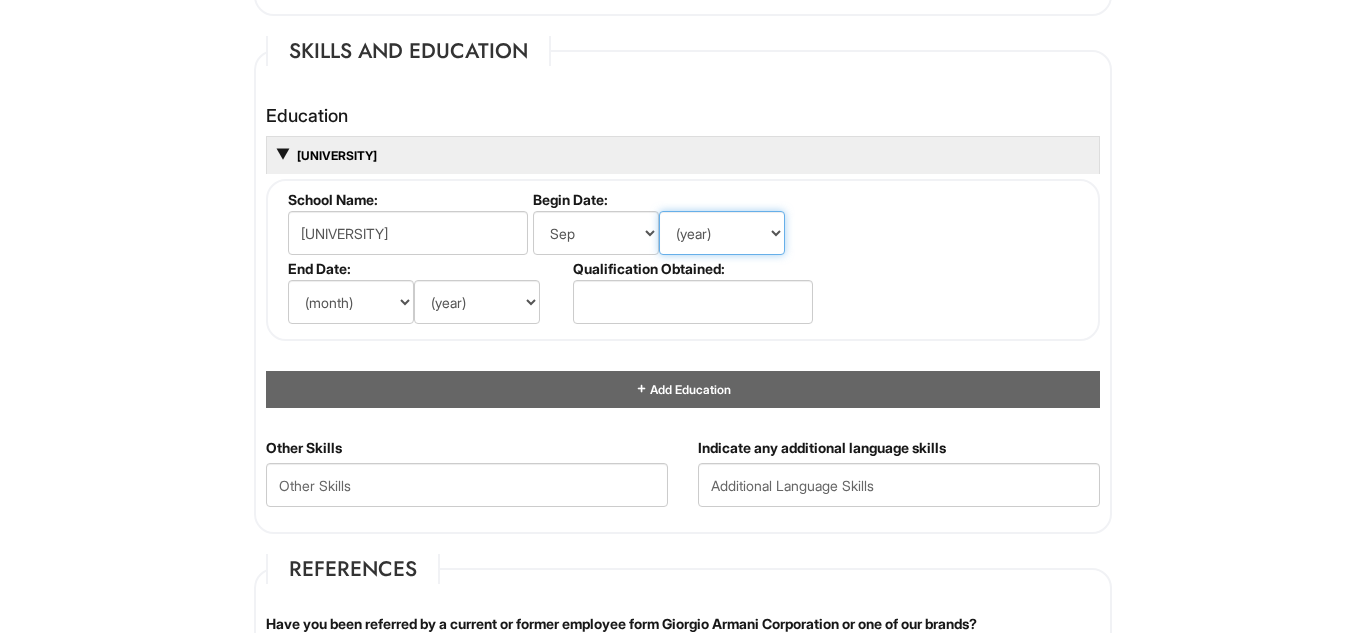 click on "(year) 2029 2028 2027 2026 2025 2024 2023 2022 2021 2020 2019 2018 2017 2016 2015 2014 2013 2012 2011 2010 2009 2008 2007 2006 2005 2004 2003 2002 2001 2000 1999 1998 1997 1996 1995 1994 1993 1992 1991 1990 1989 1988 1987 1986 1985 1984 1983 1982 1981 1980 1979 1978 1977 1976 1975 1974 1973 1972 1971 1970 1969 1968 1967 1966 1965 1964 1963 1962 1961 1960 1959 1958 1957 1956 1955 1954 1953 1952 1951 1950 1949 1948 1947 1946  --  2030 2031 2032 2033 2034 2035 2036 2037 2038 2039 2040 2041 2042 2043 2044 2045 2046 2047 2048 2049 2050 2051 2052 2053 2054 2055 2056 2057 2058 2059 2060 2061 2062 2063 2064" at bounding box center (722, 233) 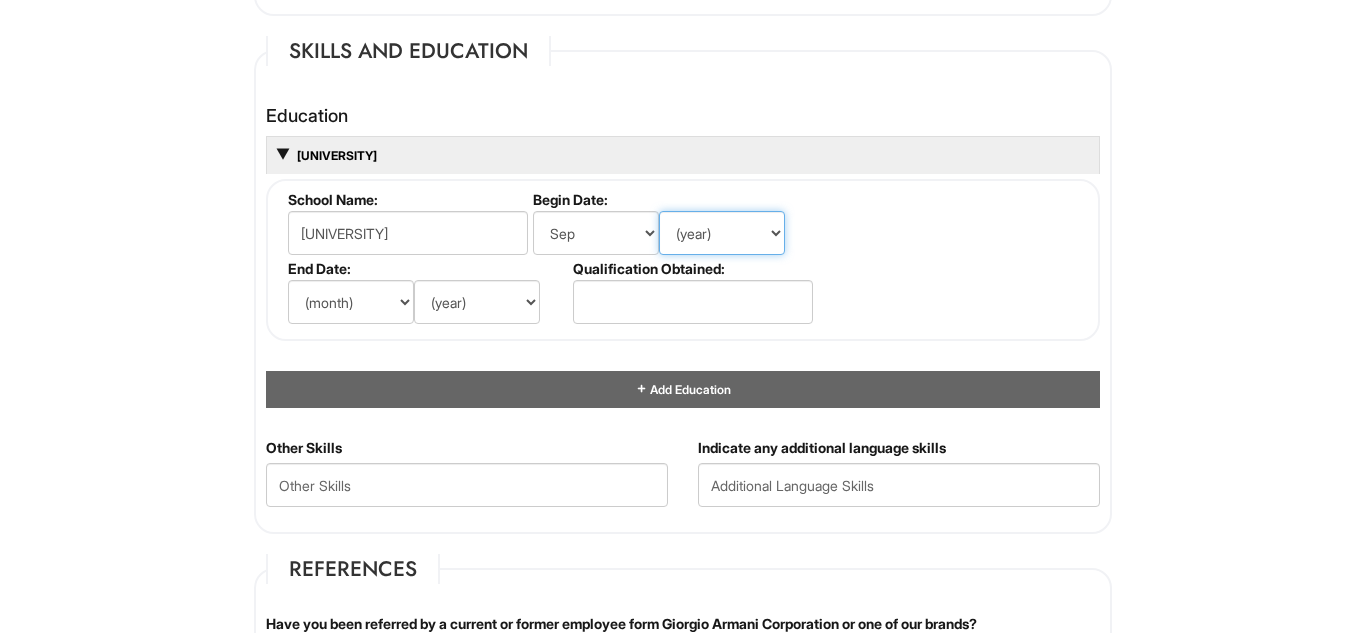 select on "2016" 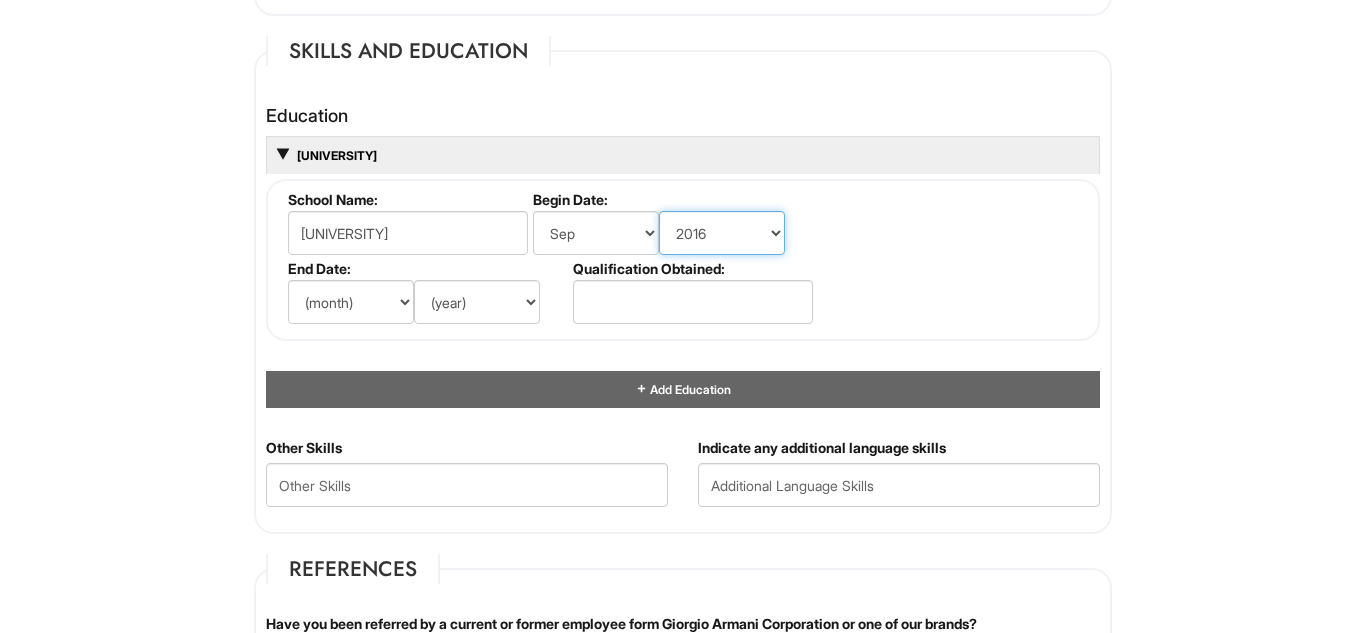 click on "(year) 2029 2028 2027 2026 2025 2024 2023 2022 2021 2020 2019 2018 2017 2016 2015 2014 2013 2012 2011 2010 2009 2008 2007 2006 2005 2004 2003 2002 2001 2000 1999 1998 1997 1996 1995 1994 1993 1992 1991 1990 1989 1988 1987 1986 1985 1984 1983 1982 1981 1980 1979 1978 1977 1976 1975 1974 1973 1972 1971 1970 1969 1968 1967 1966 1965 1964 1963 1962 1961 1960 1959 1958 1957 1956 1955 1954 1953 1952 1951 1950 1949 1948 1947 1946  --  2030 2031 2032 2033 2034 2035 2036 2037 2038 2039 2040 2041 2042 2043 2044 2045 2046 2047 2048 2049 2050 2051 2052 2053 2054 2055 2056 2057 2058 2059 2060 2061 2062 2063 2064" at bounding box center (722, 233) 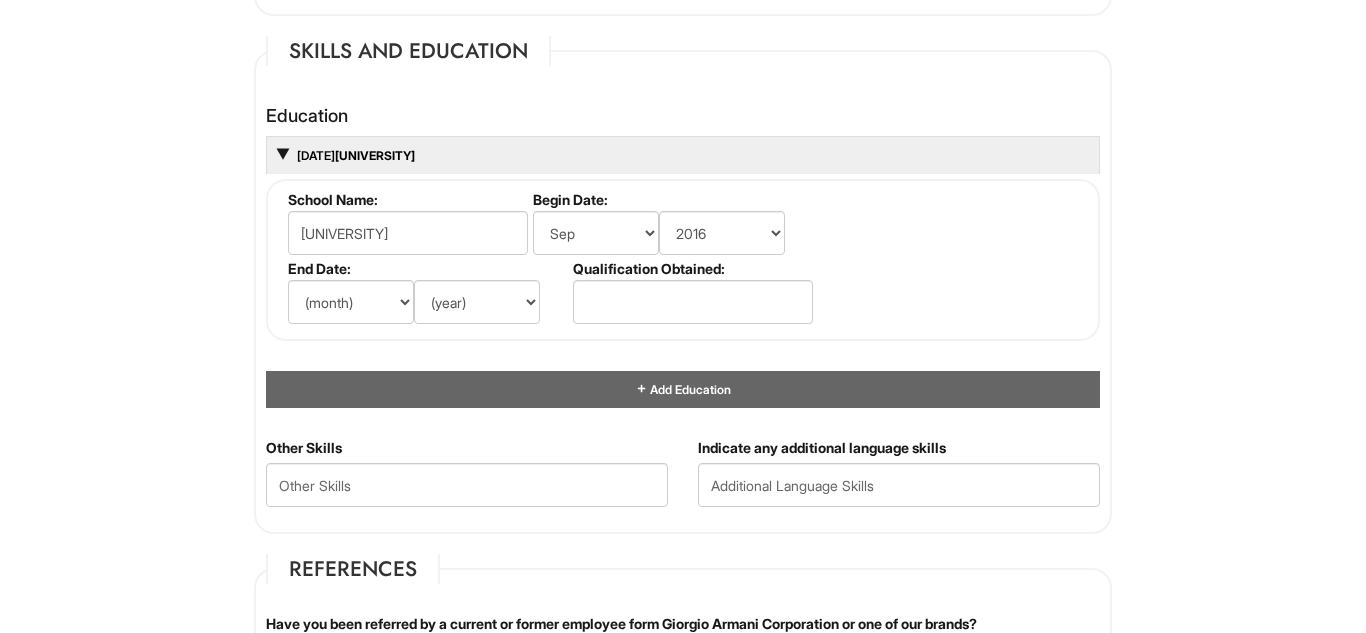 click on "School Name:
[UNIVERSITY]
Begin Date:
(month) Jan Feb Mar Apr May Jun Jul Aug Sep Oct Nov Dec (year) 2029 2028 2027 2026 2025 2024 2023 2022 2021 2020 2019 2018 2017 2016 2015 2014 2013 2012 2011 2010 2009 2008 2007 2006 2005 2004 2003 2002 2001 2000 1999 1998 1997 1996 1995 1994 1993 1992 1991 1990 1989 1988 1987 1986 1985 1984 1983 1982 1981 1980 1979 1978 1977 1976 1975 1974 1973 1972 1971 1970 1969 1968 1967 1966 1965 1964 1963 1962 1961 1960 1959 1958 1957 1956 1955 1954 1953 1952 1951 1950 1949 1948 1947 1946  --  2030 2031 2032 2033 2034 2035 2036 2037 2038 2039 2040 2041 2042 2043 2044 2045 2046 2047 2048 2049 2050 2051 2052 2053 2054 2055 2056 2057 2058 2059 2060 2061 2062 2063 2064
End Date:
(month) Jan Feb Mar Apr May Jun Jul Aug Sep Oct Nov Dec (year) 2029 2028 2027 2026 2025 2024 2023 2022 2021 2020 2019 2018 2017 2016 2015 2014 2013 2012 2011 2010 2009 2008 2007 2006 2005 2004 2003 2002 2001 2000 1999 1998 1997 1996 1995 1994 1993 1992 1991 1990 1989" at bounding box center (683, 260) 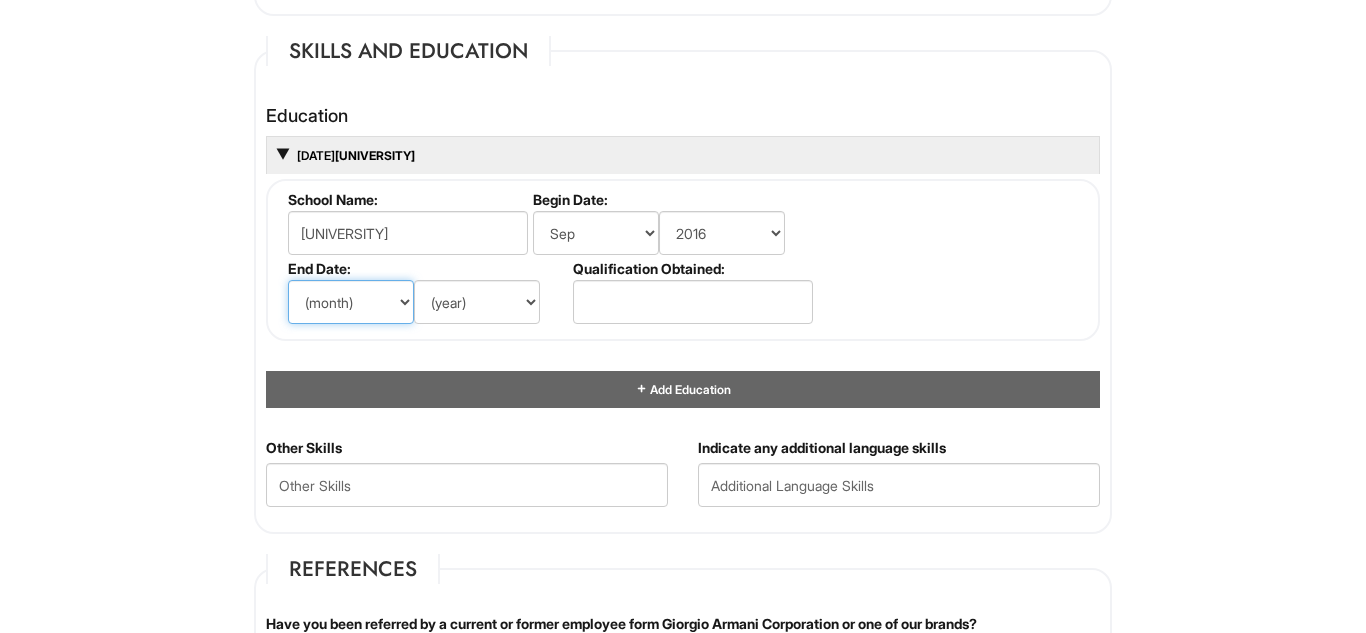 click on "(month) Jan Feb Mar Apr May Jun Jul Aug Sep Oct Nov Dec" at bounding box center [351, 302] 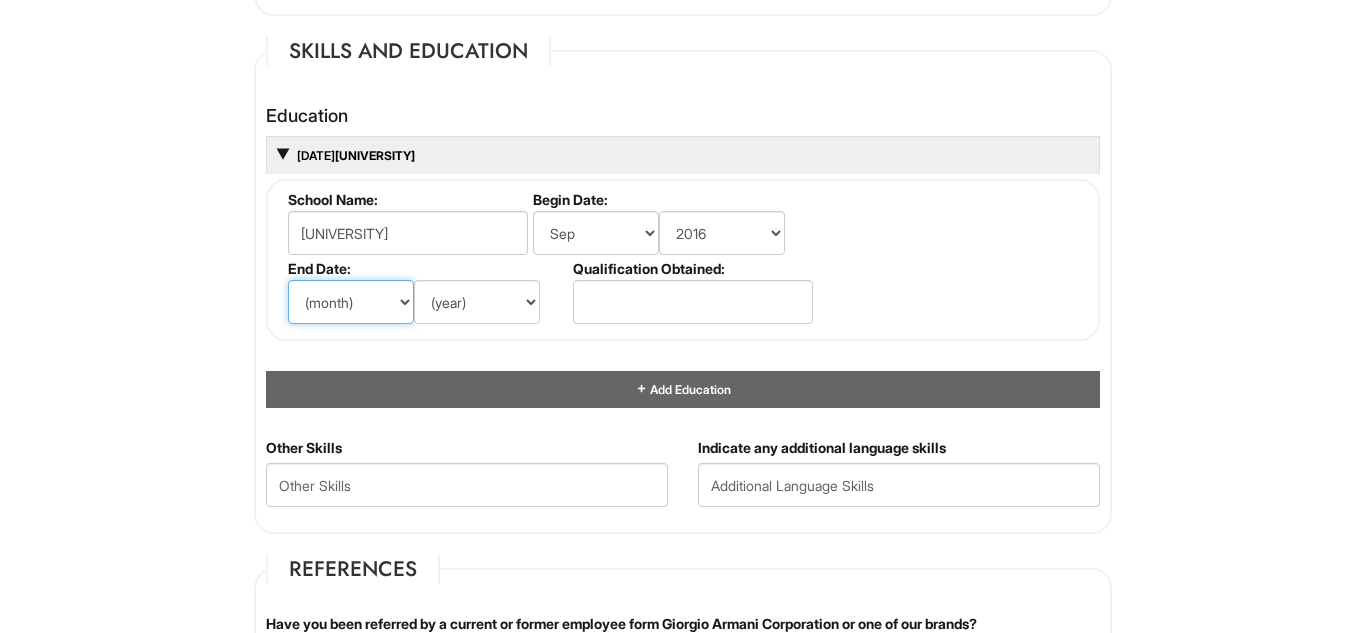 click on "(month) Jan Feb Mar Apr May Jun Jul Aug Sep Oct Nov Dec" at bounding box center [351, 302] 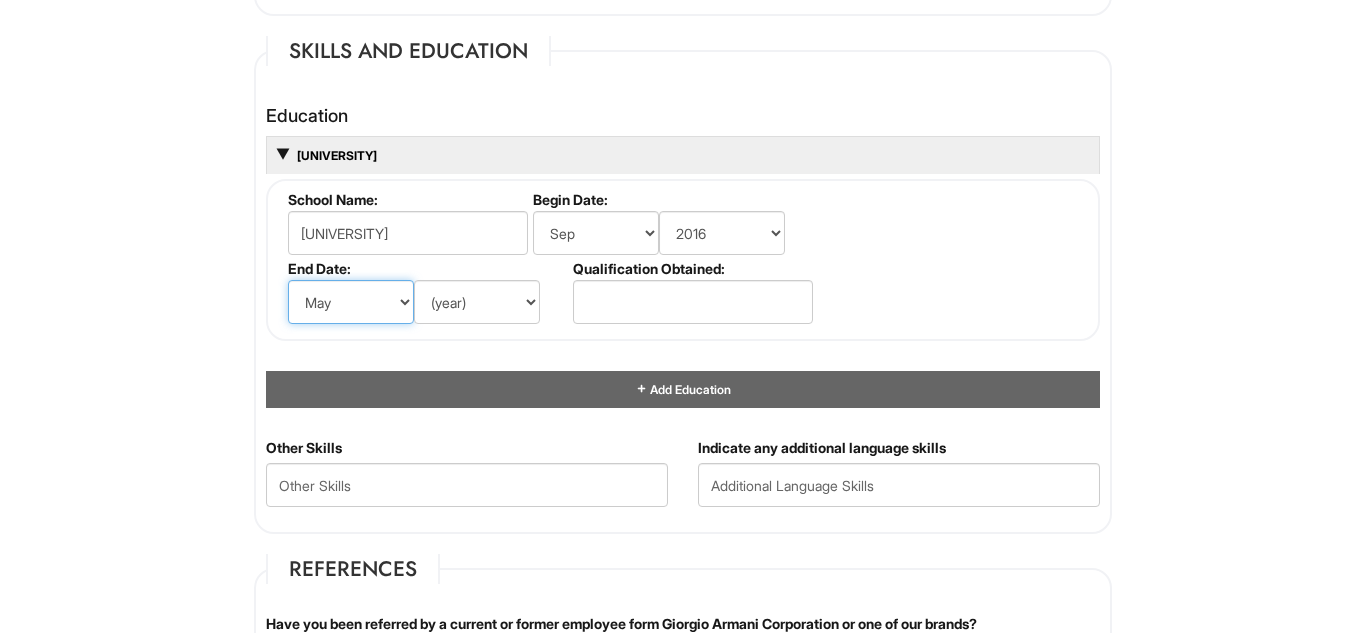 drag, startPoint x: 354, startPoint y: 298, endPoint x: 363, endPoint y: 284, distance: 16.643316 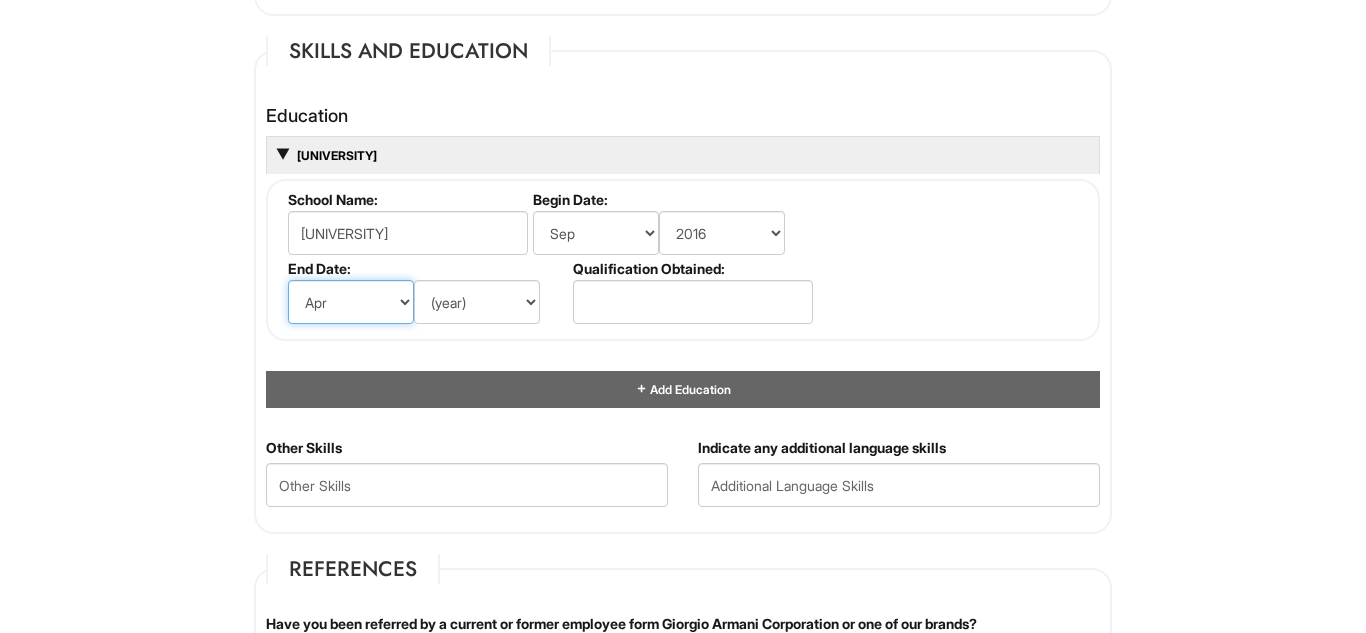 click on "(month) Jan Feb Mar Apr May Jun Jul Aug Sep Oct Nov Dec" at bounding box center [351, 302] 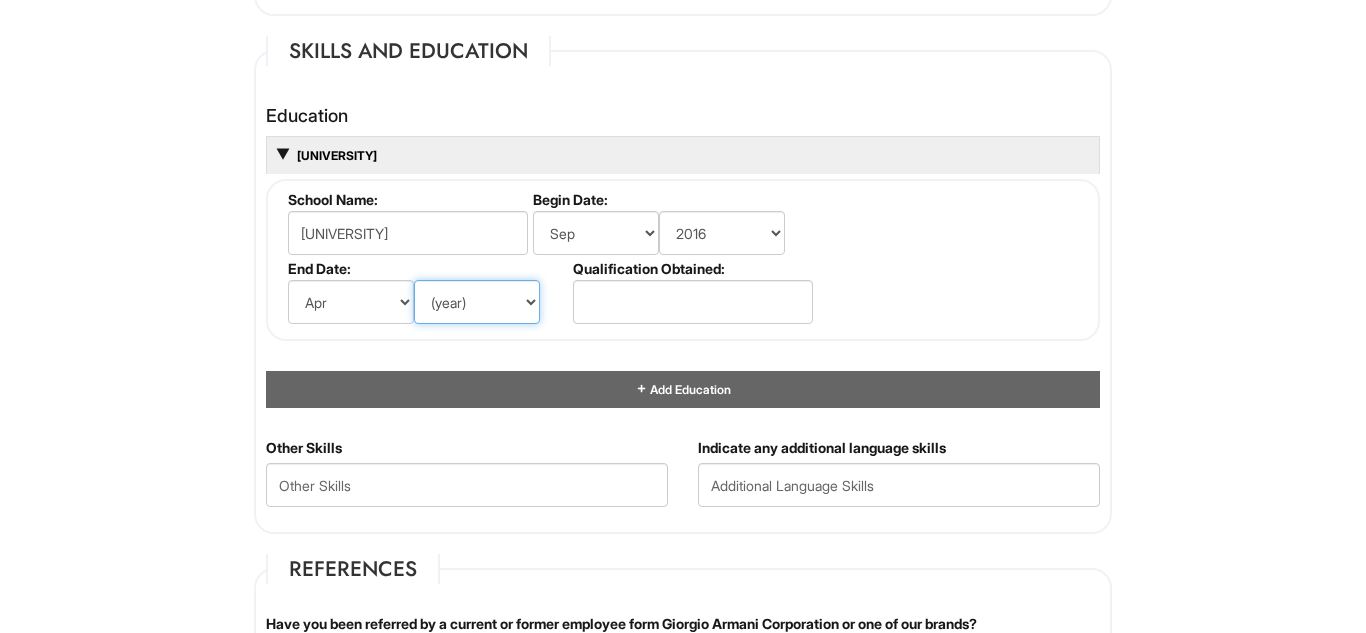 click on "(year) 2029 2028 2027 2026 2025 2024 2023 2022 2021 2020 2019 2018 2017 2016 2015 2014 2013 2012 2011 2010 2009 2008 2007 2006 2005 2004 2003 2002 2001 2000 1999 1998 1997 1996 1995 1994 1993 1992 1991 1990 1989 1988 1987 1986 1985 1984 1983 1982 1981 1980 1979 1978 1977 1976 1975 1974 1973 1972 1971 1970 1969 1968 1967 1966 1965 1964 1963 1962 1961 1960 1959 1958 1957 1956 1955 1954 1953 1952 1951 1950 1949 1948 1947 1946  --  2030 2031 2032 2033 2034 2035 2036 2037 2038 2039 2040 2041 2042 2043 2044 2045 2046 2047 2048 2049 2050 2051 2052 2053 2054 2055 2056 2057 2058 2059 2060 2061 2062 2063 2064" at bounding box center (477, 302) 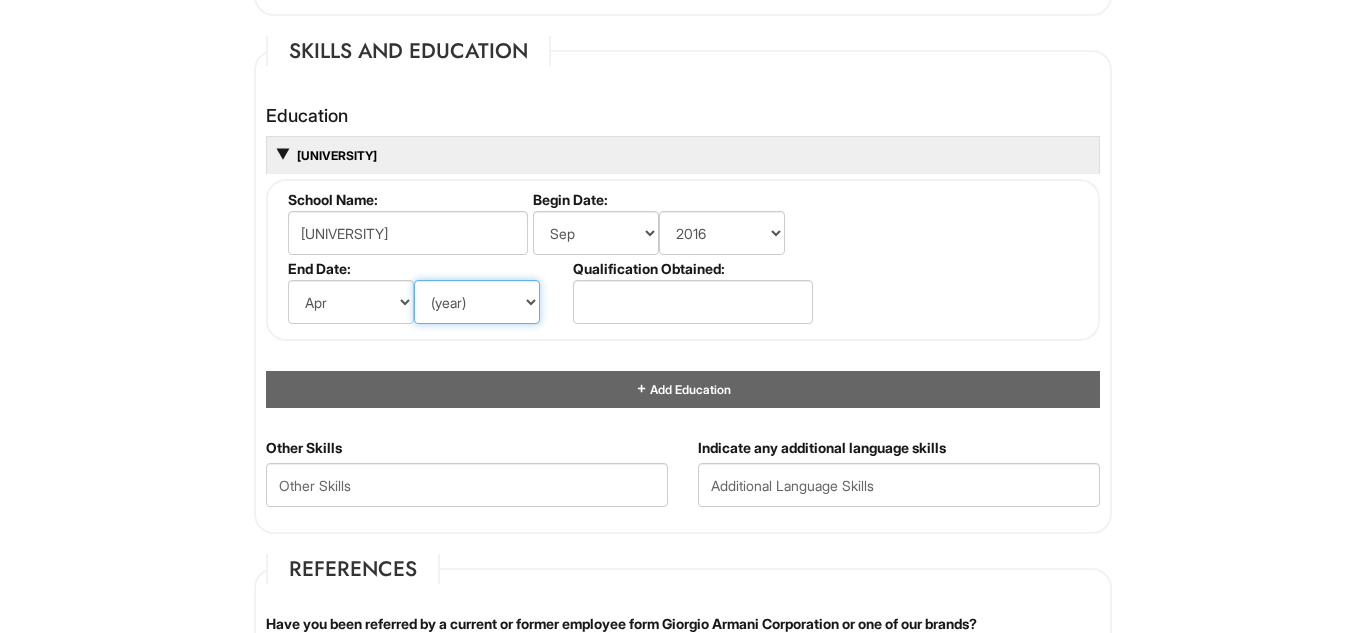 select on "2019" 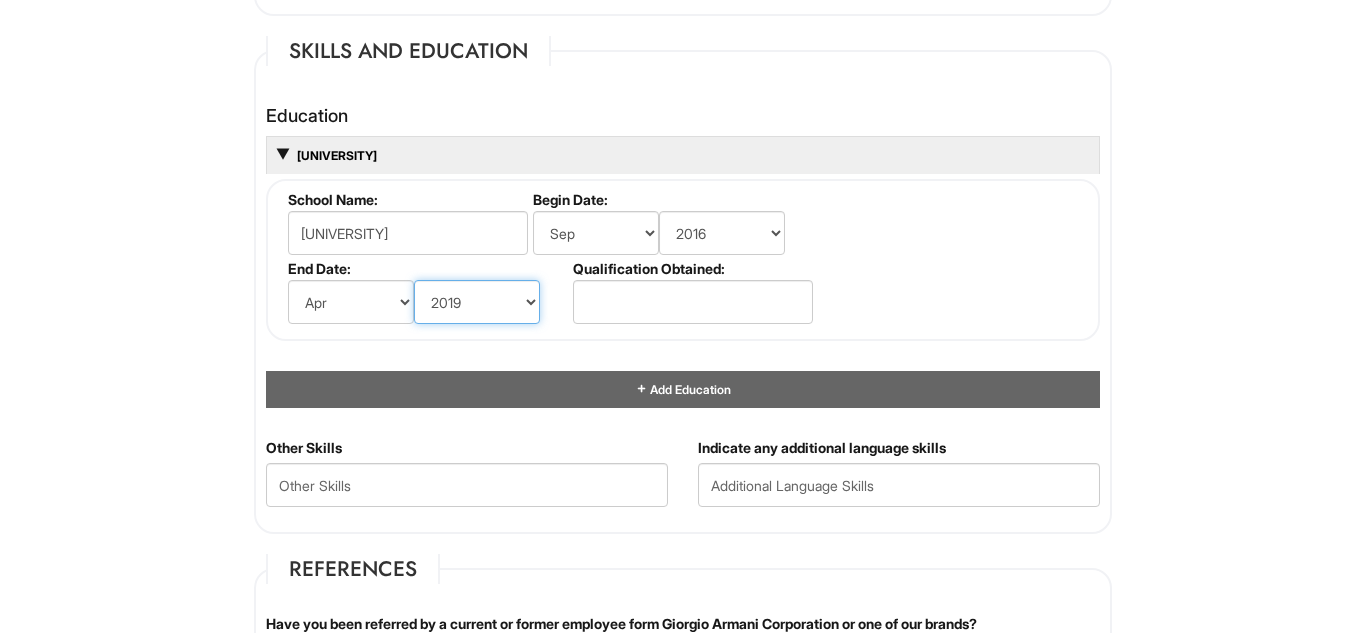 click on "(year) 2029 2028 2027 2026 2025 2024 2023 2022 2021 2020 2019 2018 2017 2016 2015 2014 2013 2012 2011 2010 2009 2008 2007 2006 2005 2004 2003 2002 2001 2000 1999 1998 1997 1996 1995 1994 1993 1992 1991 1990 1989 1988 1987 1986 1985 1984 1983 1982 1981 1980 1979 1978 1977 1976 1975 1974 1973 1972 1971 1970 1969 1968 1967 1966 1965 1964 1963 1962 1961 1960 1959 1958 1957 1956 1955 1954 1953 1952 1951 1950 1949 1948 1947 1946  --  2030 2031 2032 2033 2034 2035 2036 2037 2038 2039 2040 2041 2042 2043 2044 2045 2046 2047 2048 2049 2050 2051 2052 2053 2054 2055 2056 2057 2058 2059 2060 2061 2062 2063 2064" at bounding box center (477, 302) 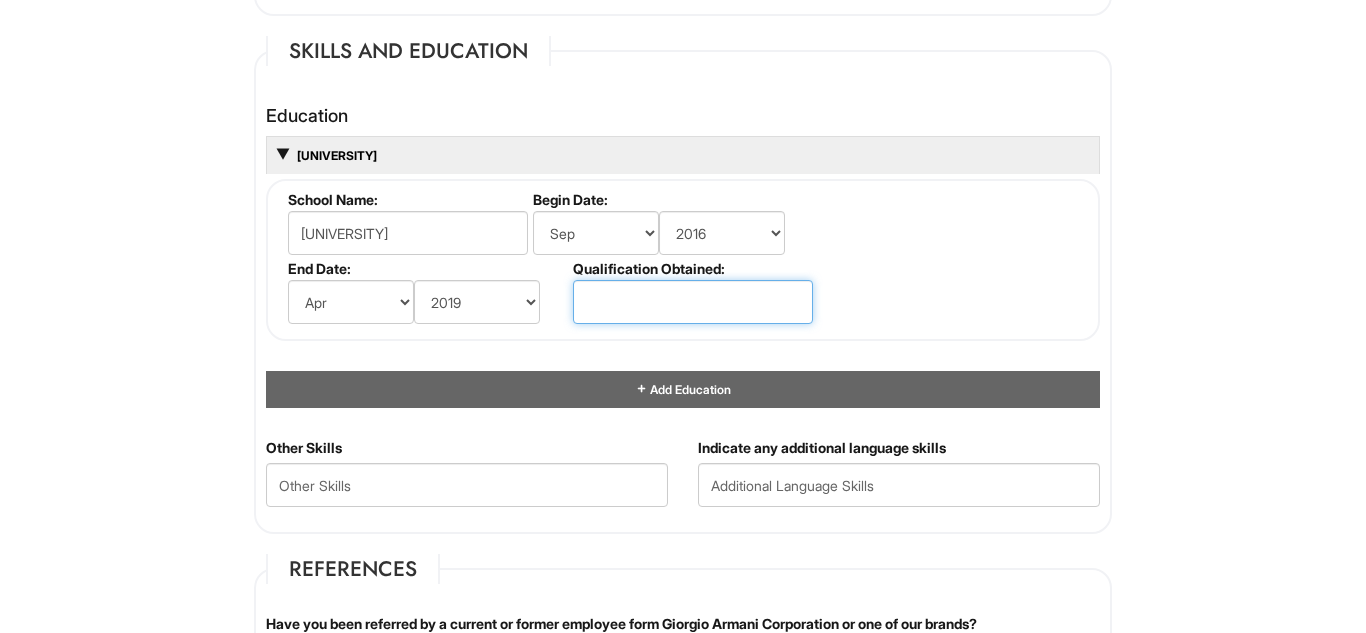 click at bounding box center [693, 302] 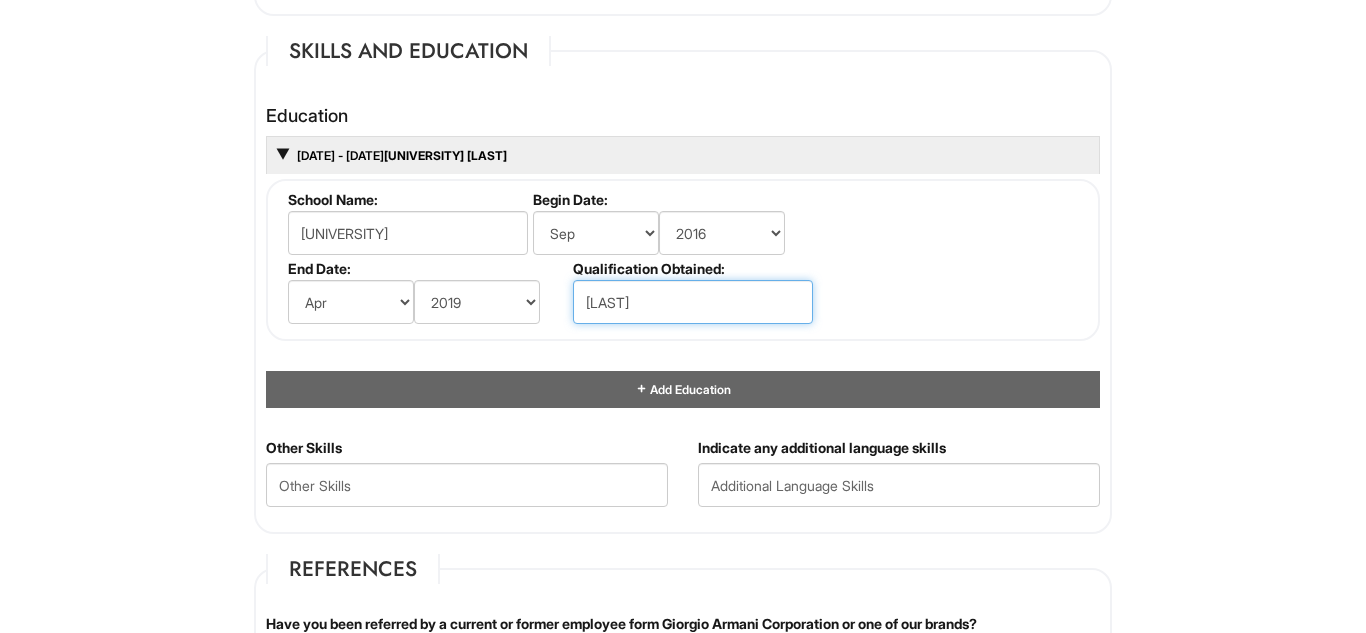 click on "[LAST]" at bounding box center (693, 302) 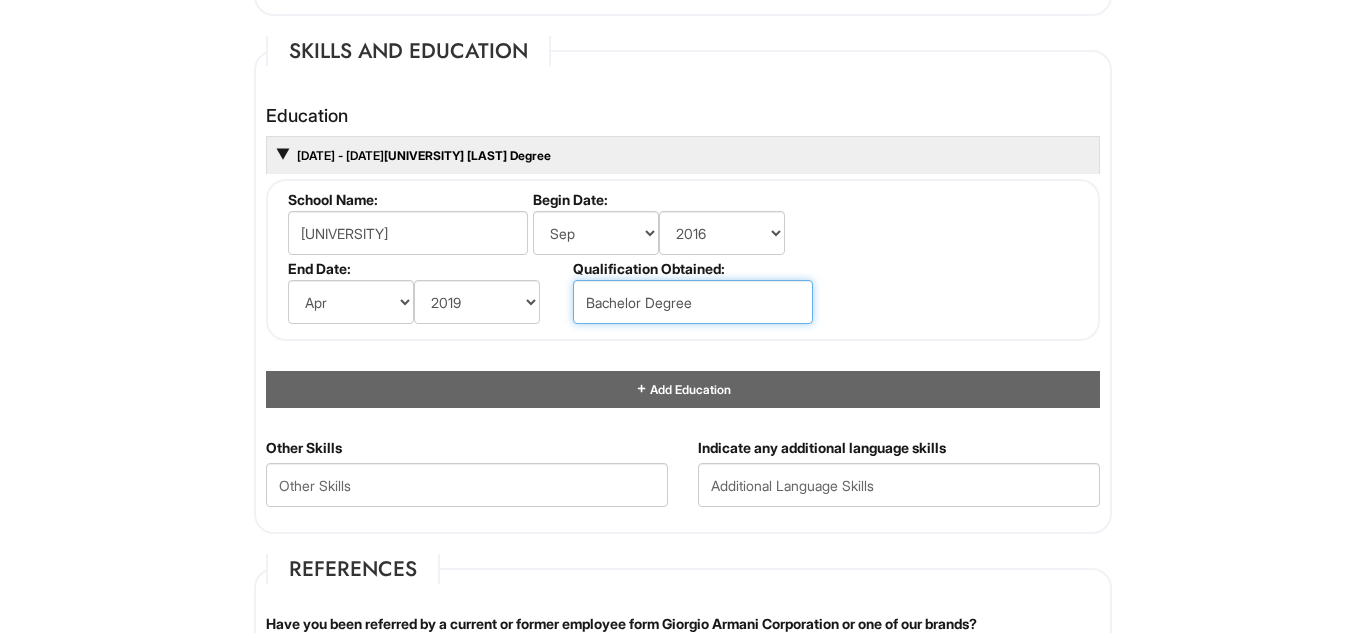 type on "Bachelor Degree" 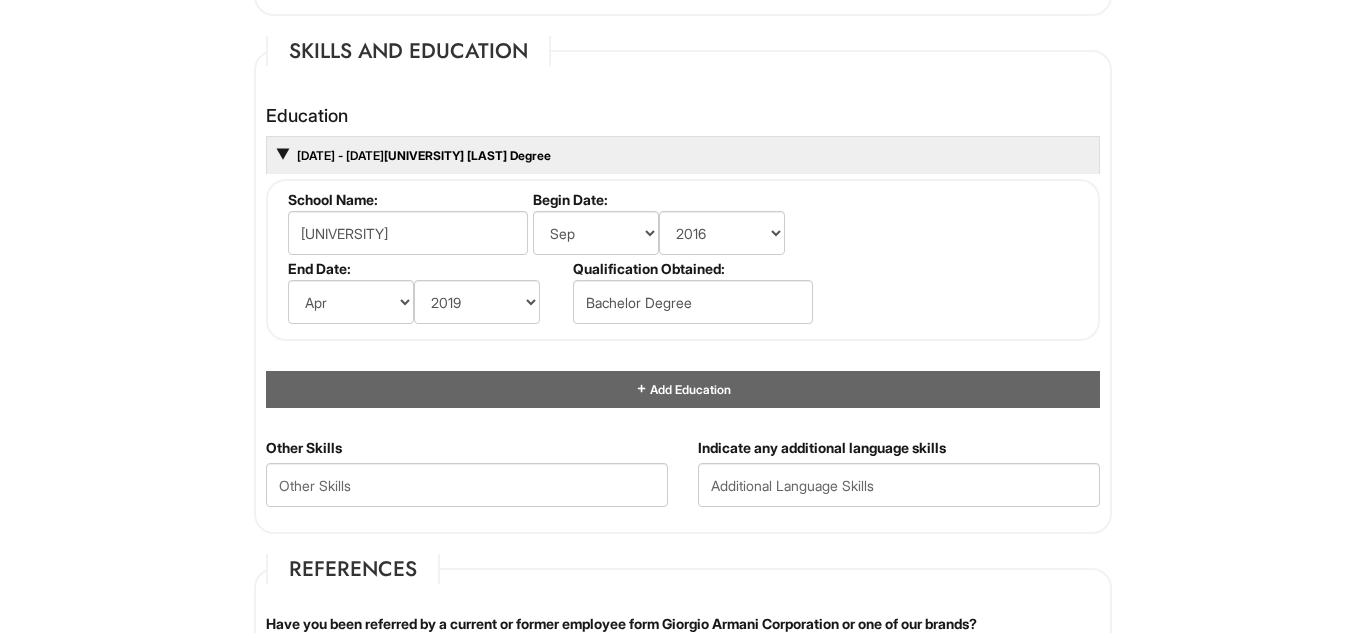 click on "Please Complete This Form 1 2 3 General Manager, Armani Outlet PLEASE COMPLETE ALL REQUIRED FIELDS
We are an Equal Opportunity Employer. All persons shall have the opportunity to be considered for employment without regard to their race, color, creed, religion, national origin, ancestry, citizenship status, age, disability, gender, sex, sexual orientation, veteran status, genetic information or any other characteristic protected by applicable federal, state or local laws. We will endeavor to make a reasonable accommodation to the known physical or mental limitations of a qualified applicant with a disability unless the accommodation would impose an undue hardship on the operation of our business. If you believe you require such assistance to complete this form or to participate in an interview, please let us know.
Personal Information
Last Name  *   [LAST]
First Name  *   [FIRST]
Middle Name
E-mail Address  *   [EMAIL]
Phone  *   [PHONE]
LinkedIn URL" at bounding box center (683, 124) 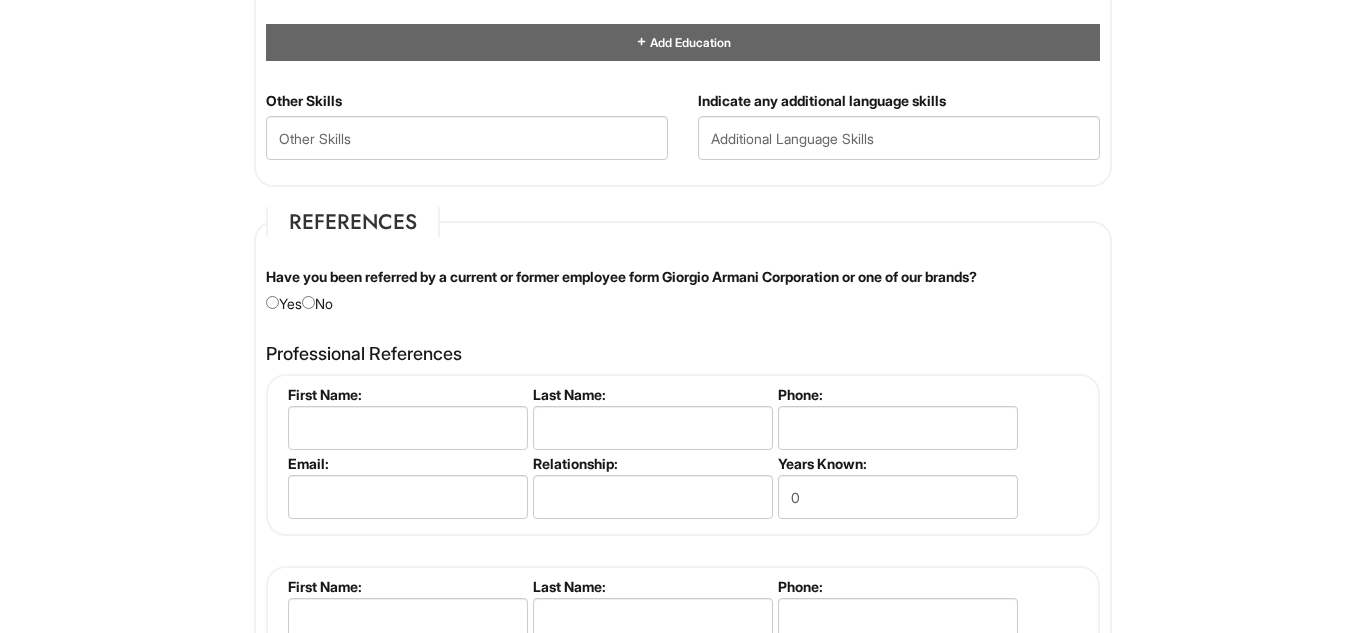 scroll, scrollTop: 2183, scrollLeft: 0, axis: vertical 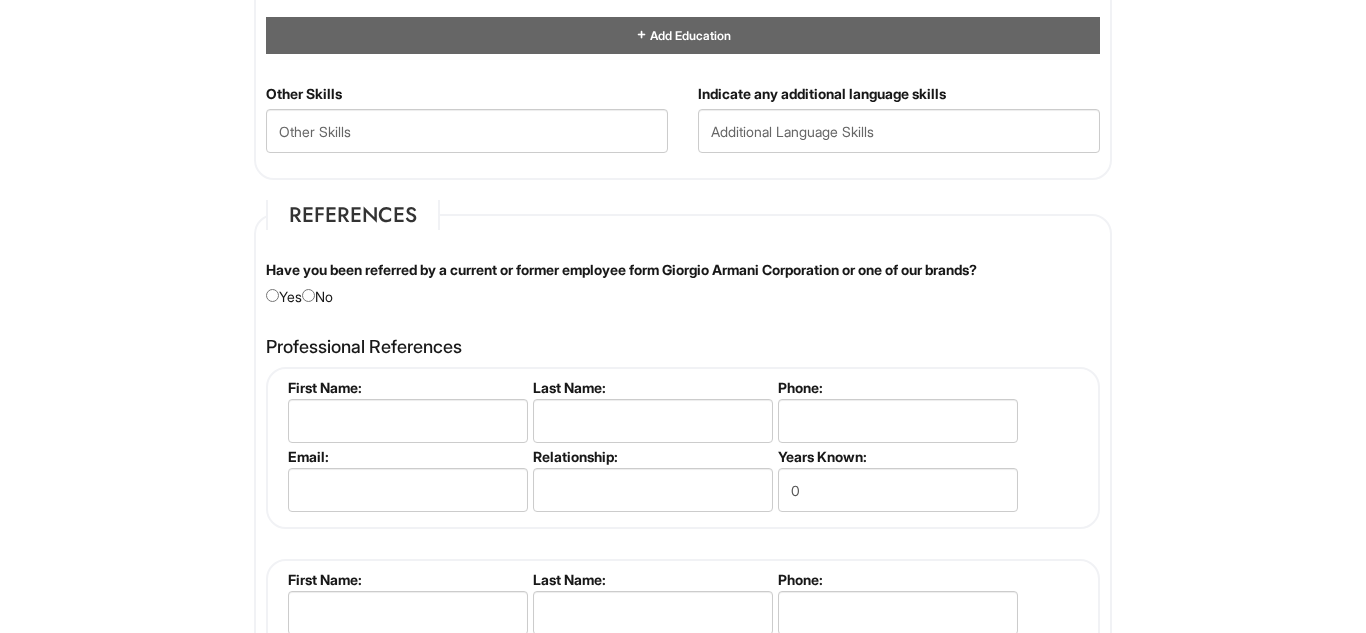 click on "Have you been referred by a current or former employee form Giorgio Armani Corporation or one of our brands?    Yes   No" at bounding box center [683, 283] 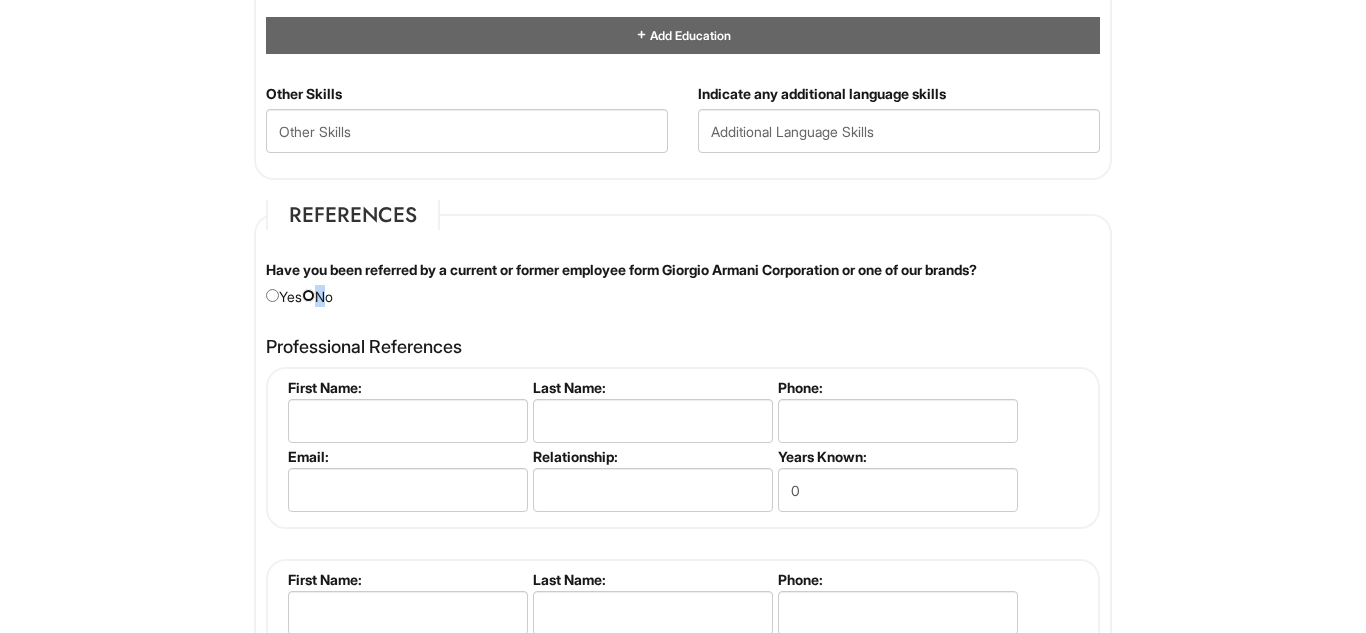 click at bounding box center [308, 295] 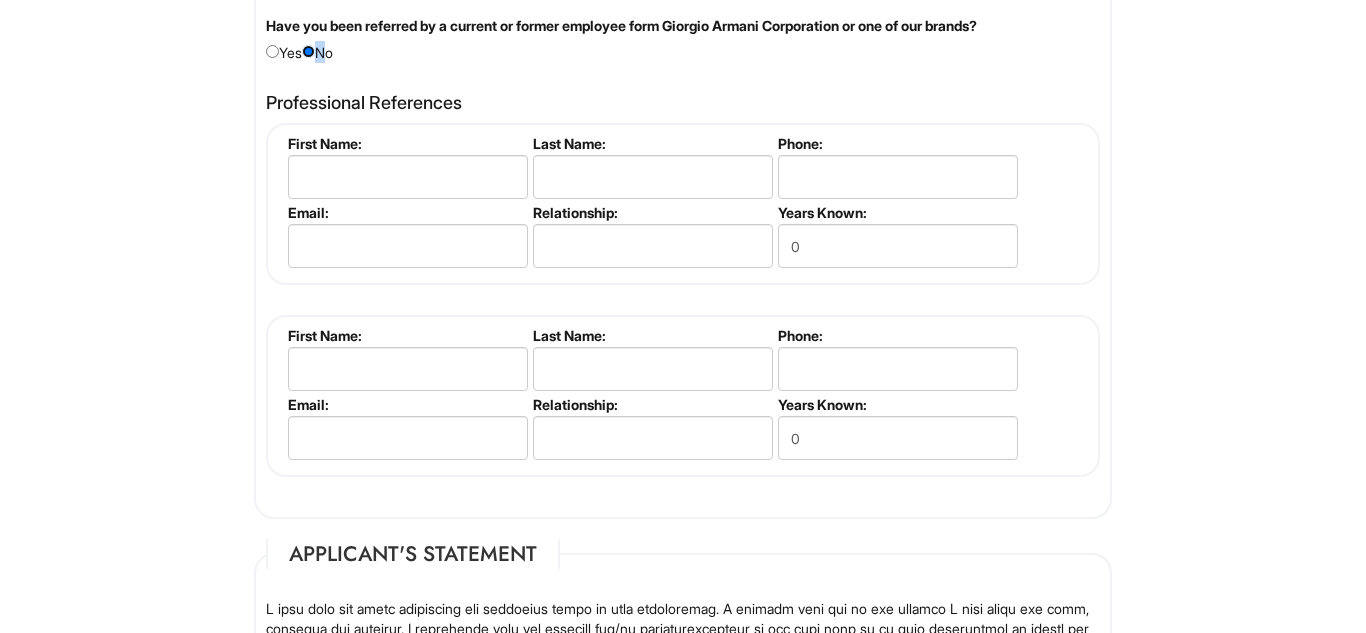 scroll, scrollTop: 2426, scrollLeft: 0, axis: vertical 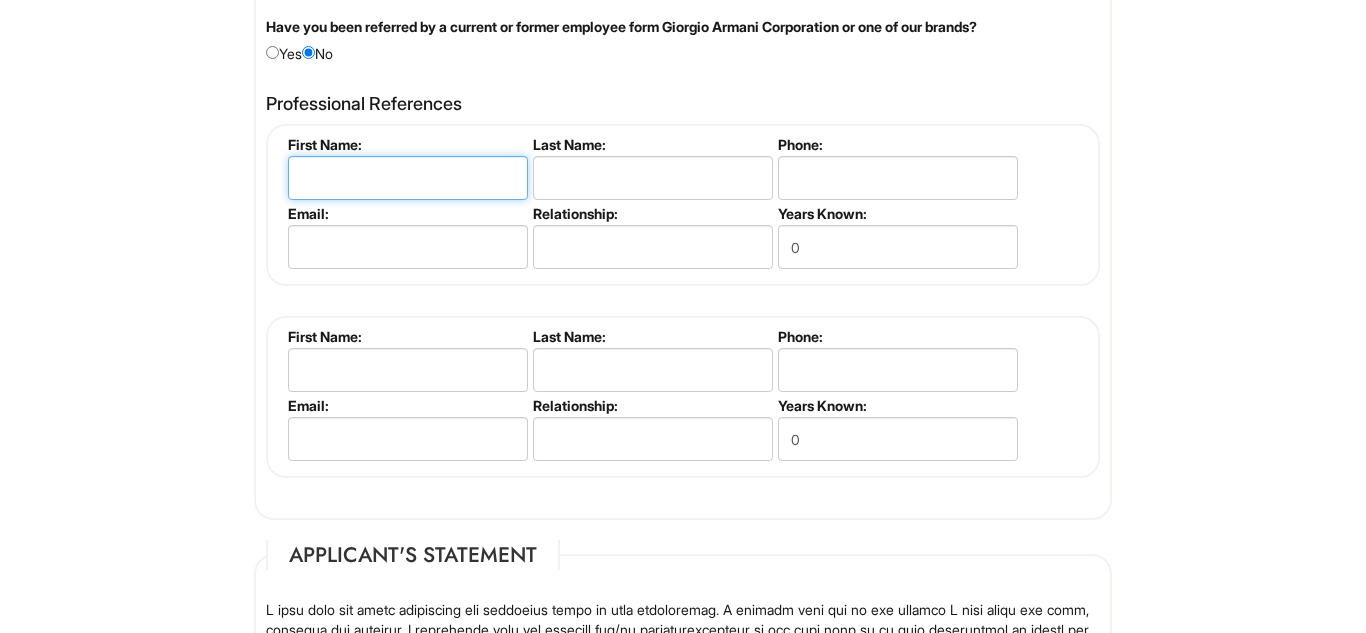 click at bounding box center (408, 178) 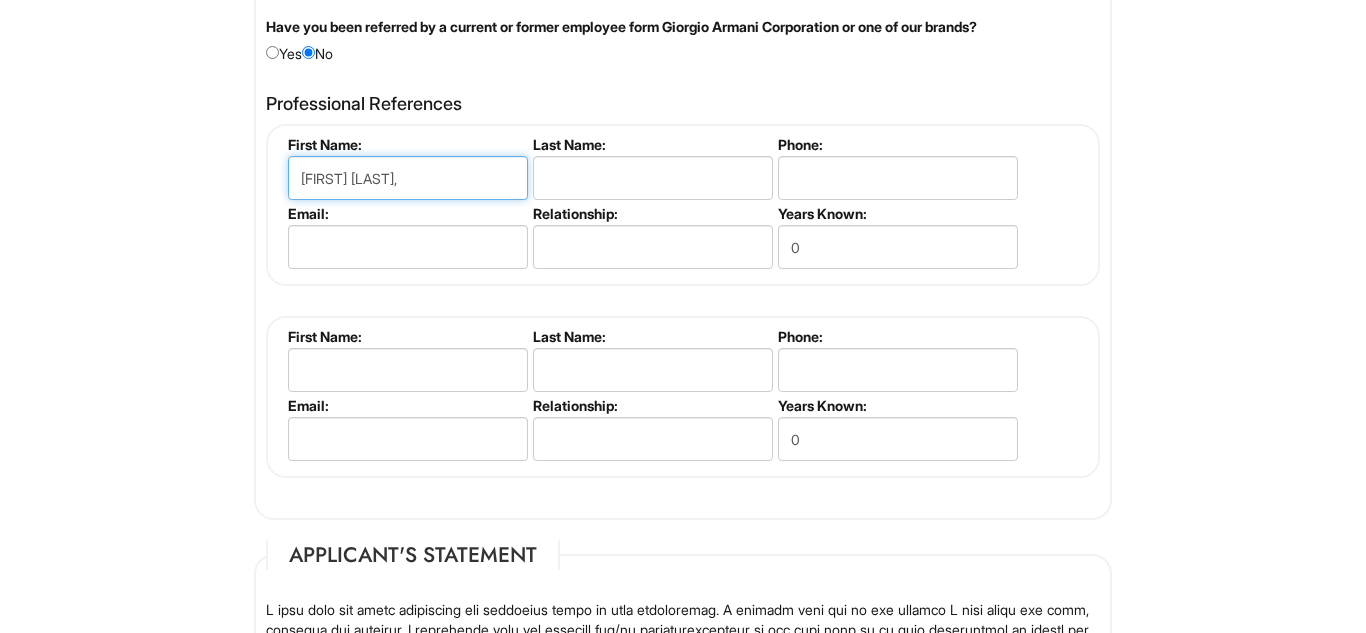 click on "[FIRST] [LAST]," at bounding box center (408, 178) 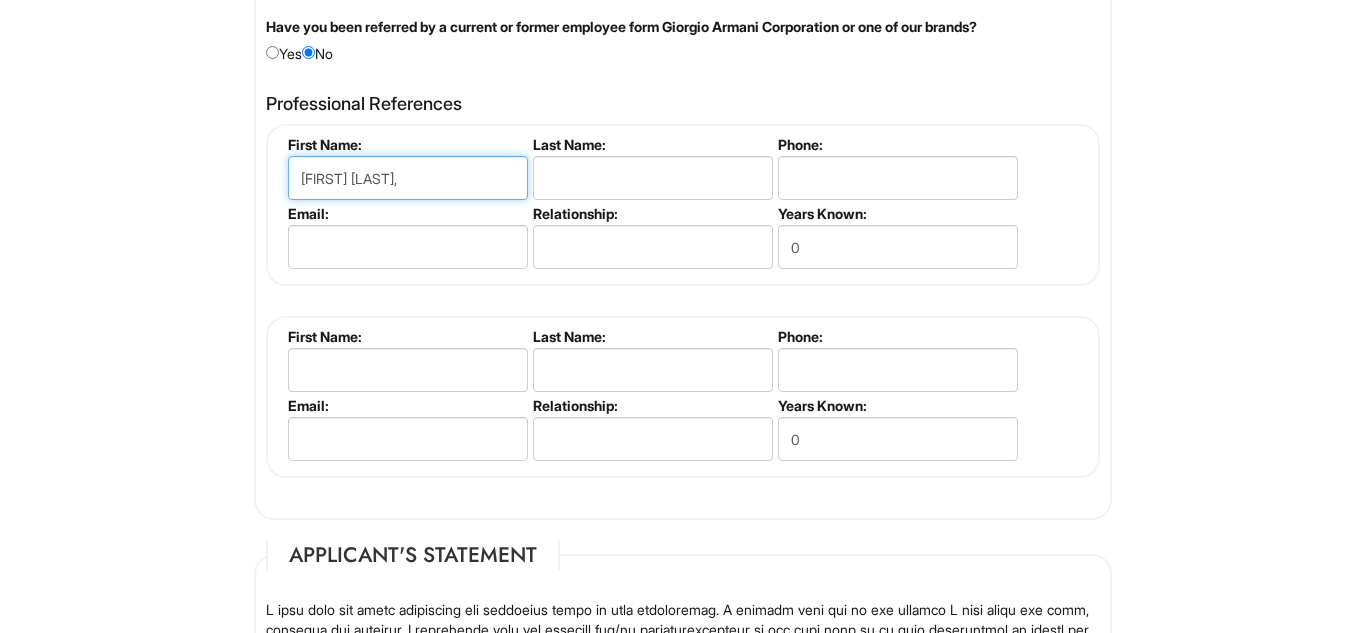 click on "[FIRST] [LAST]," at bounding box center [408, 178] 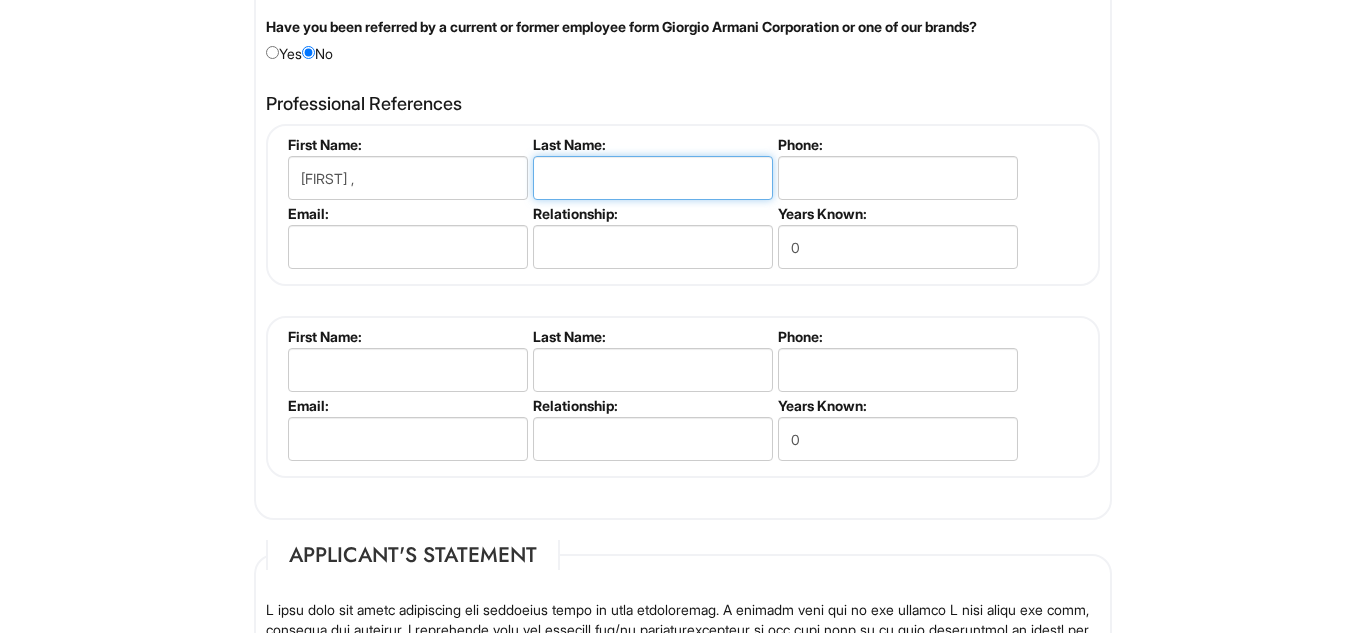 click at bounding box center [653, 178] 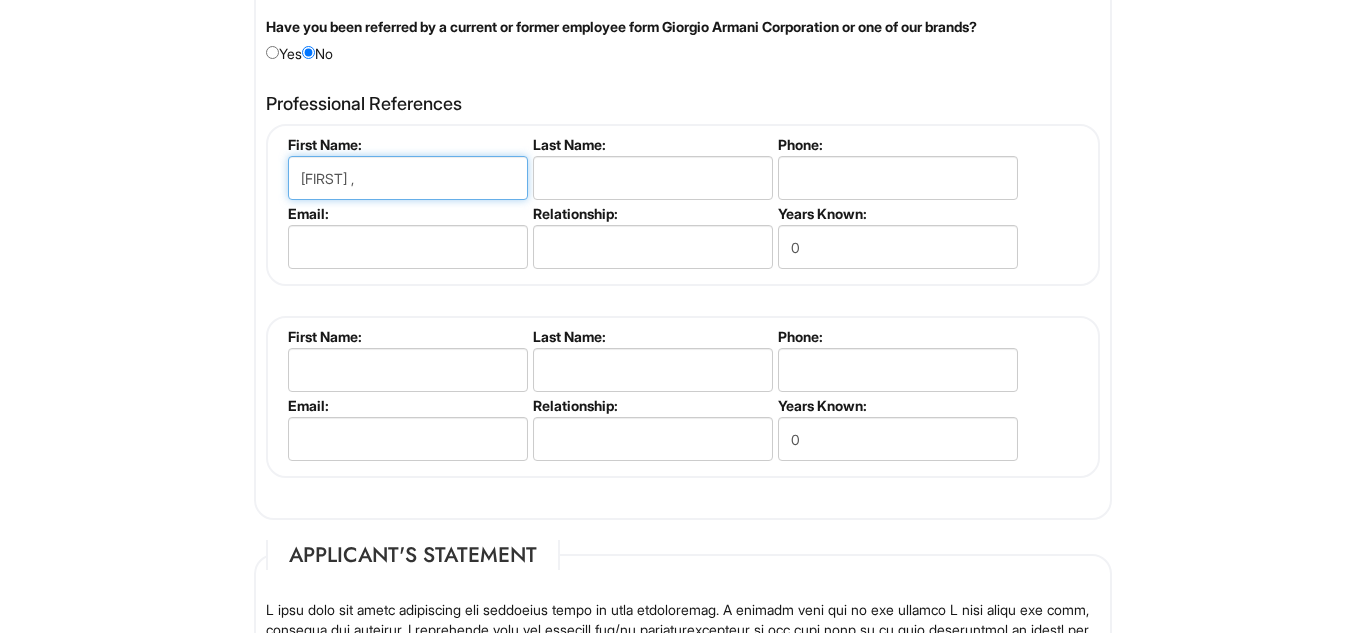 click on "[FIRST] ," at bounding box center [408, 178] 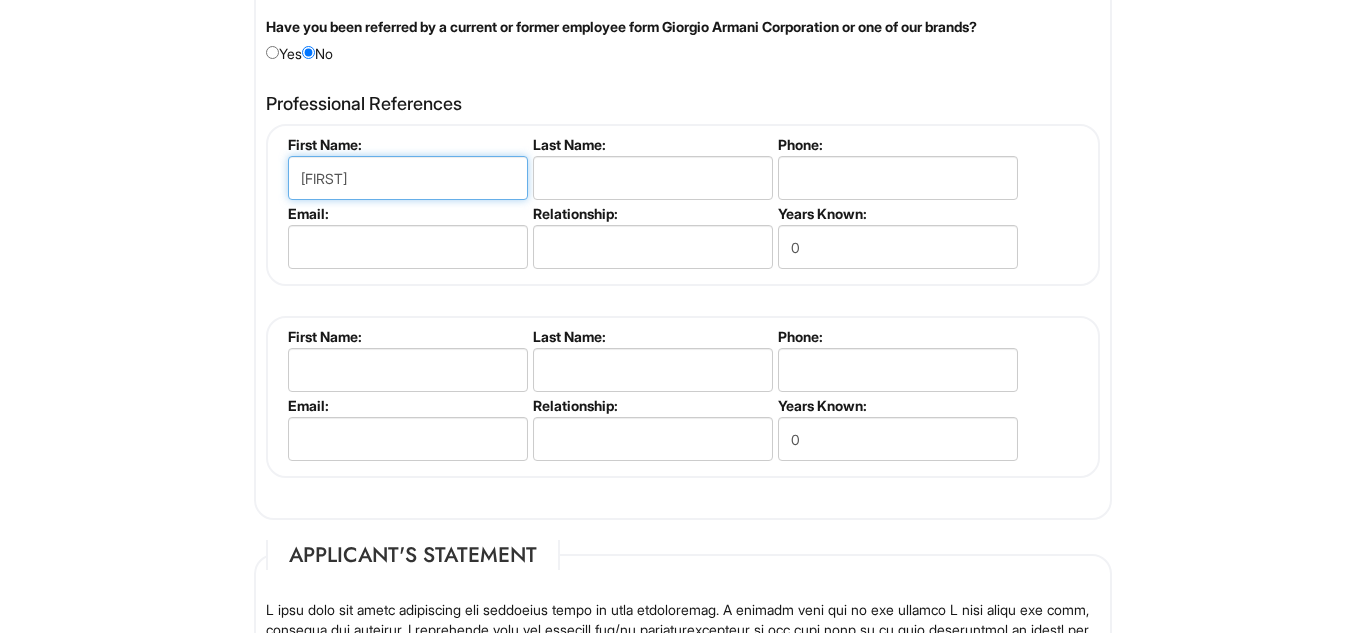 type on "[FIRST]" 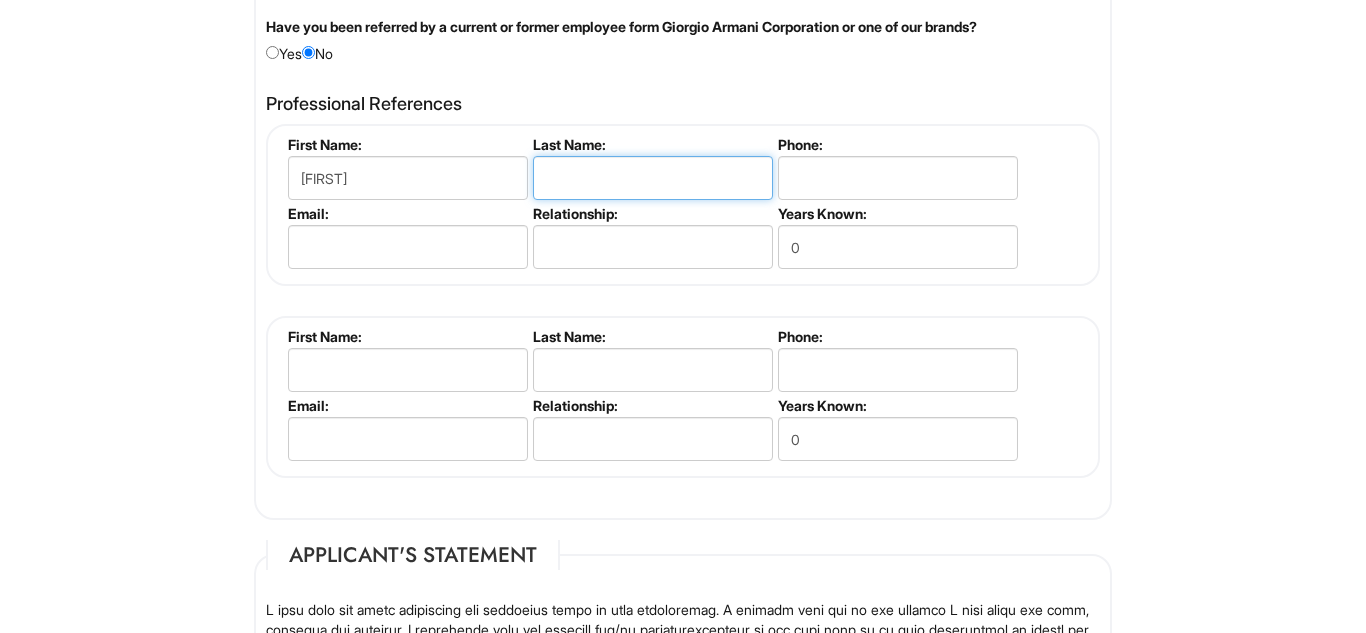 click at bounding box center [653, 178] 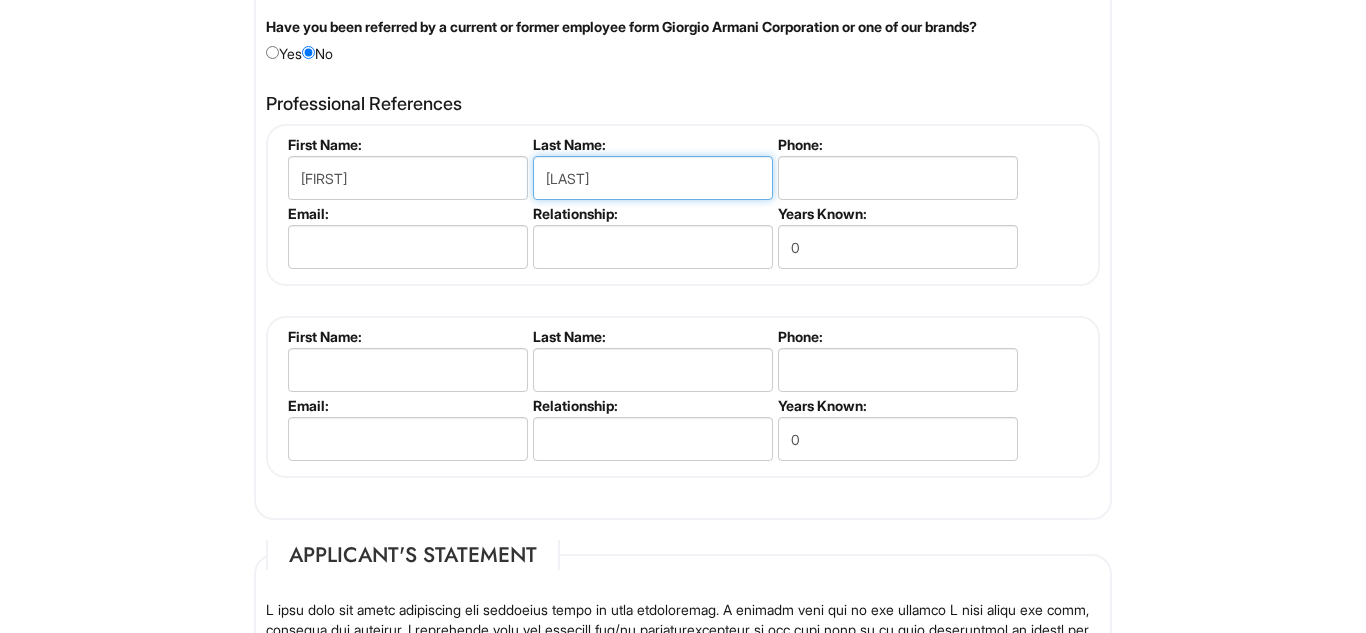 type on "[LAST]" 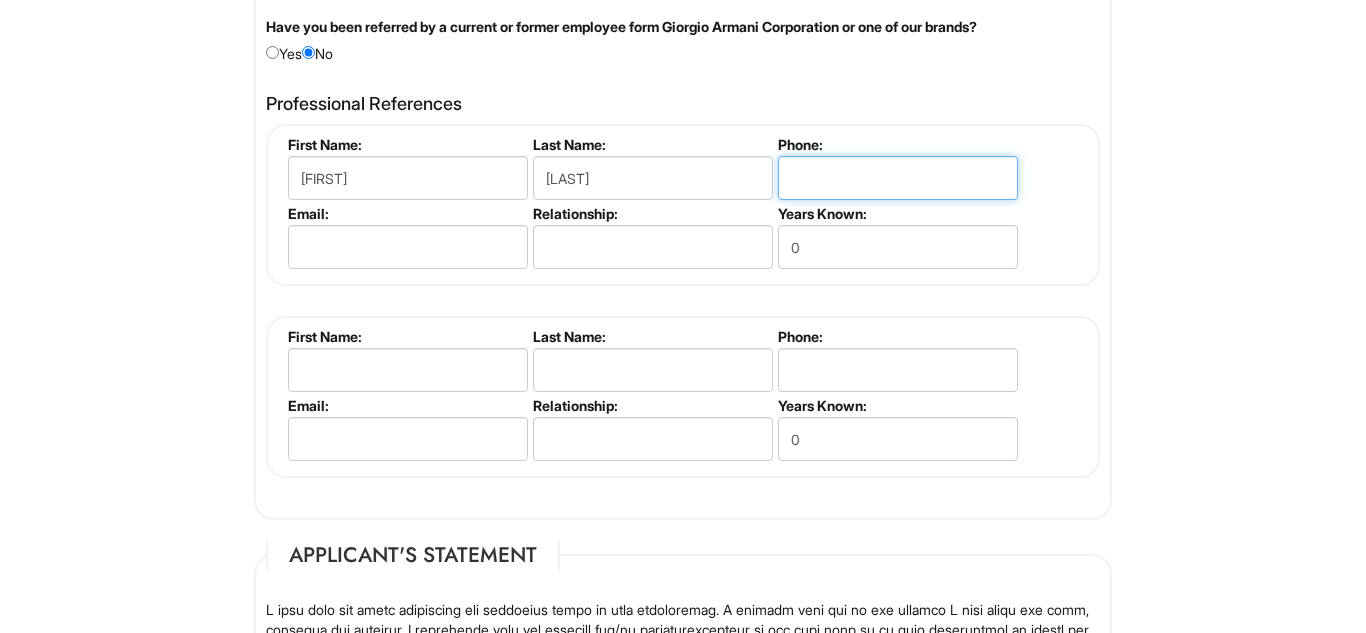 click at bounding box center [898, 178] 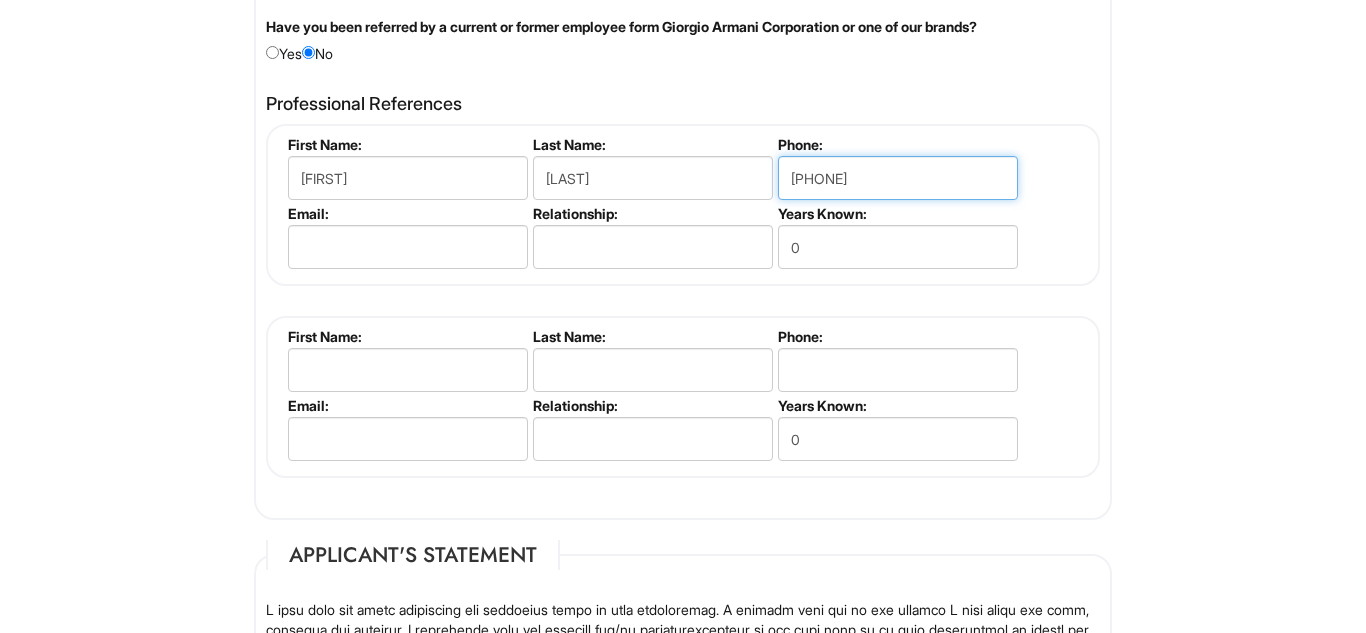 type on "[PHONE]" 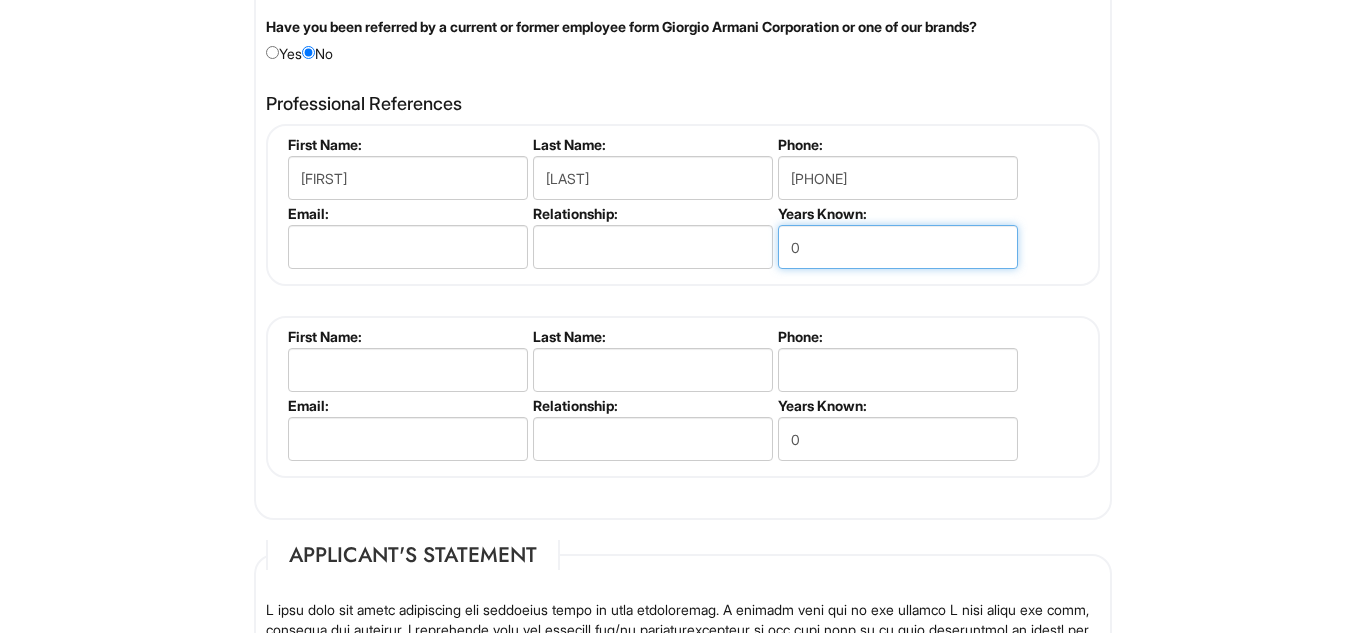 click on "0" at bounding box center (898, 247) 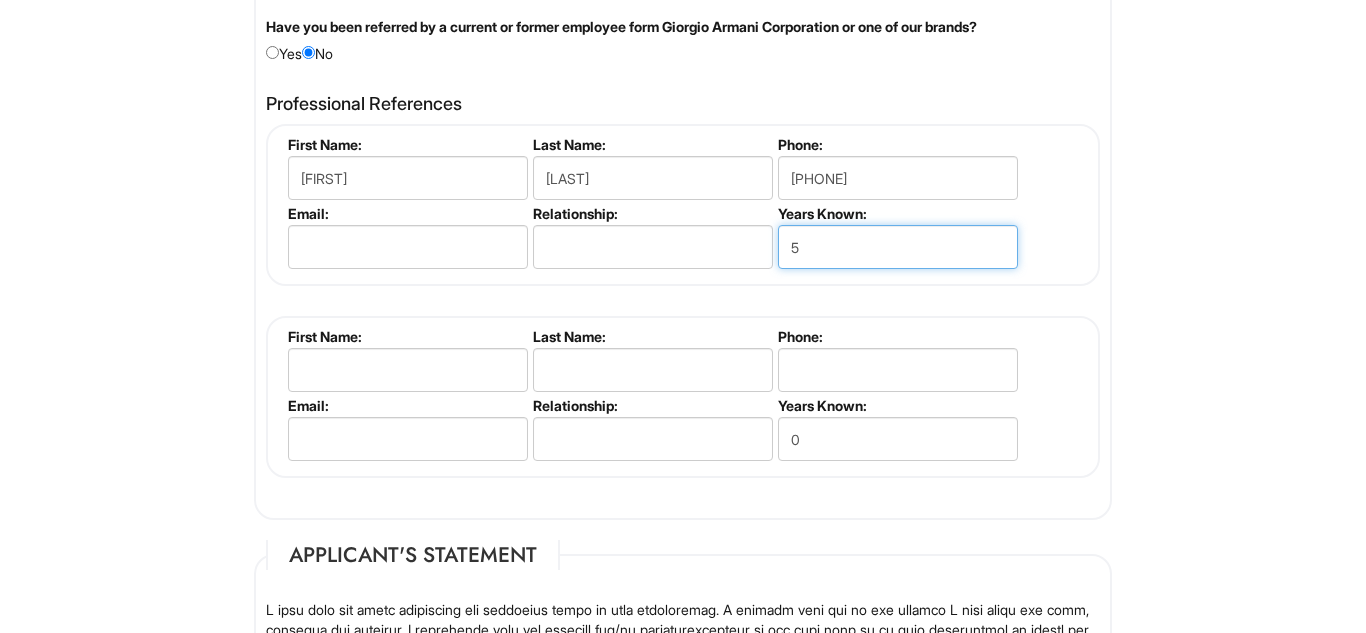 type on "5" 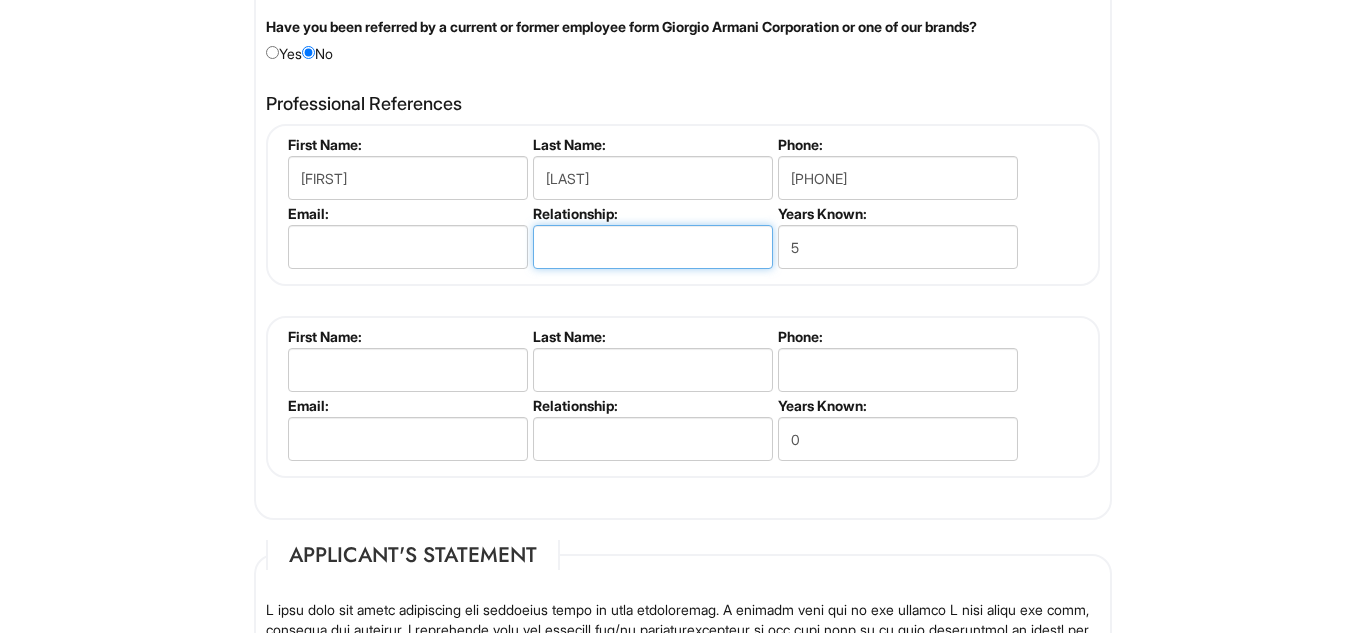click at bounding box center [653, 247] 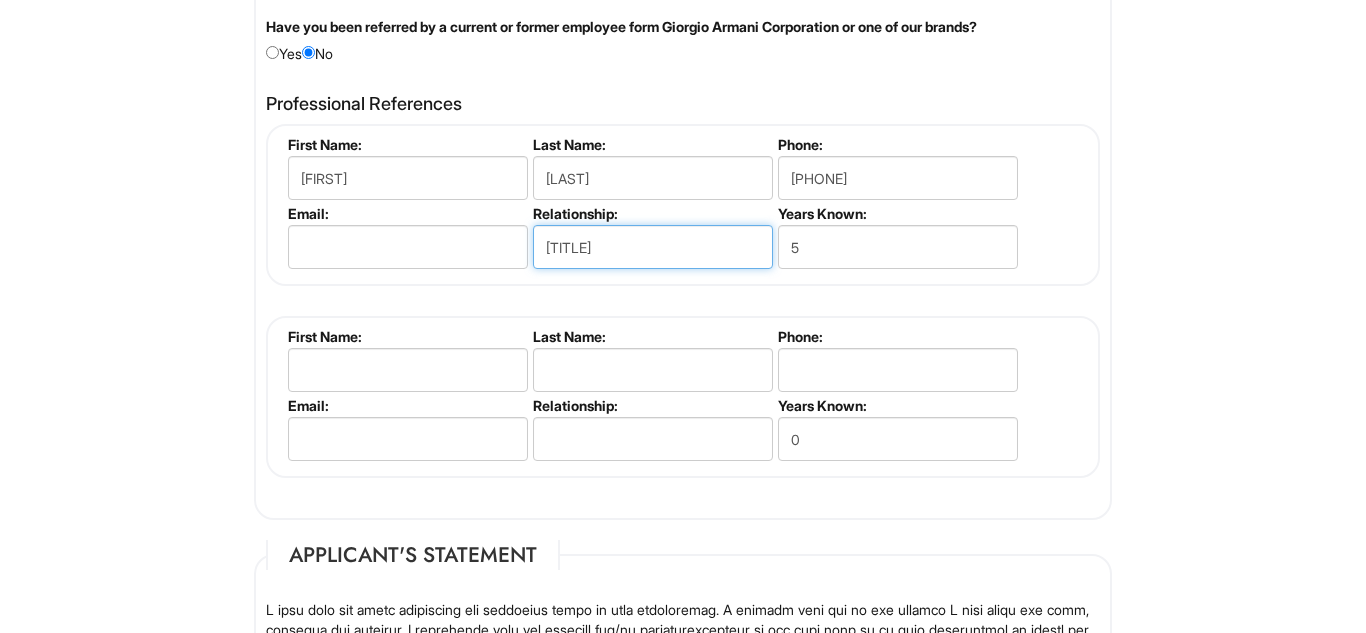 type on "[TITLE]" 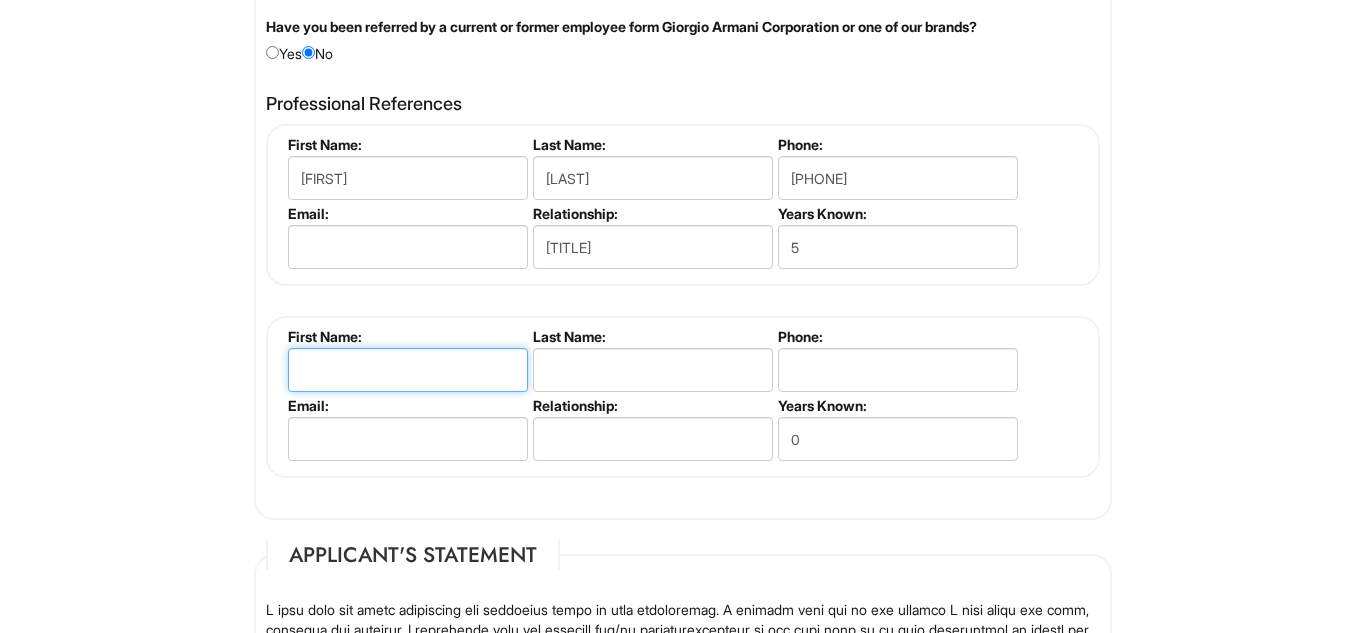 click at bounding box center (408, 370) 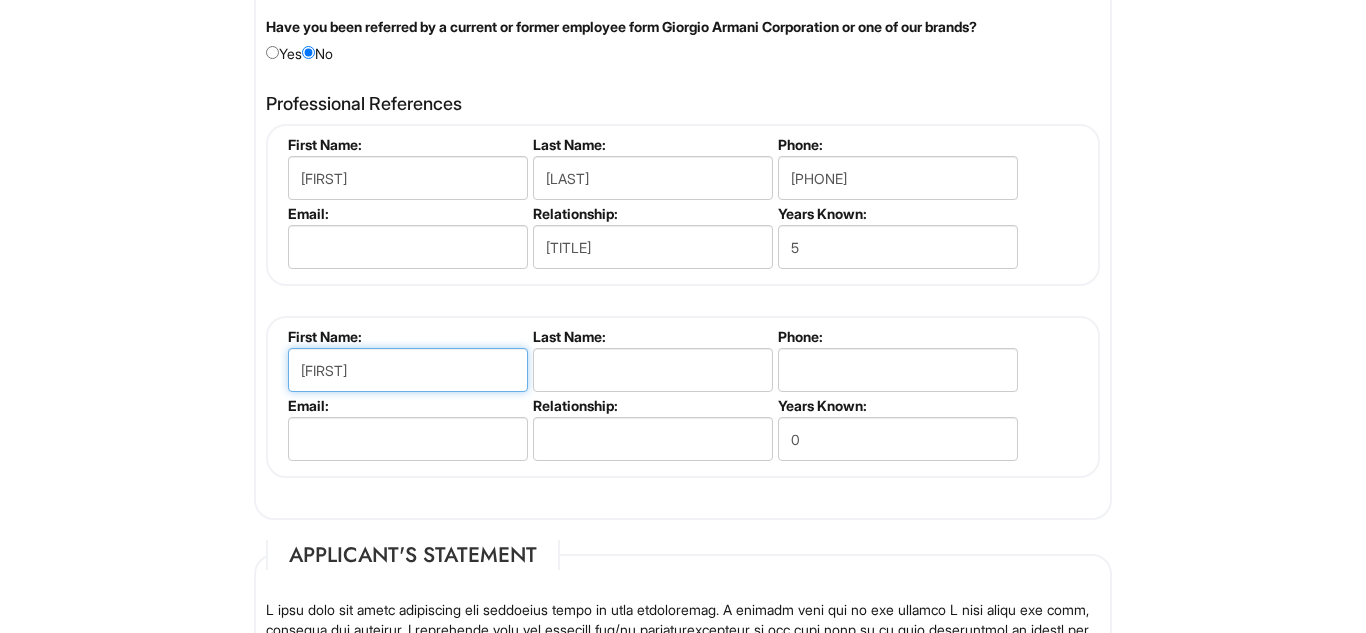 type on "[FIRST]" 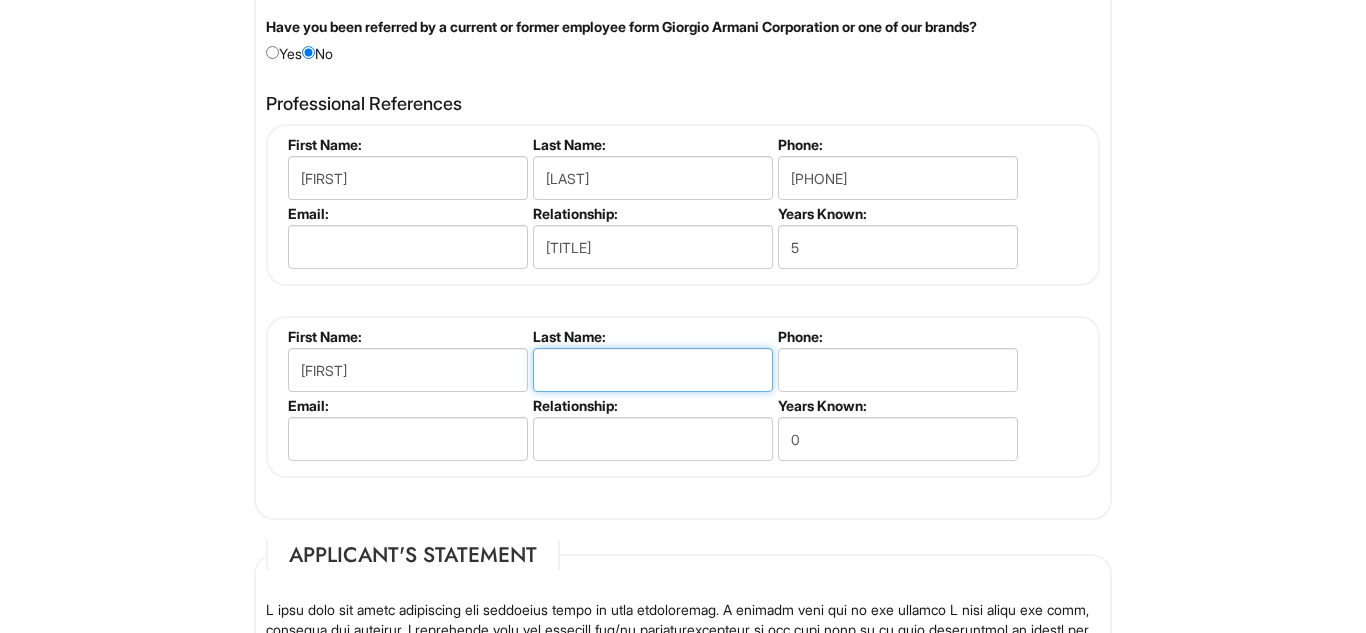click at bounding box center (653, 370) 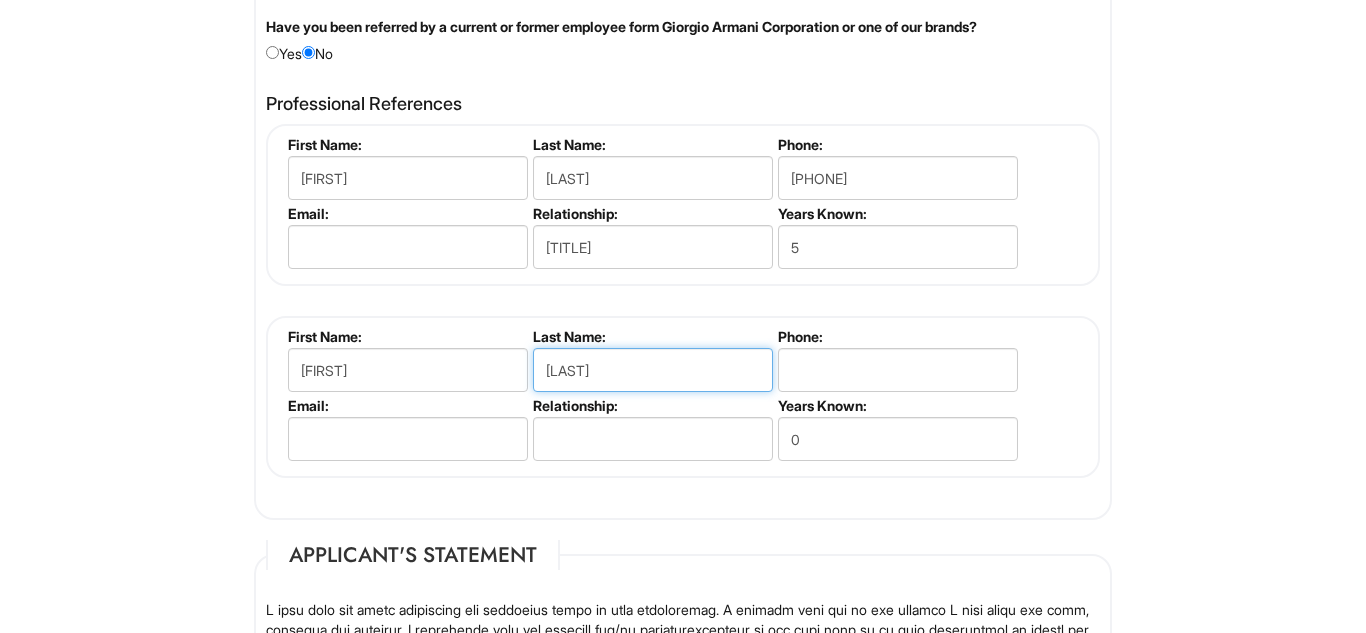 type on "[LAST]" 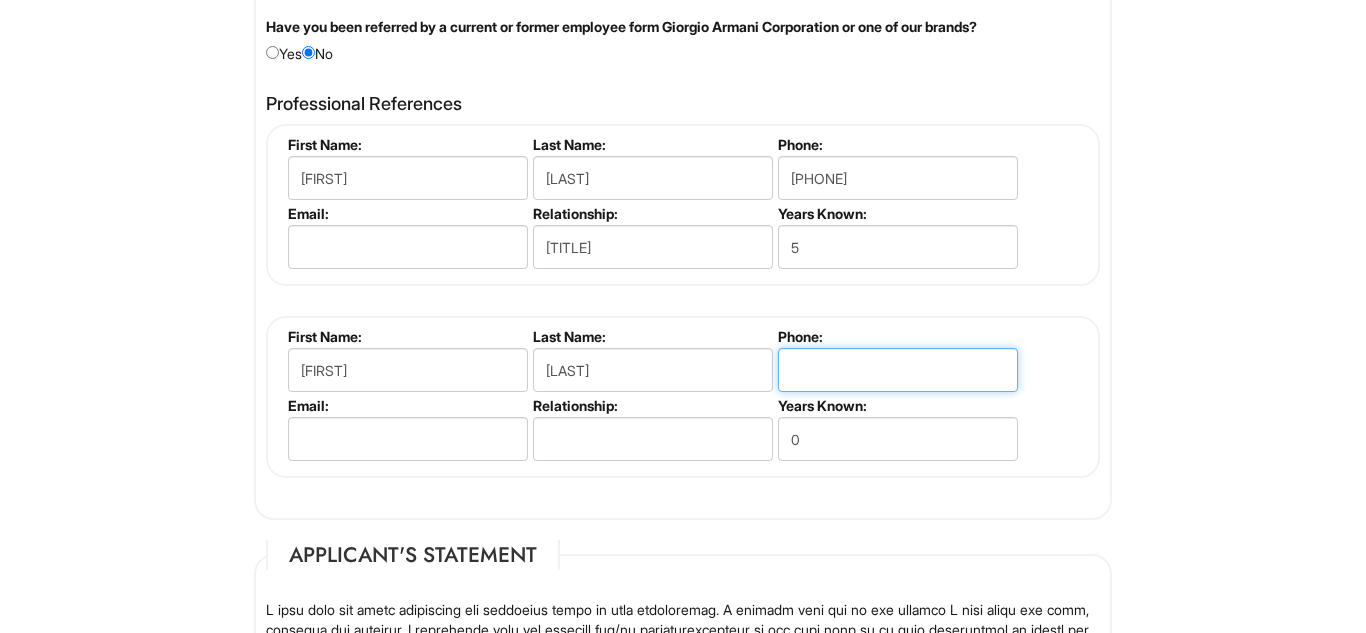 click at bounding box center (898, 370) 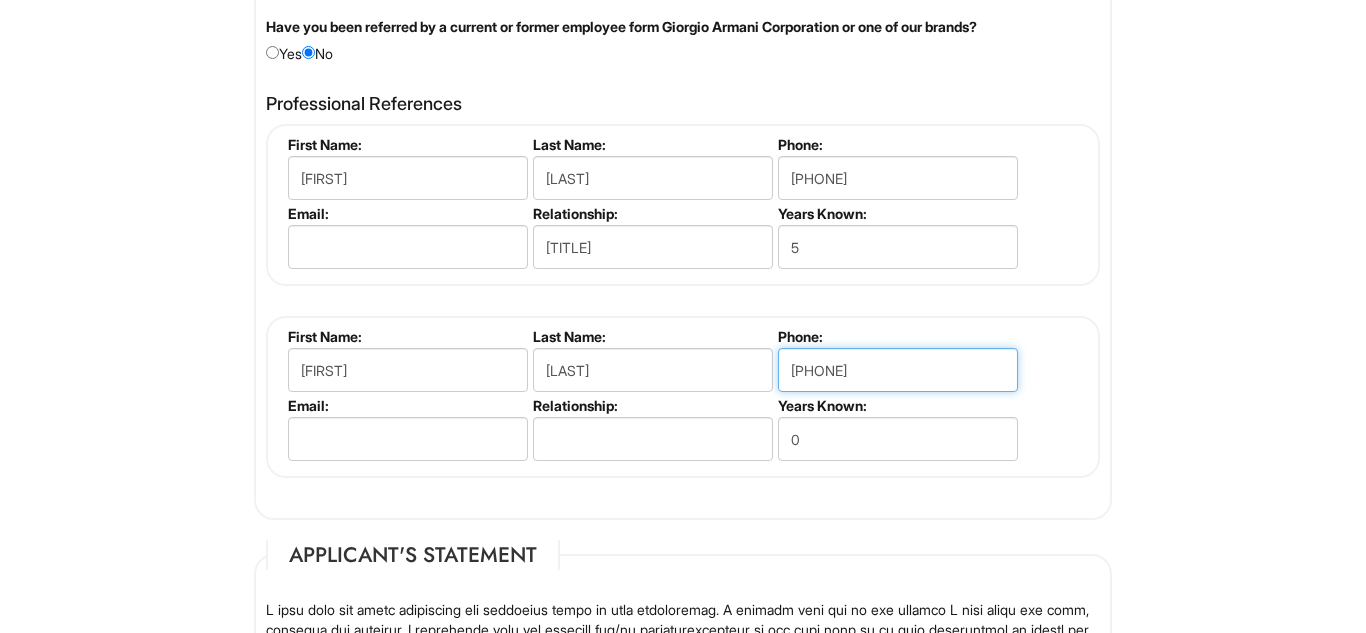 type on "[PHONE]" 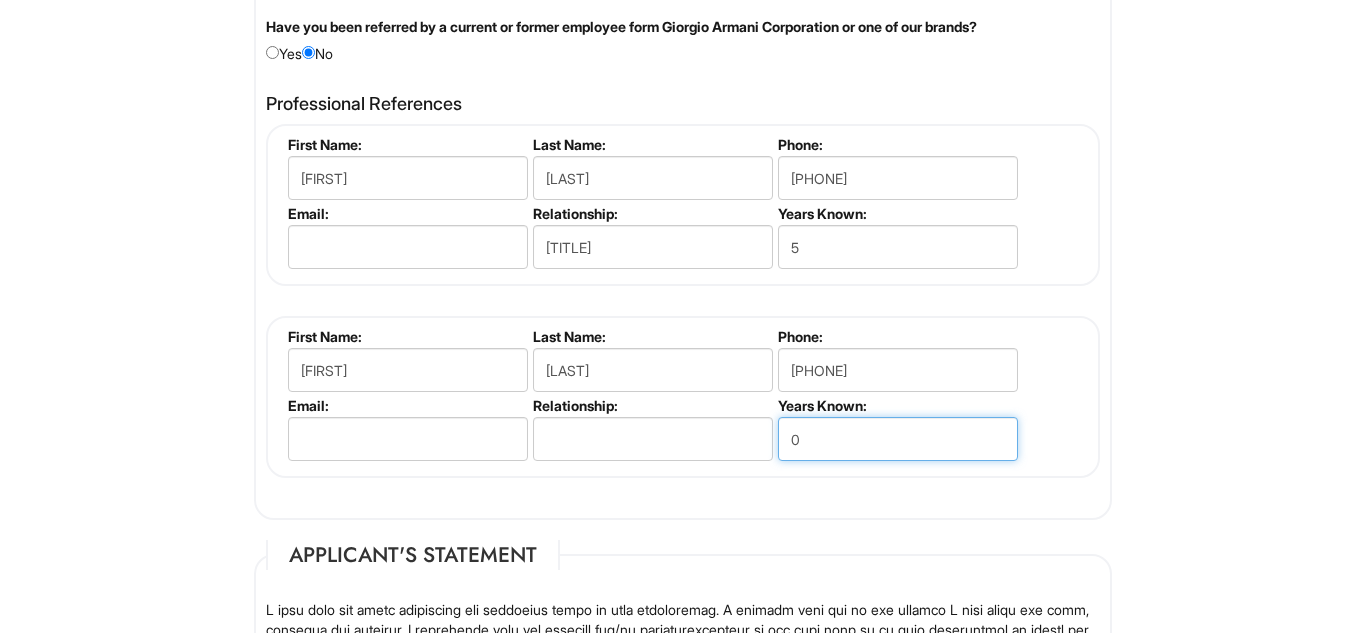click on "0" at bounding box center (898, 439) 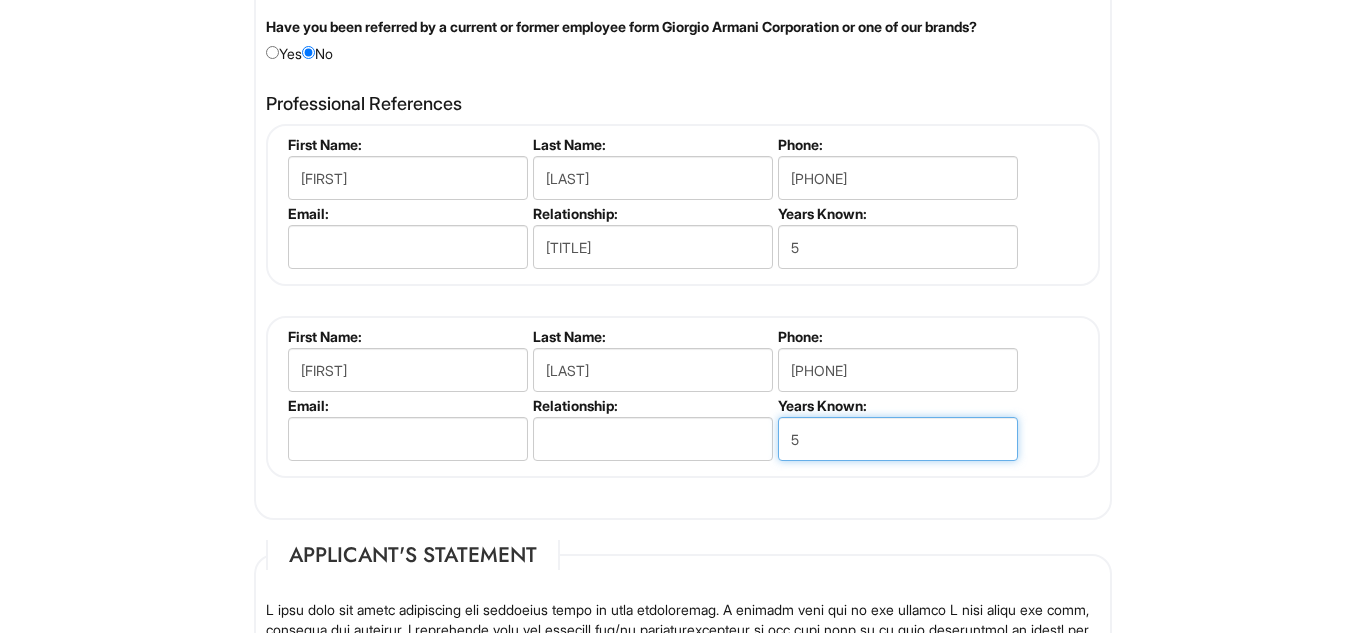 type on "5" 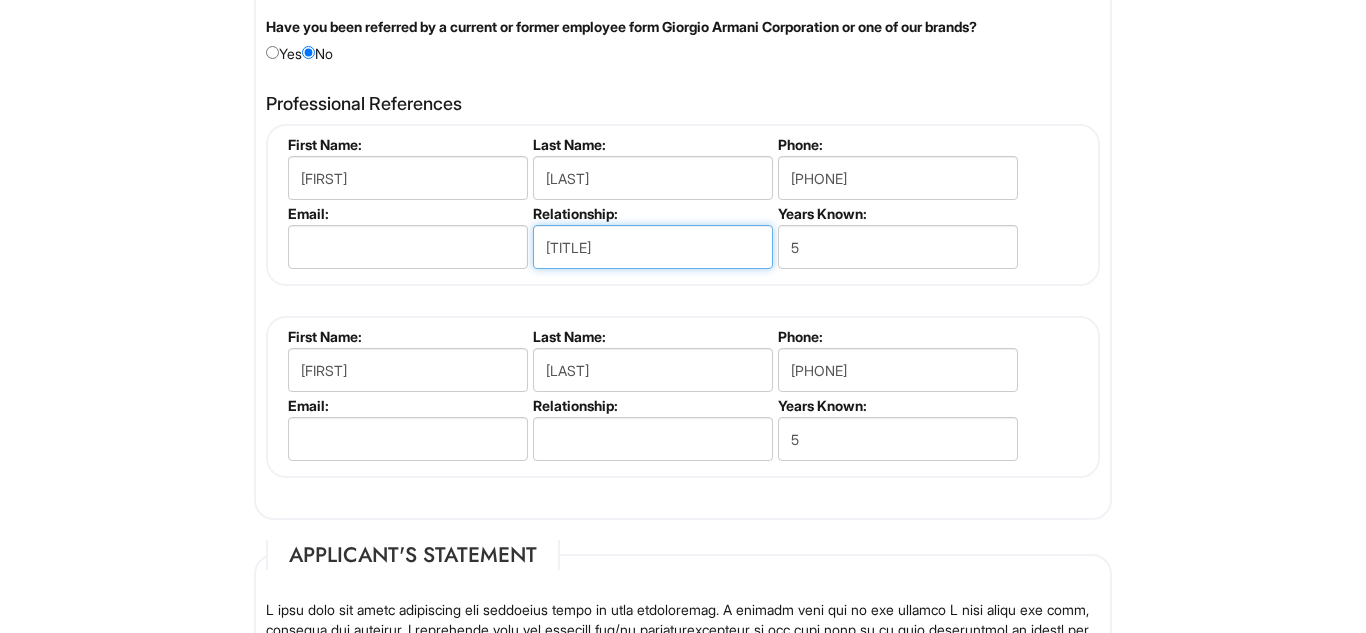 click on "[TITLE]" at bounding box center [653, 247] 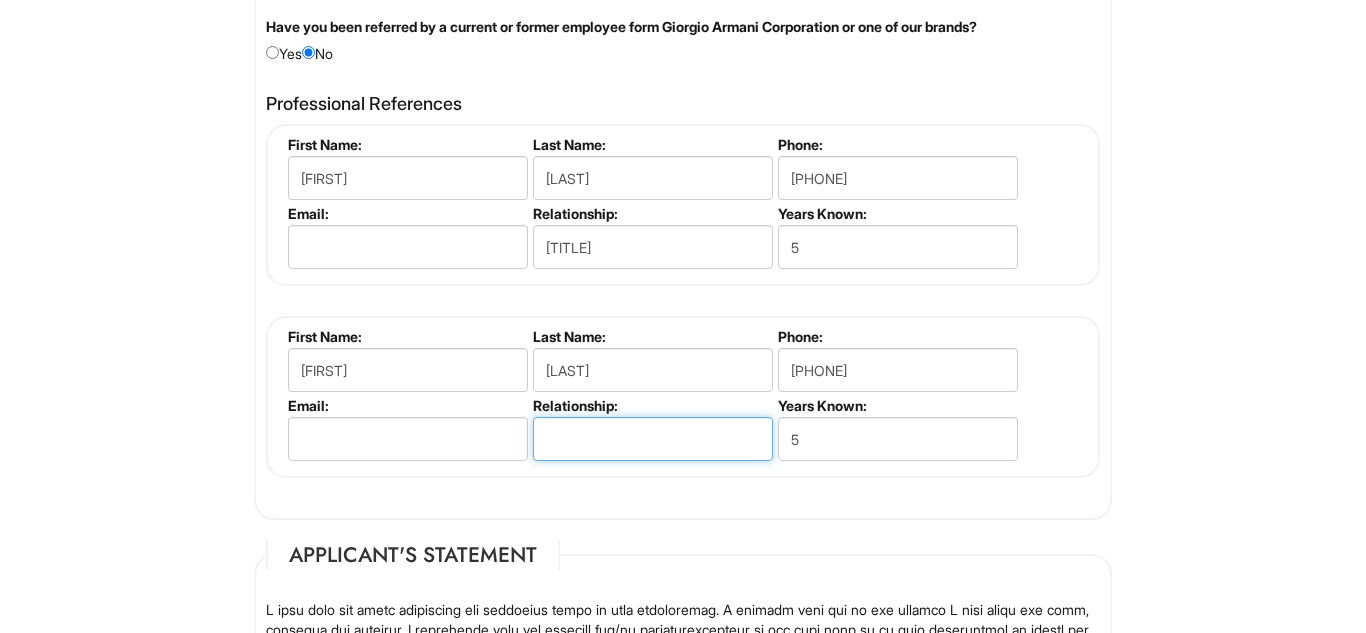 click at bounding box center (653, 439) 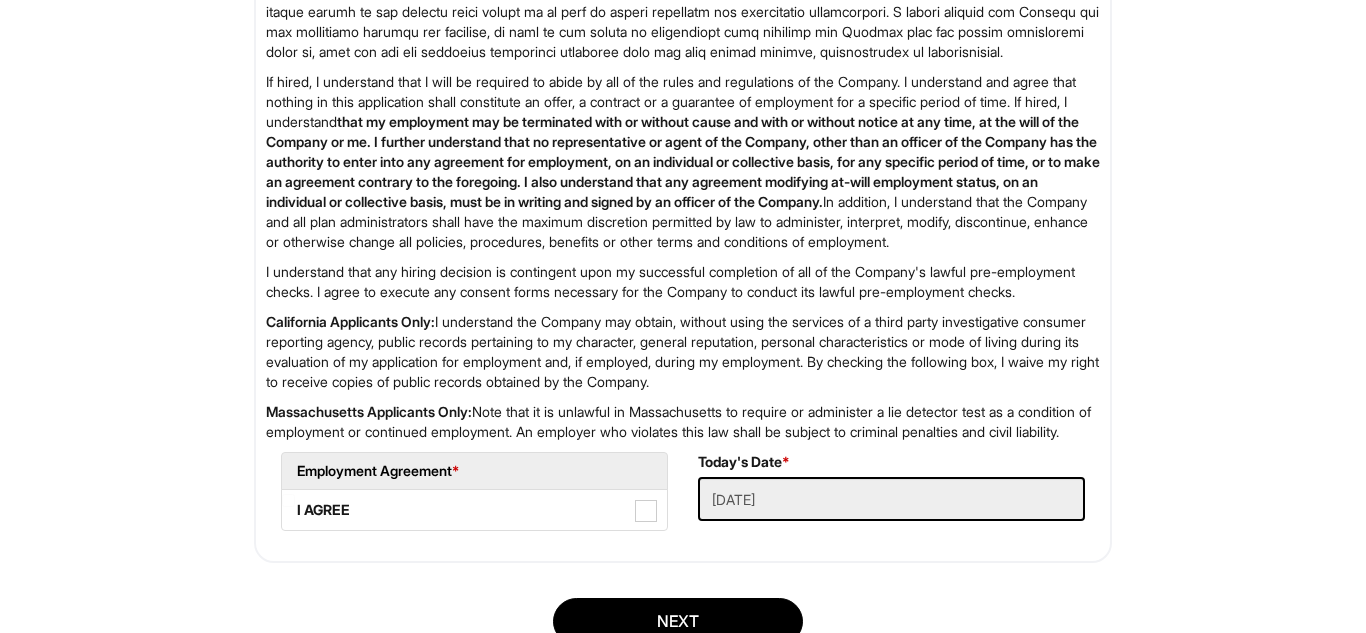 scroll, scrollTop: 3222, scrollLeft: 0, axis: vertical 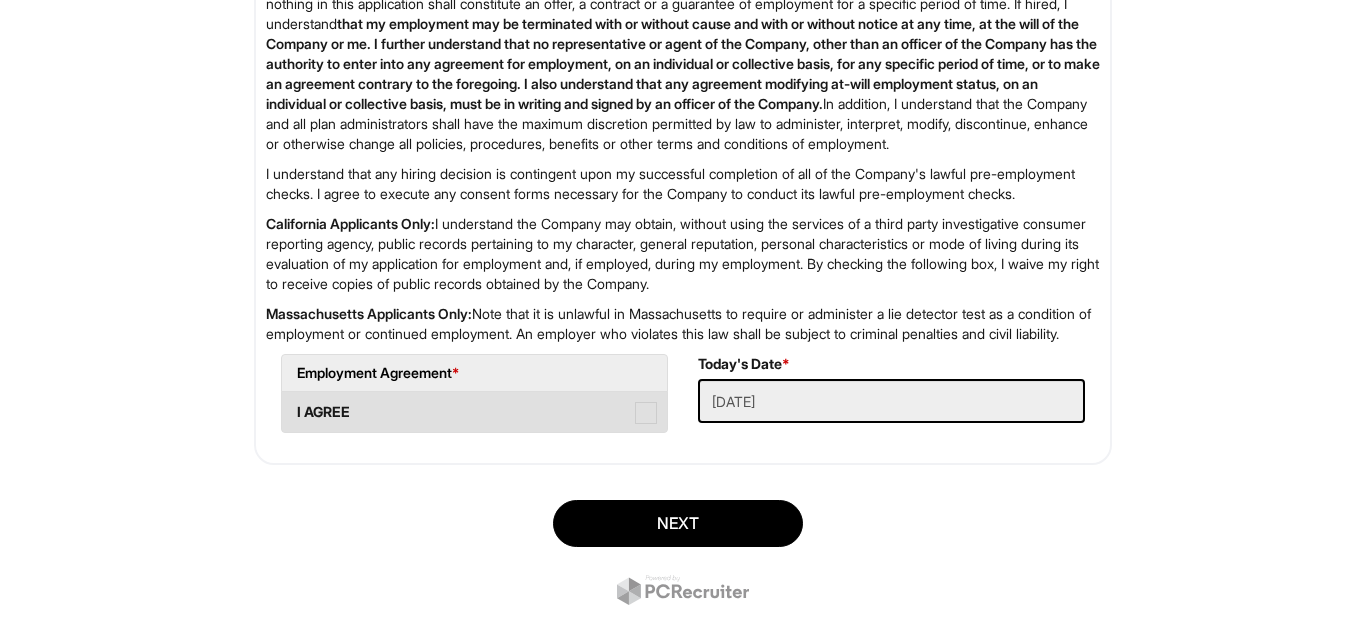 type on "[TITLE]" 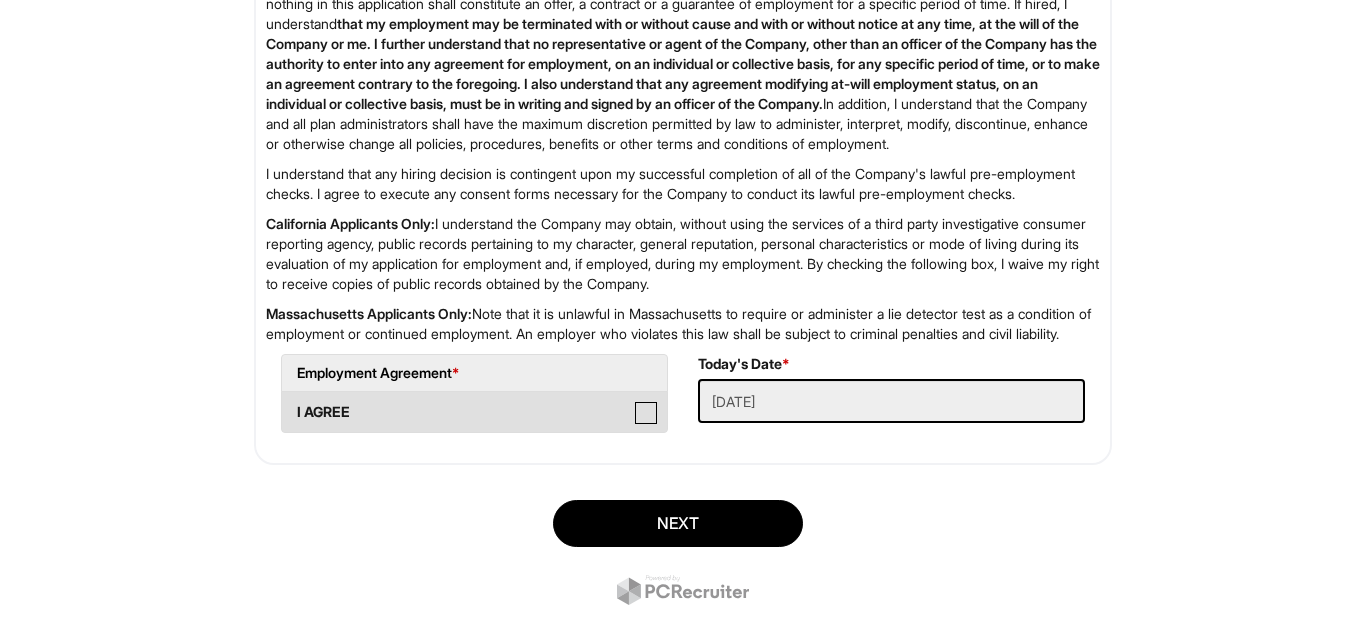 click on "I AGREE" at bounding box center [288, 402] 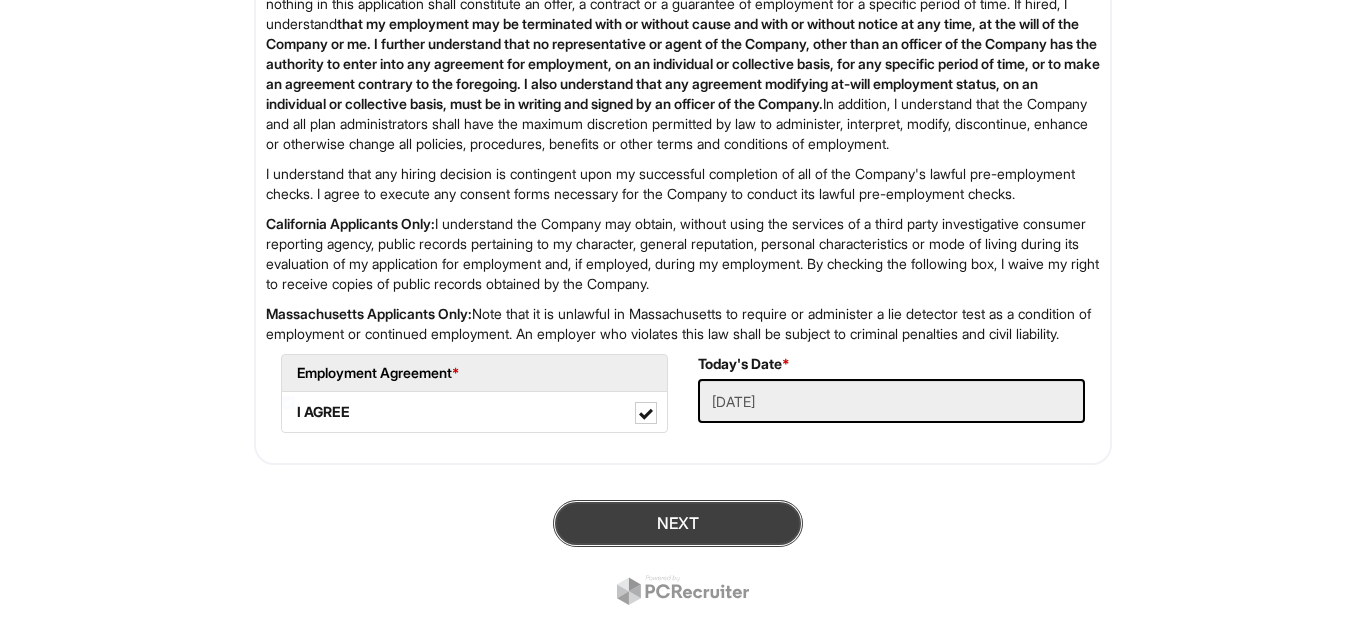 click on "Next" at bounding box center [678, 523] 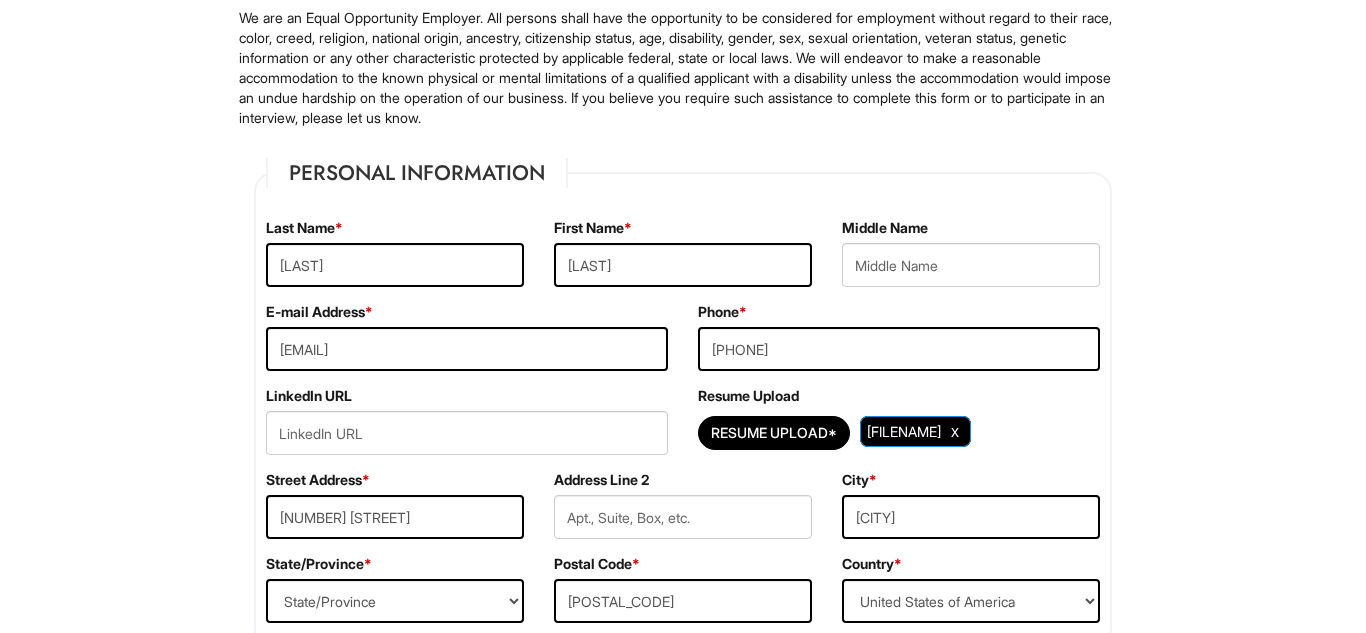 scroll, scrollTop: 425, scrollLeft: 0, axis: vertical 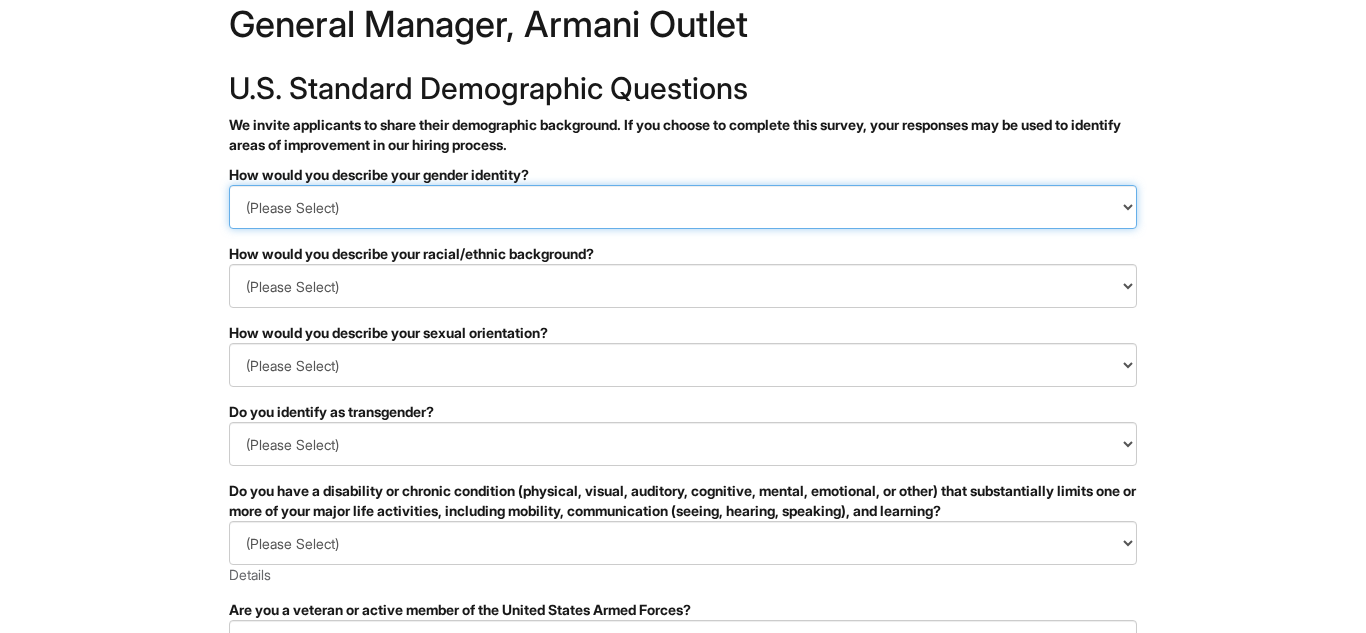 click on "(Please Select) Man Woman Non-binary I prefer to self-describe I don't wish to answer" at bounding box center [683, 207] 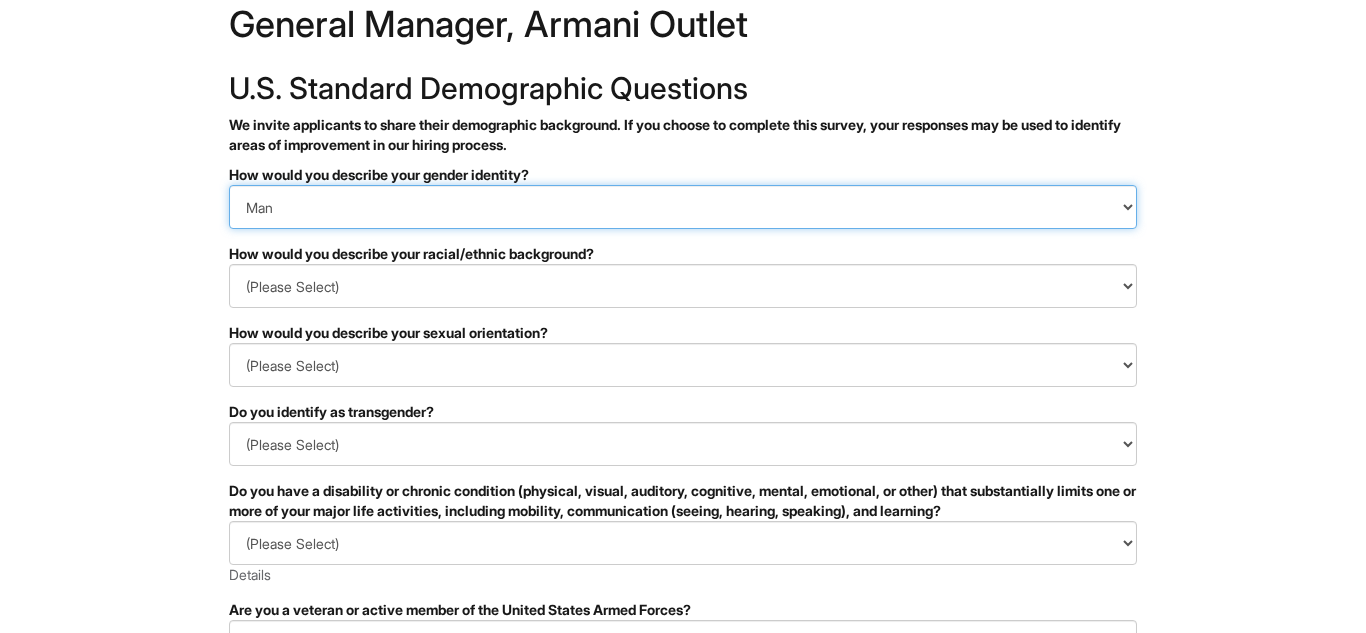 click on "(Please Select) Man Woman Non-binary I prefer to self-describe I don't wish to answer" at bounding box center (683, 207) 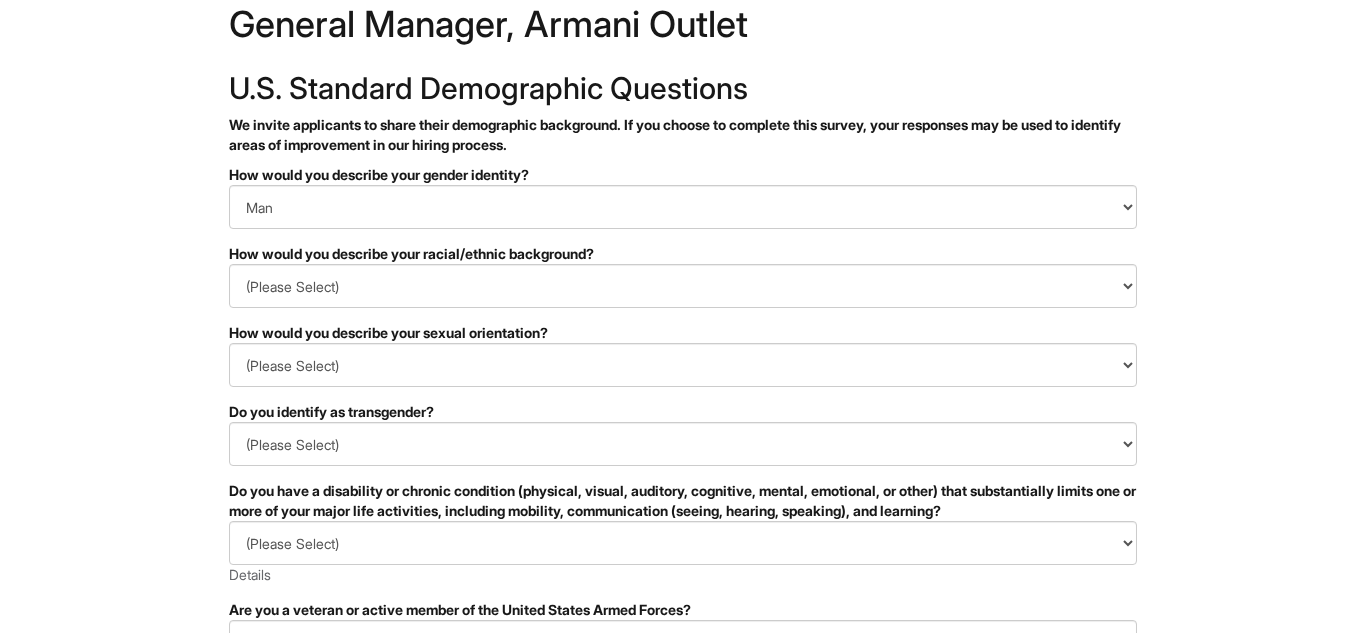 click on "PLEASE COMPLETE ALL REQUIRED FIELDS How would you describe your gender identity? (Please Select) Man Woman Non-binary I prefer to self-describe I don't wish to answer How would you describe your racial/ethnic background? (Please Select) Black or of African descent    East Asian    Hispanic, Latinx or of Spanish Origin    Indigenous, American Indian or Alaska Native    Middle Eastern or North African    Native Hawaiian or Pacific Islander    South Asian    Southeast Asian    White or European    I prefer to self-describe    I don't wish to answer How would you describe your sexual orientation? (Please Select) Asexual Bisexual and/or pansexual Gay Heterosexual Lesbian Queer I prefer to self-describe I don't wish to answer Do you identify as transgender? (Please Select) Yes No I prefer to self-describe I don't wish to answer (Please Select) YES, I HAVE A DISABILITY (or previously had a disability) NO, I DON'T HAVE A DISABILITY I DON'T WISH TO ANSWER Details (Please Select) I AM NOT A PROTECTED VETERAN Details" at bounding box center (683, 593) 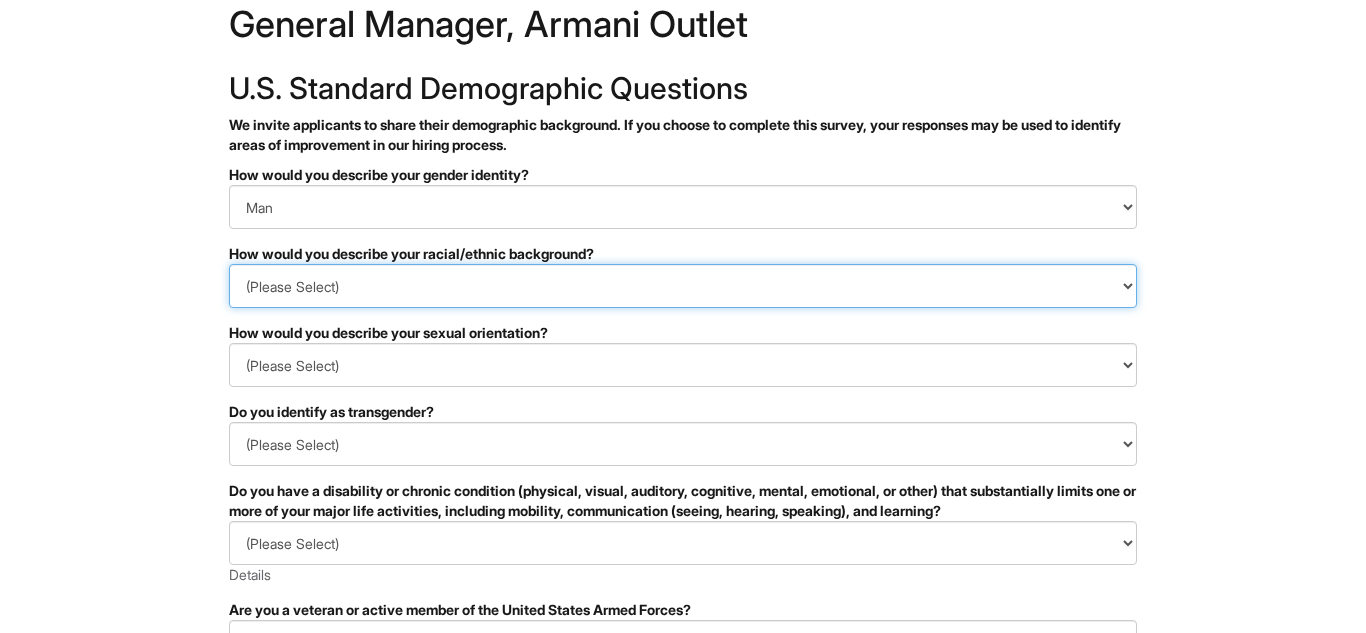 click on "(Please Select) Black or of African descent    East Asian    Hispanic, Latinx or of Spanish Origin    Indigenous, American Indian or Alaska Native    Middle Eastern or North African    Native Hawaiian or Pacific Islander    South Asian    Southeast Asian    White or European    I prefer to self-describe    I don't wish to answer" at bounding box center [683, 286] 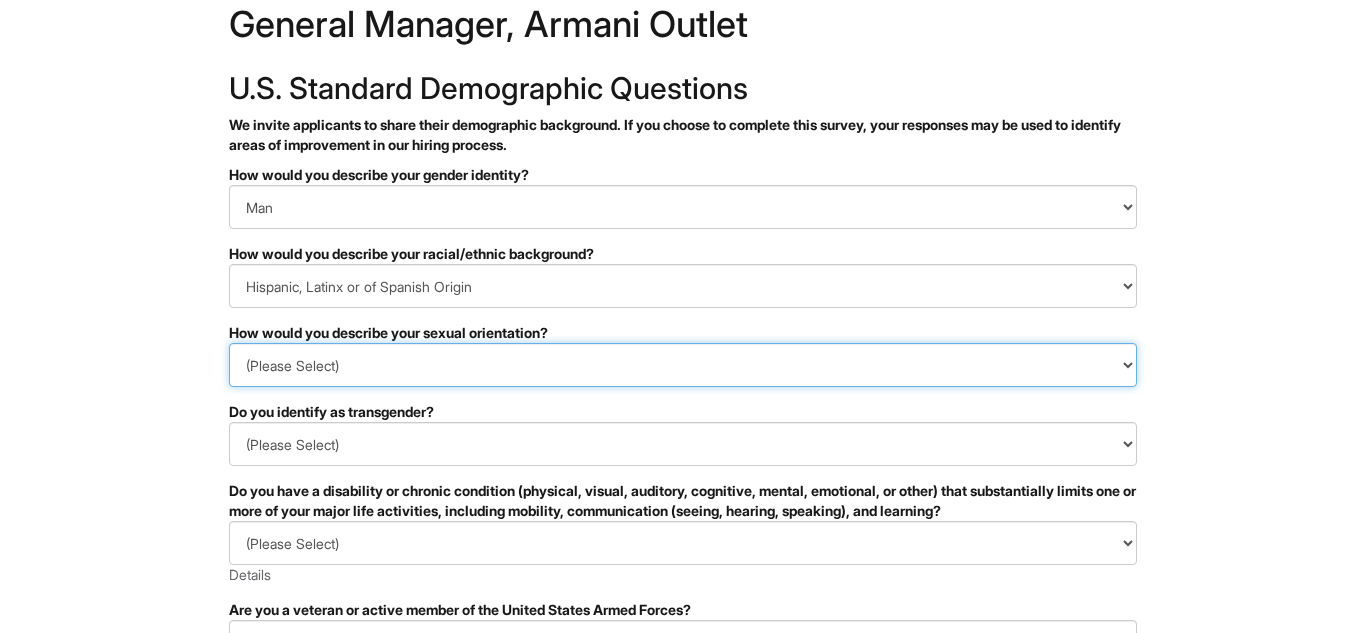 click on "(Please Select) Asexual Bisexual and/or pansexual Gay Heterosexual Lesbian Queer I prefer to self-describe I don't wish to answer" at bounding box center (683, 365) 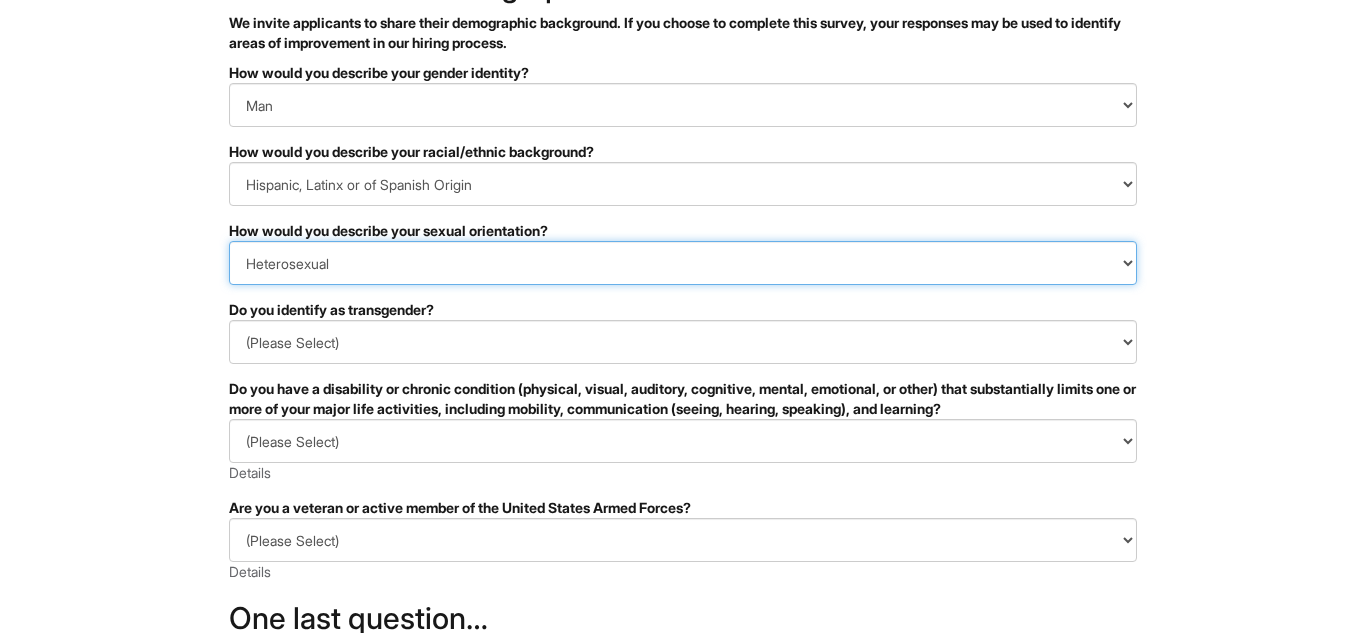 scroll, scrollTop: 189, scrollLeft: 0, axis: vertical 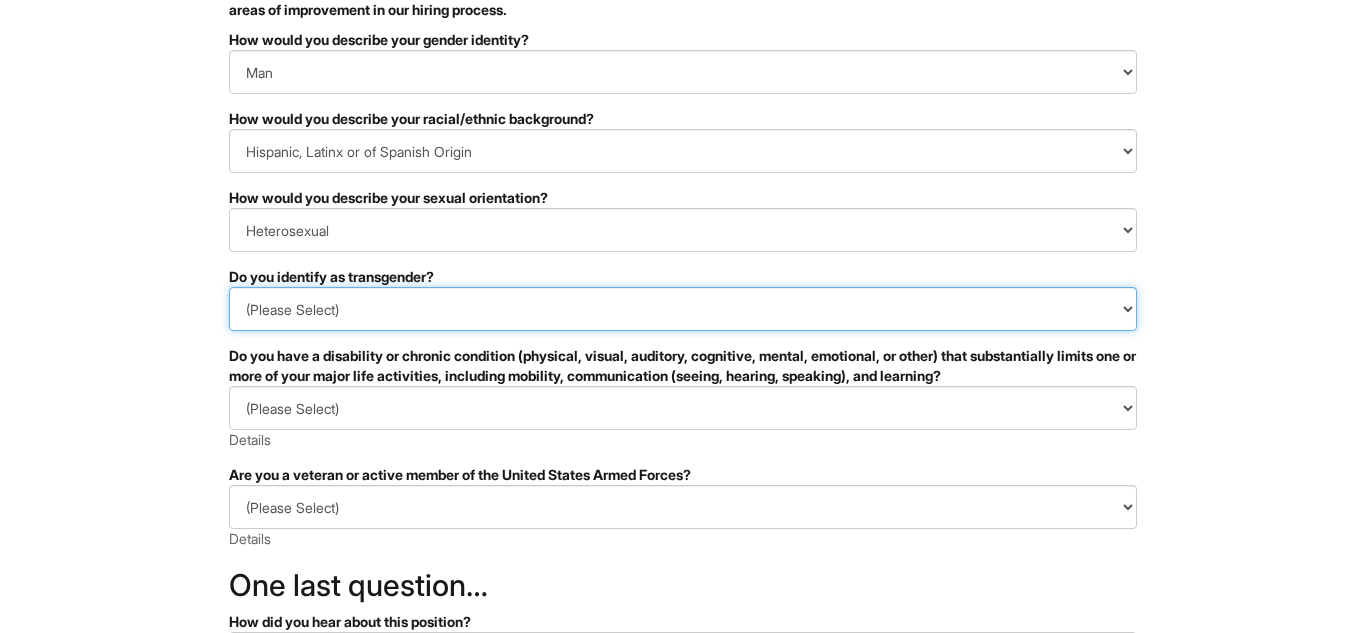 click on "(Please Select) Yes No I prefer to self-describe I don't wish to answer" at bounding box center [683, 309] 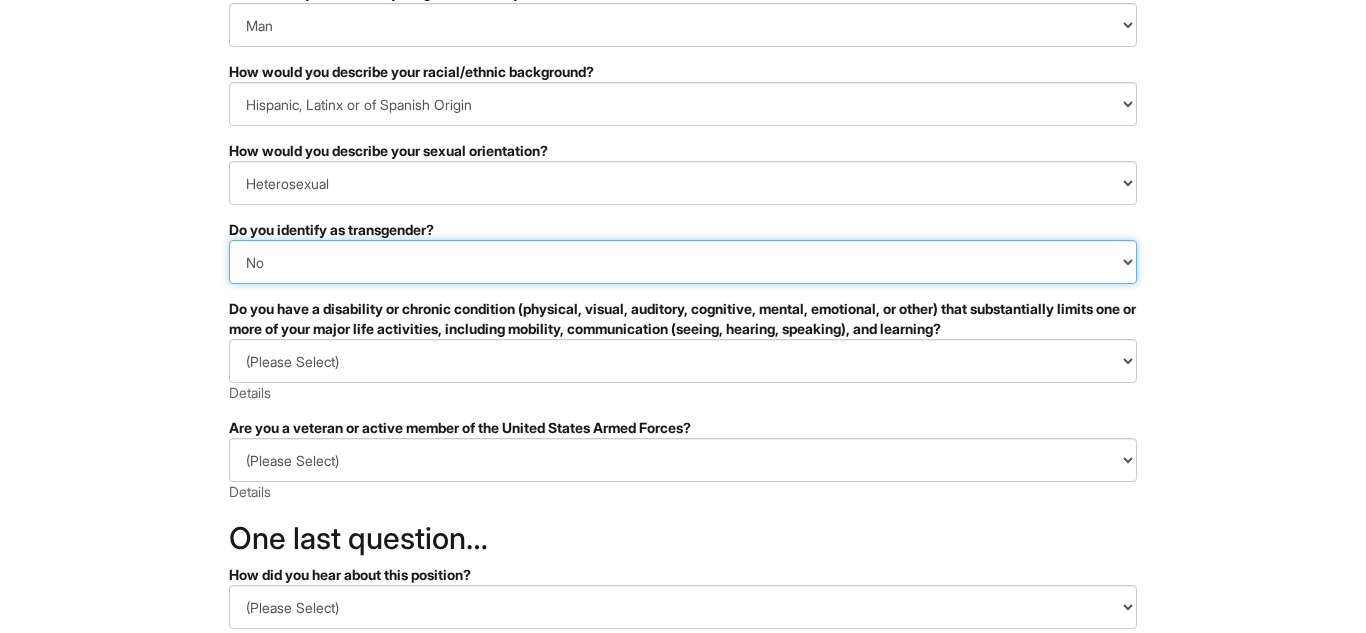 scroll, scrollTop: 258, scrollLeft: 0, axis: vertical 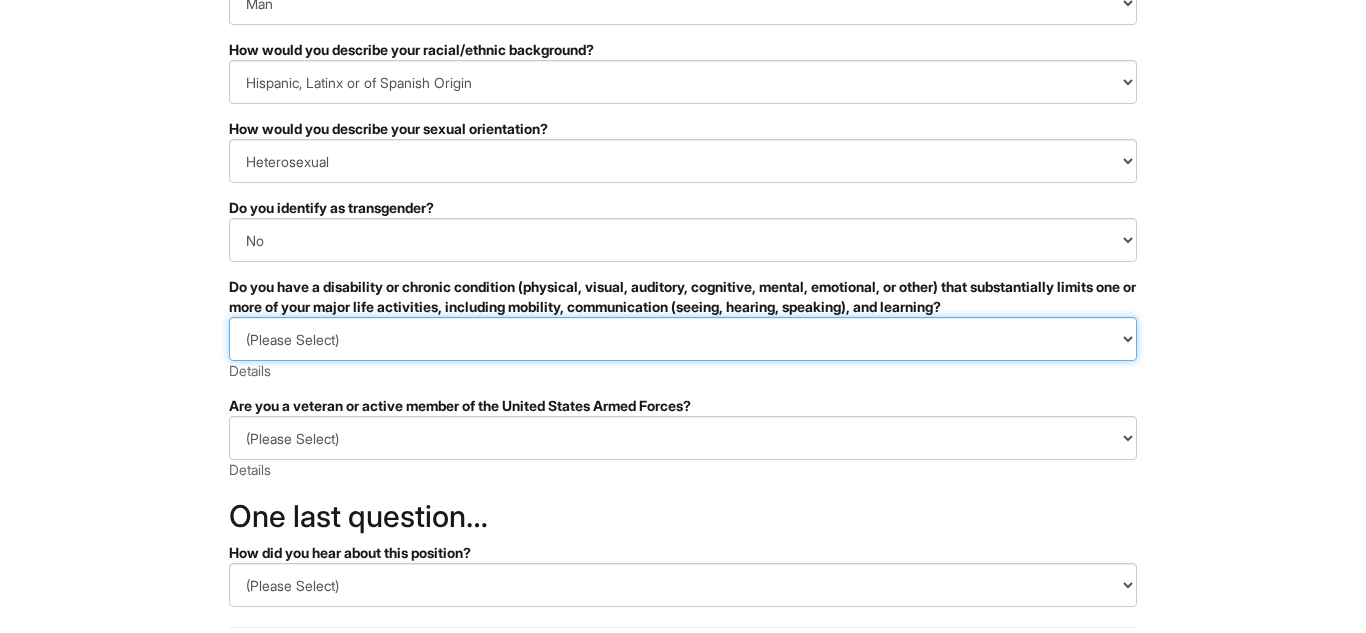 click on "(Please Select) YES, I HAVE A DISABILITY (or previously had a disability) NO, I DON'T HAVE A DISABILITY I DON'T WISH TO ANSWER" at bounding box center (683, 339) 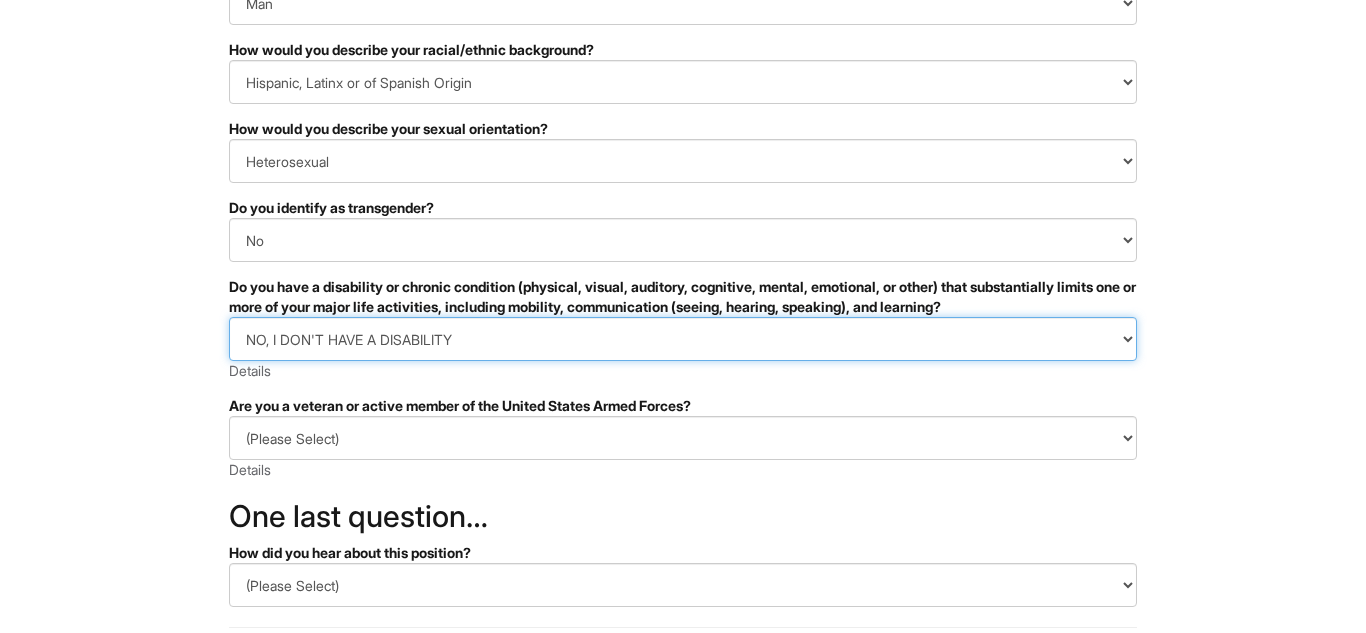 click on "(Please Select) YES, I HAVE A DISABILITY (or previously had a disability) NO, I DON'T HAVE A DISABILITY I DON'T WISH TO ANSWER" at bounding box center [683, 339] 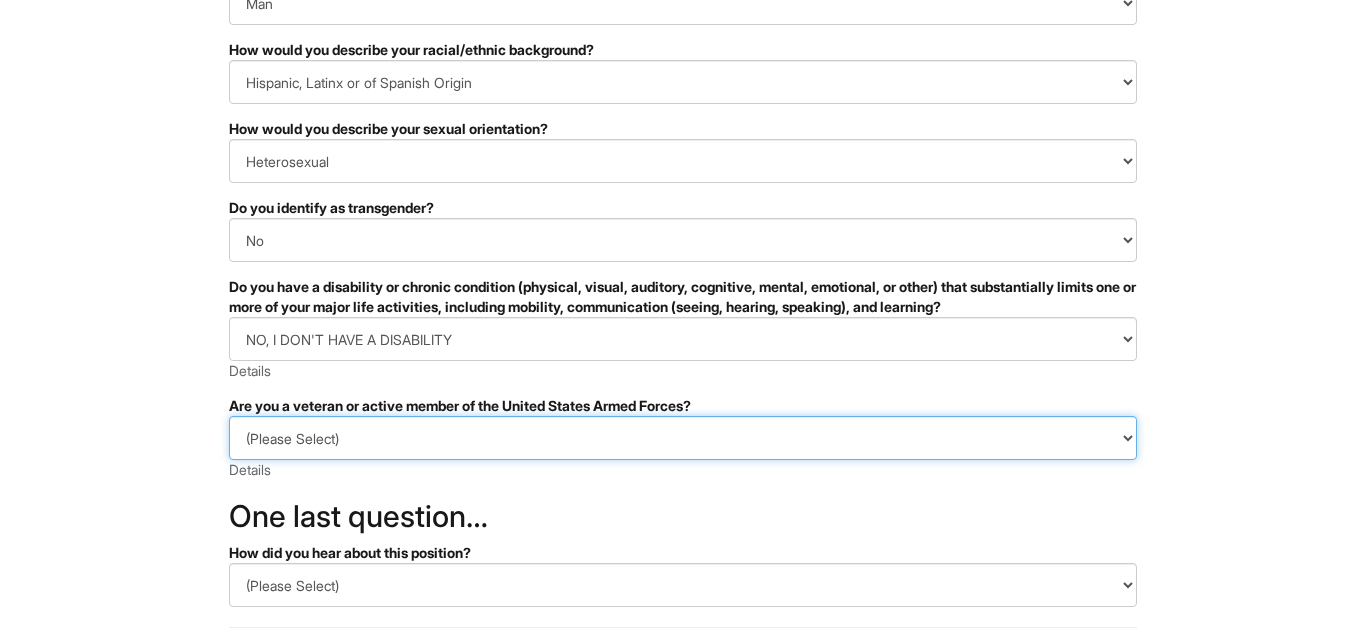 click on "(Please Select) I IDENTIFY AS ONE OR MORE OF THE CLASSIFICATIONS OF PROTECTED VETERANS LISTED I AM NOT A PROTECTED VETERAN I PREFER NOT TO ANSWER" at bounding box center [683, 438] 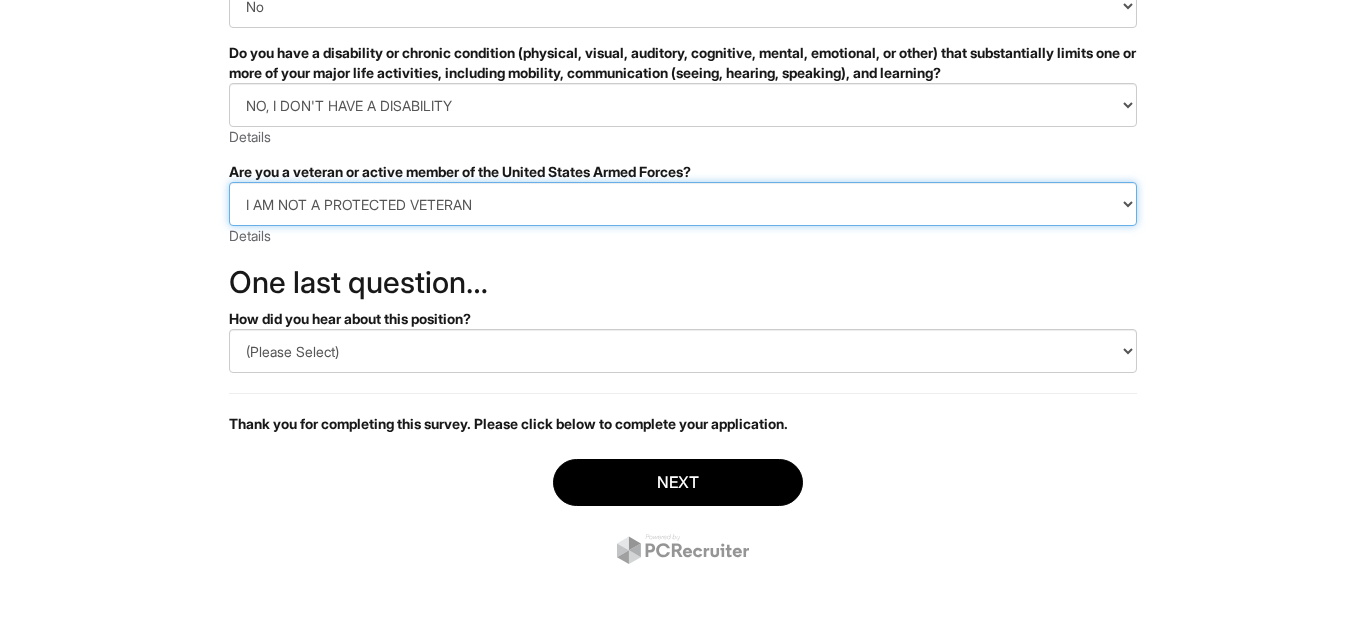 scroll, scrollTop: 493, scrollLeft: 0, axis: vertical 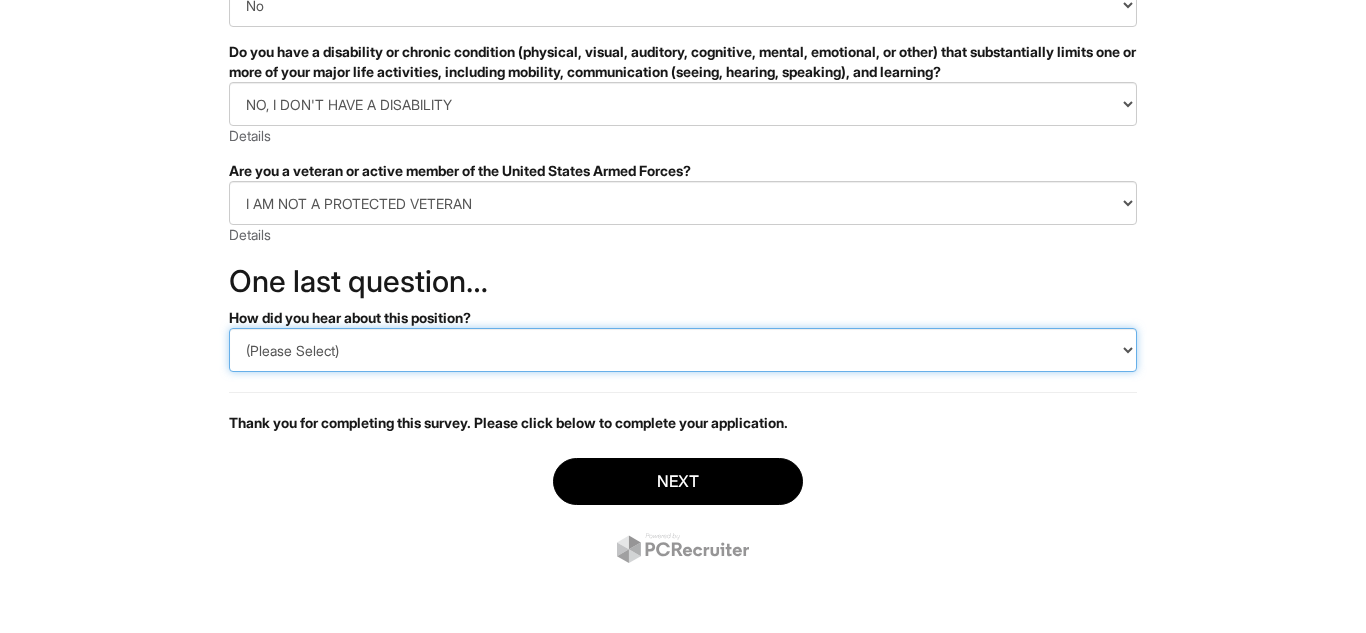 click on "(Please Select) CareerBuilder Indeed LinkedIn Monster Referral Other" at bounding box center [683, 350] 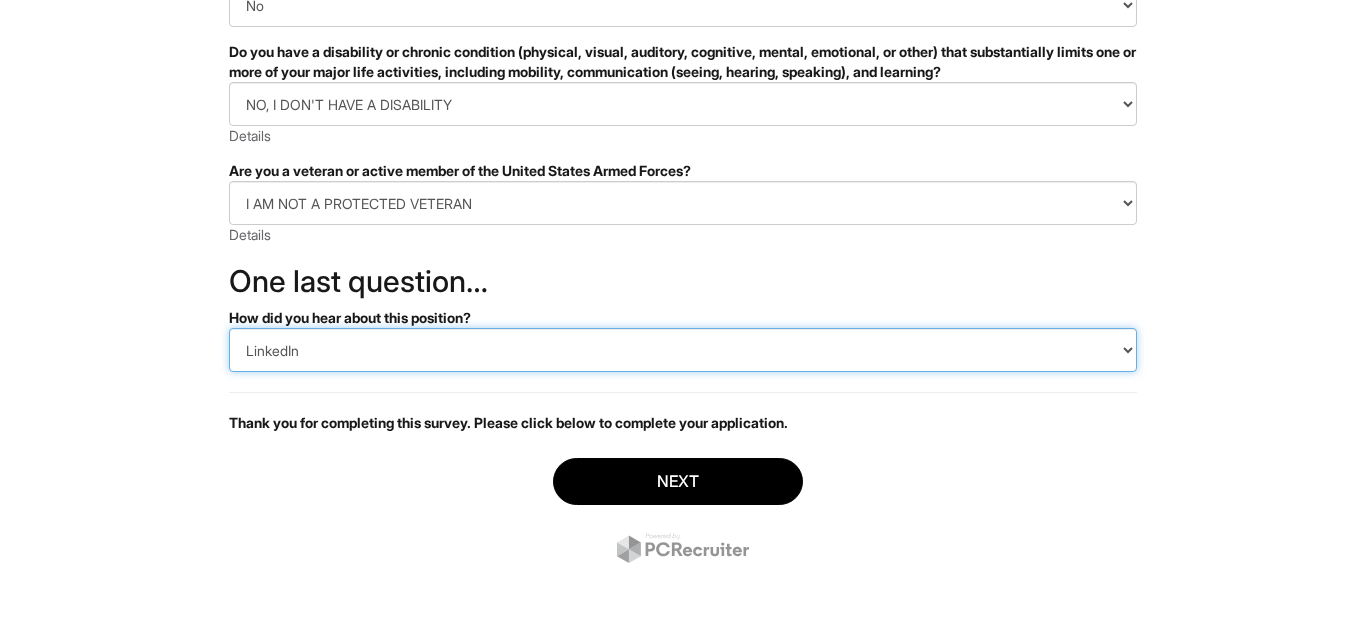 click on "(Please Select) CareerBuilder Indeed LinkedIn Monster Referral Other" at bounding box center [683, 350] 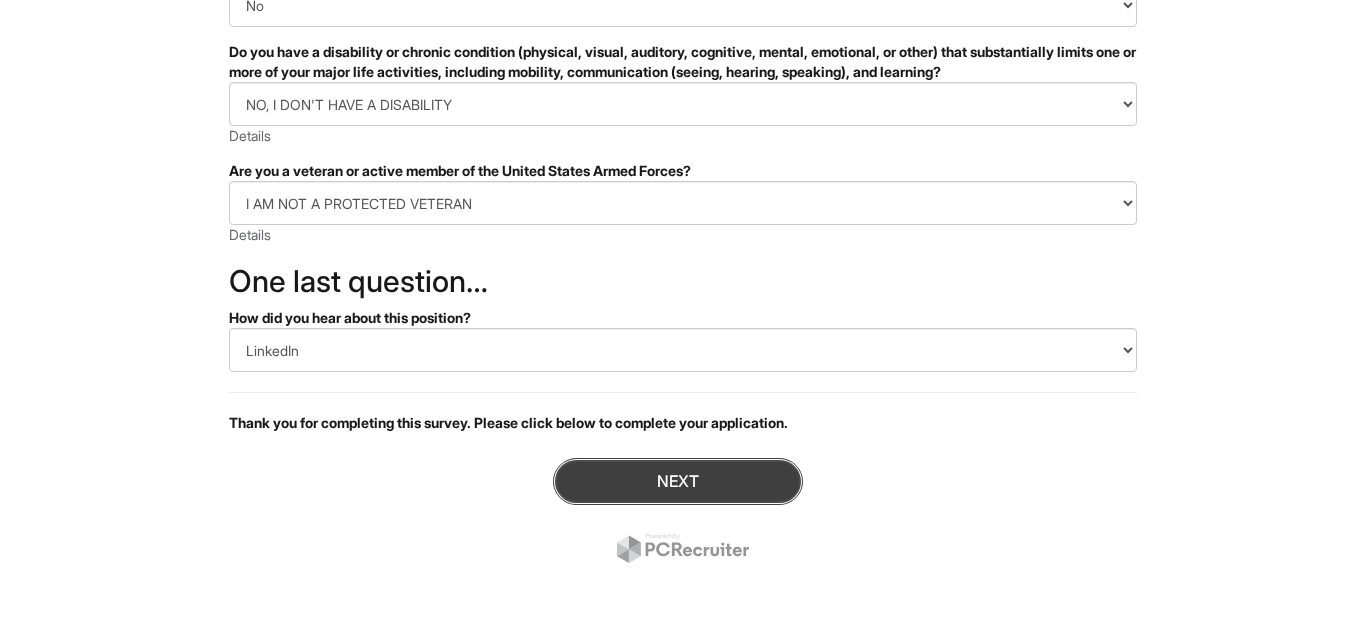 click on "Next" at bounding box center (678, 481) 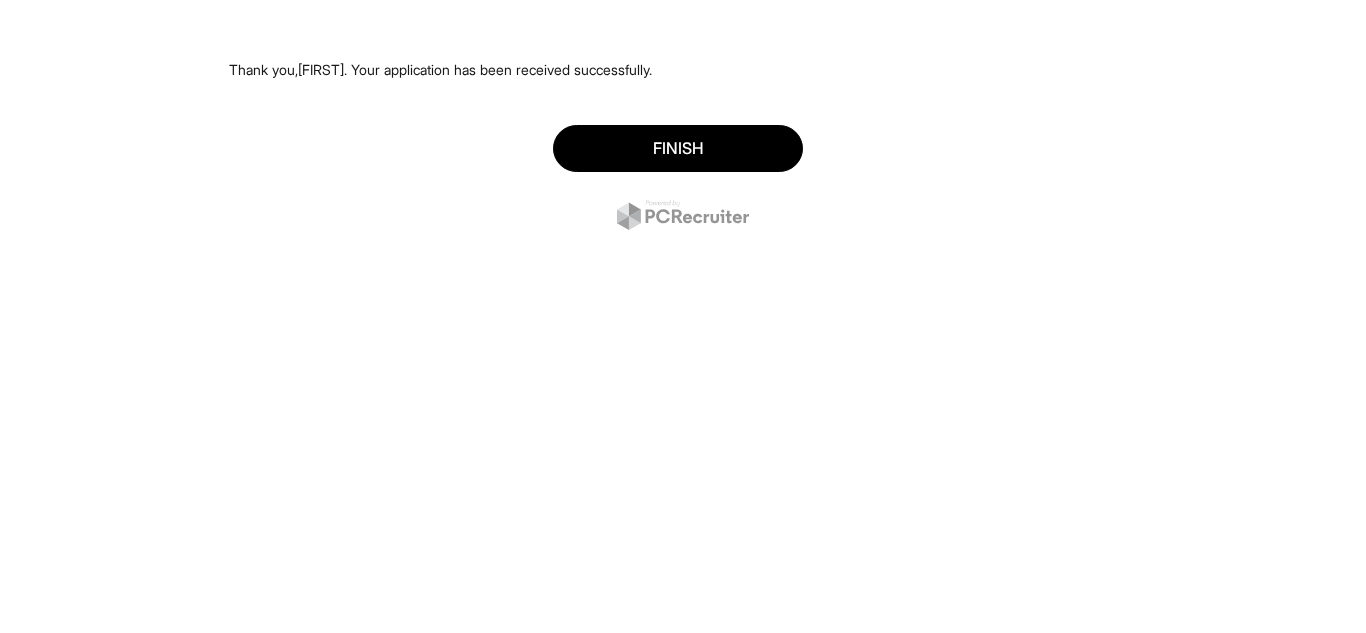 scroll, scrollTop: 0, scrollLeft: 0, axis: both 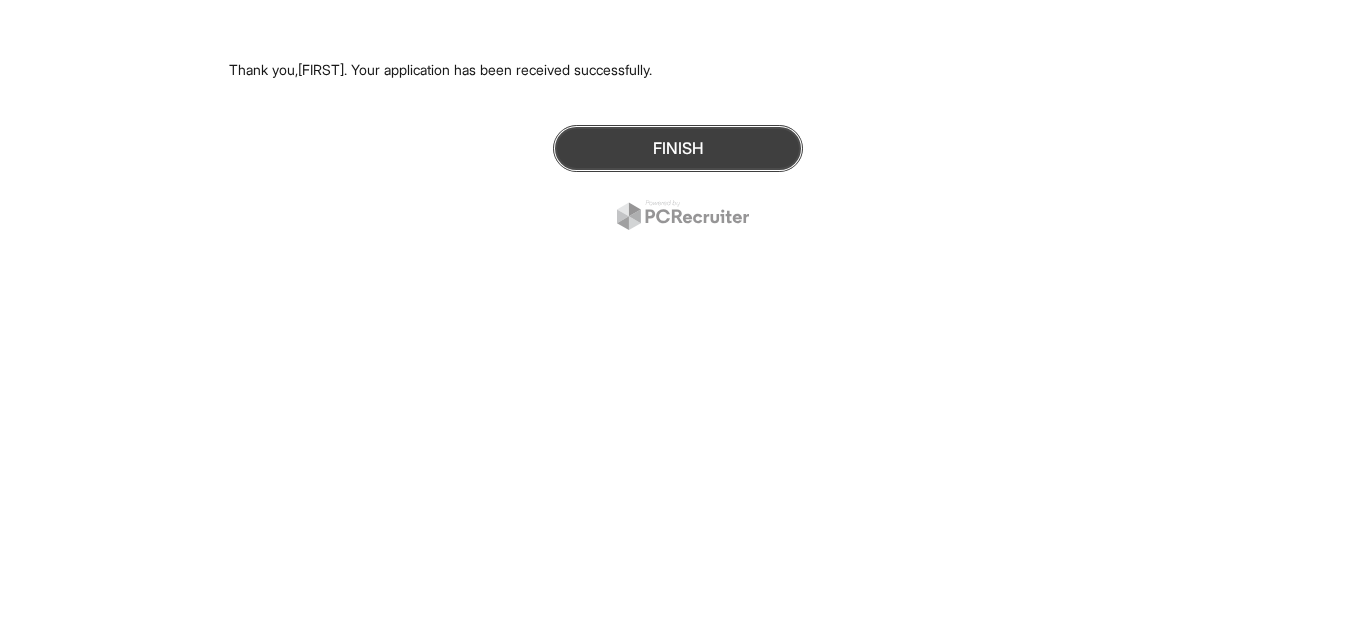 drag, startPoint x: 741, startPoint y: 163, endPoint x: 763, endPoint y: 158, distance: 22.561028 